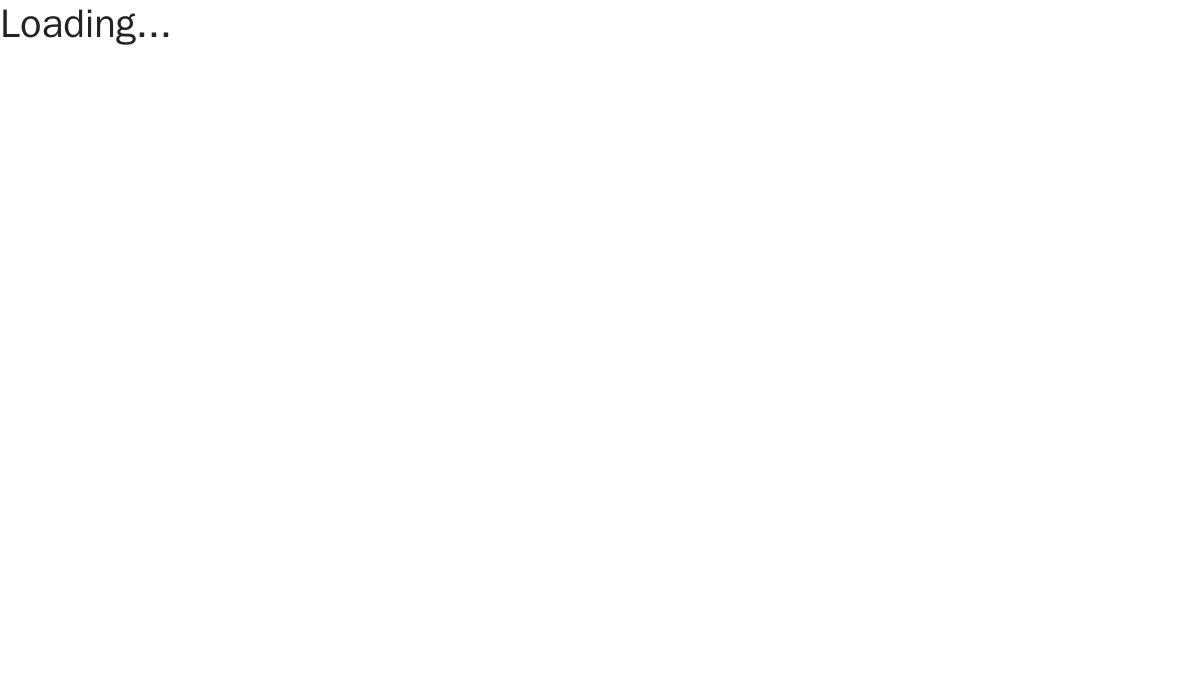 scroll, scrollTop: 0, scrollLeft: 0, axis: both 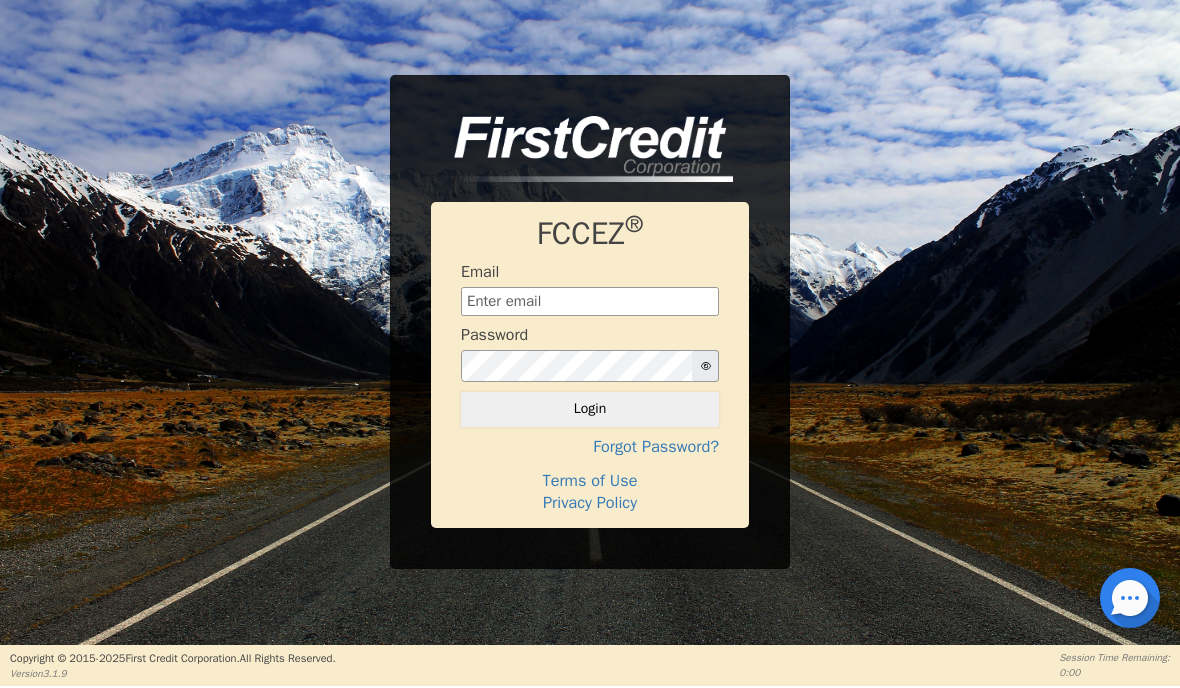 click at bounding box center [590, 302] 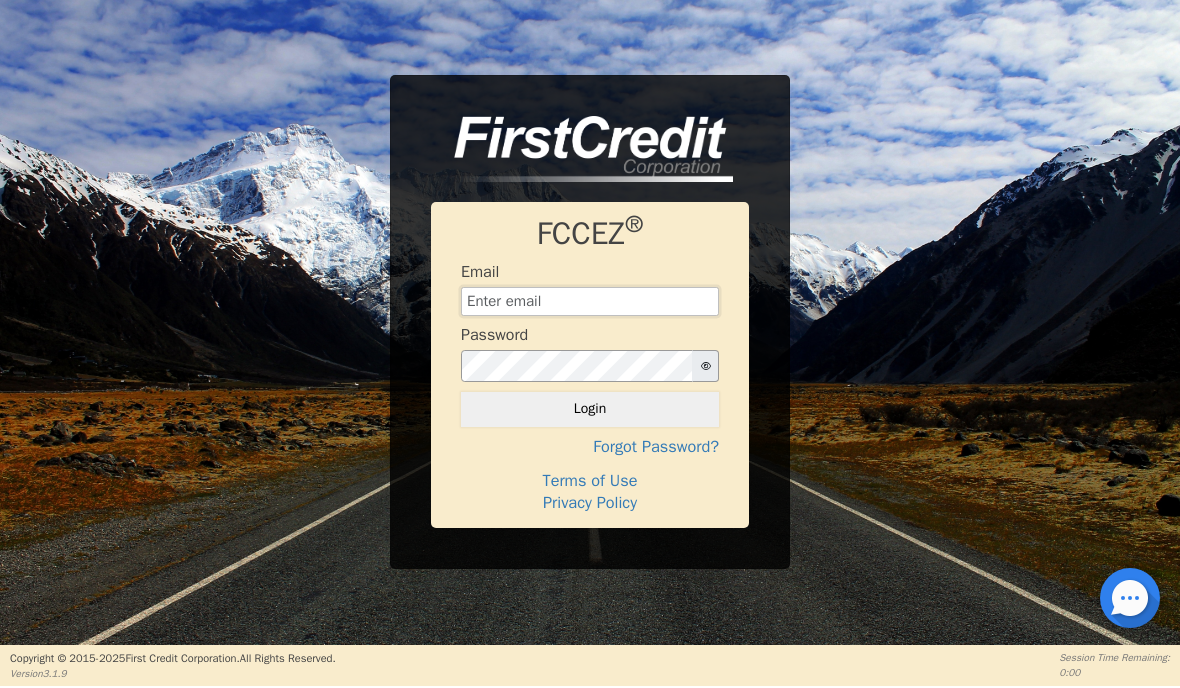 type on "[EMAIL_ADDRESS][DOMAIN_NAME]" 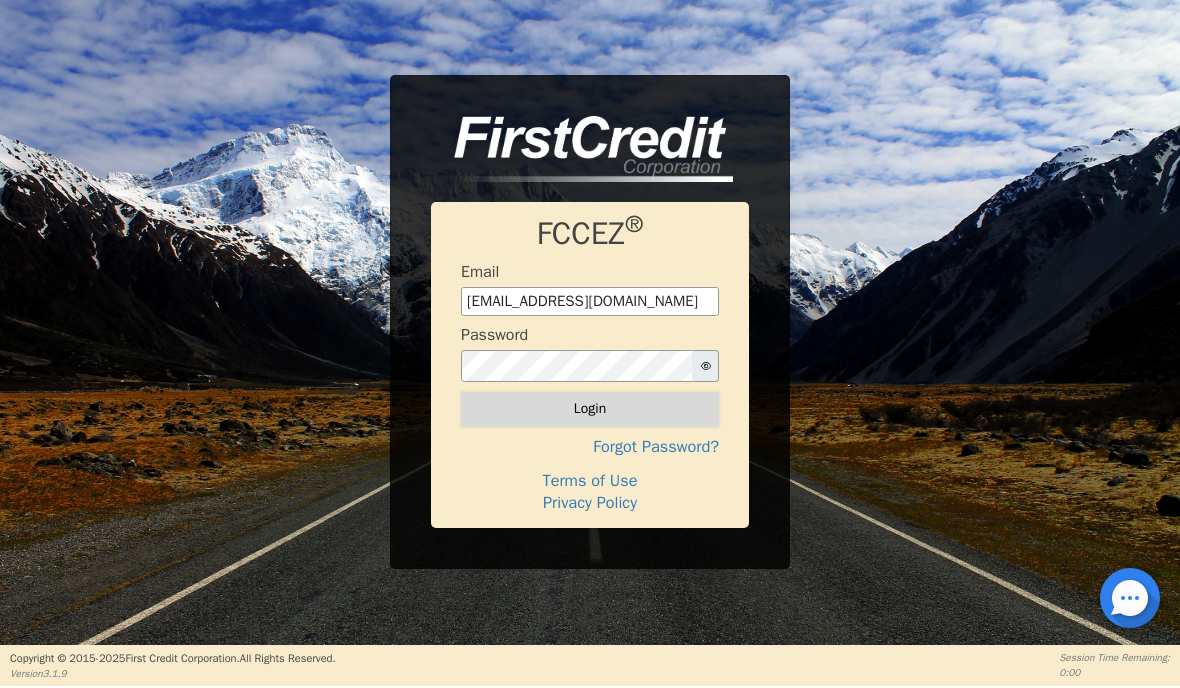 click on "Login" at bounding box center [590, 409] 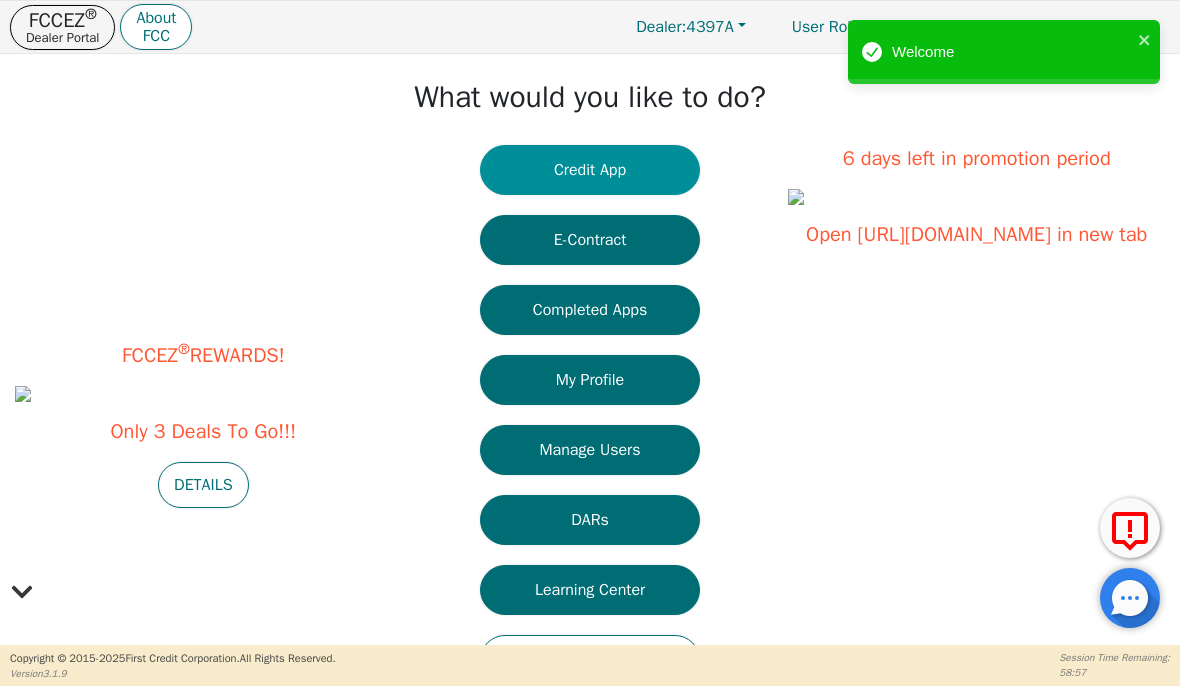 click on "Credit App" at bounding box center (590, 170) 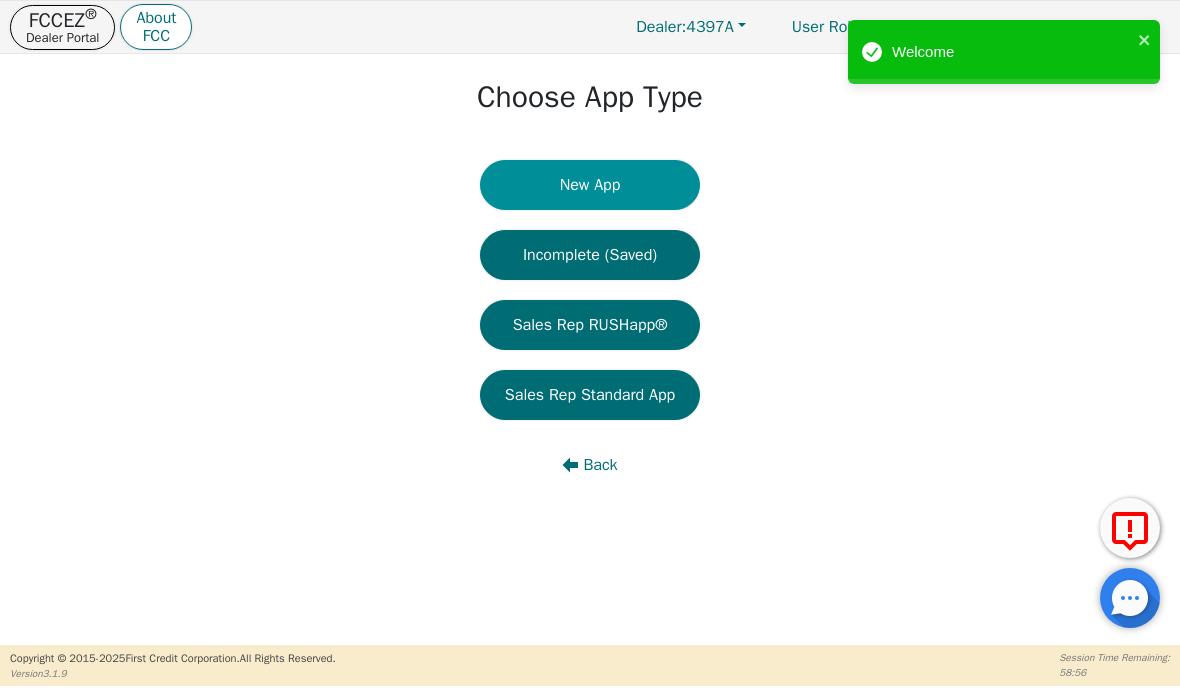 click on "New App" at bounding box center (590, 185) 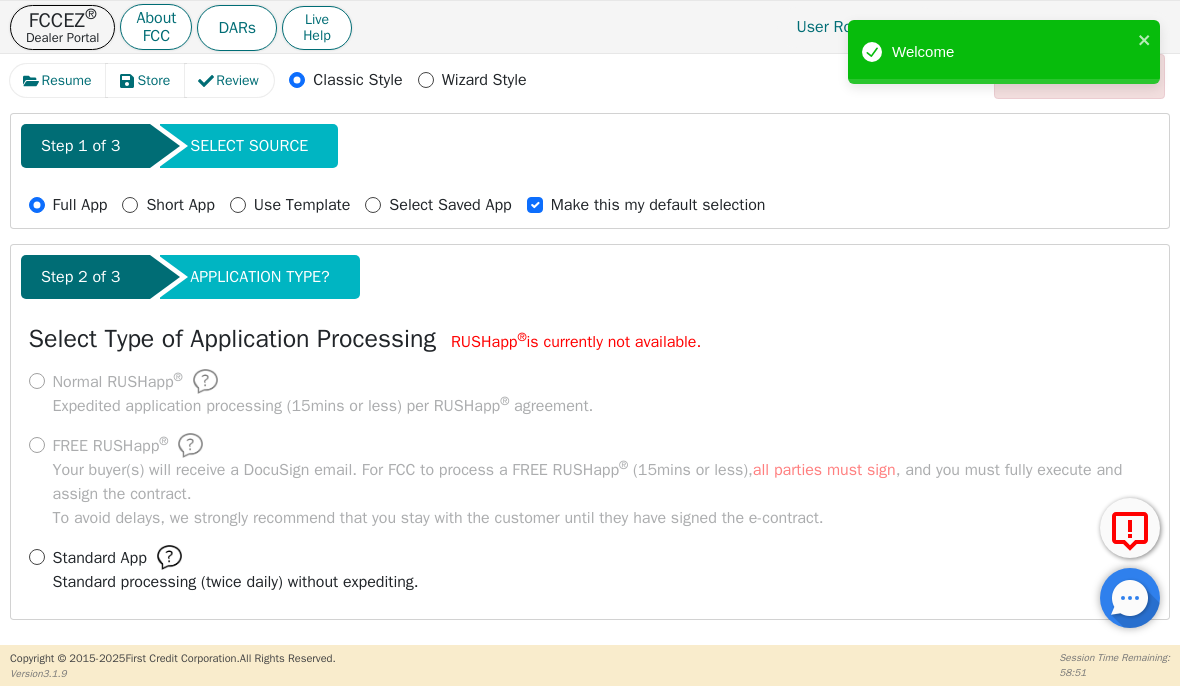scroll, scrollTop: 156, scrollLeft: 0, axis: vertical 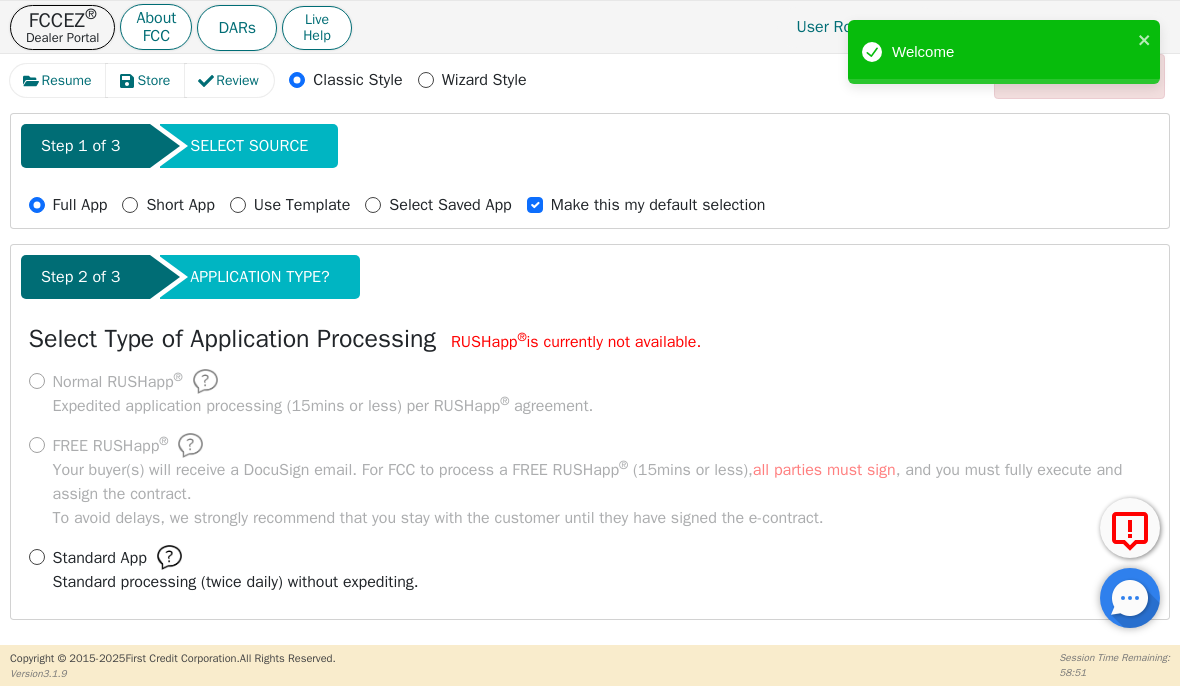 click on "Standard App Standard processing (twice daily) without expediting." at bounding box center (37, 557) 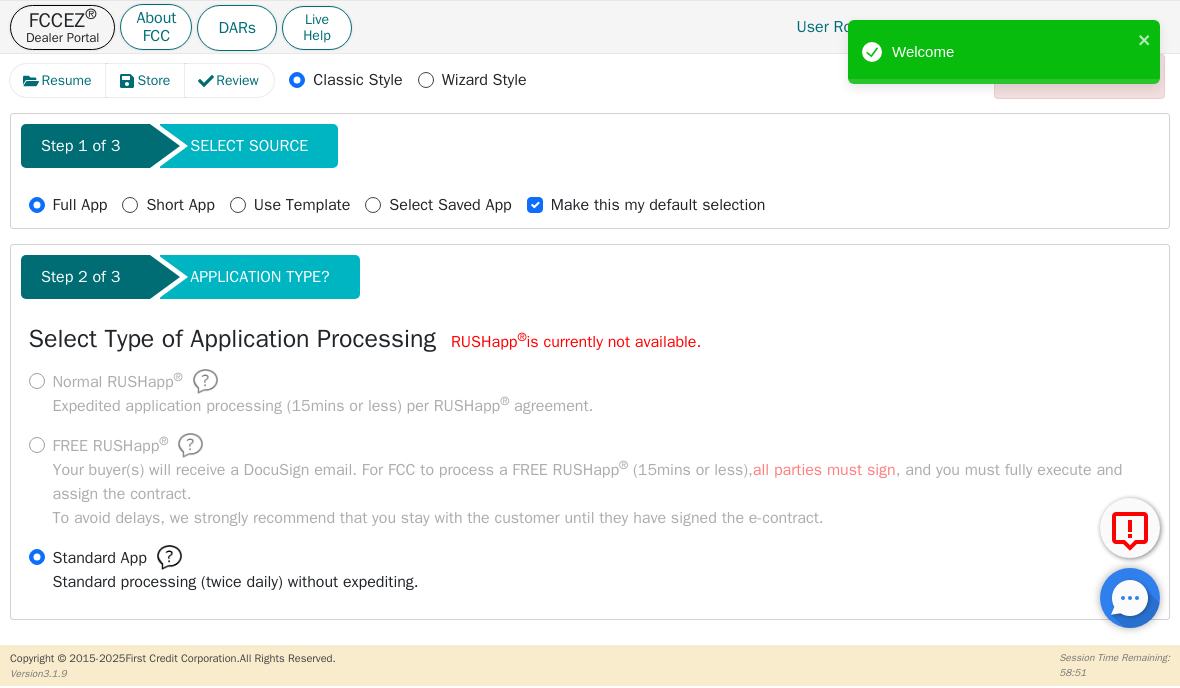 radio on "true" 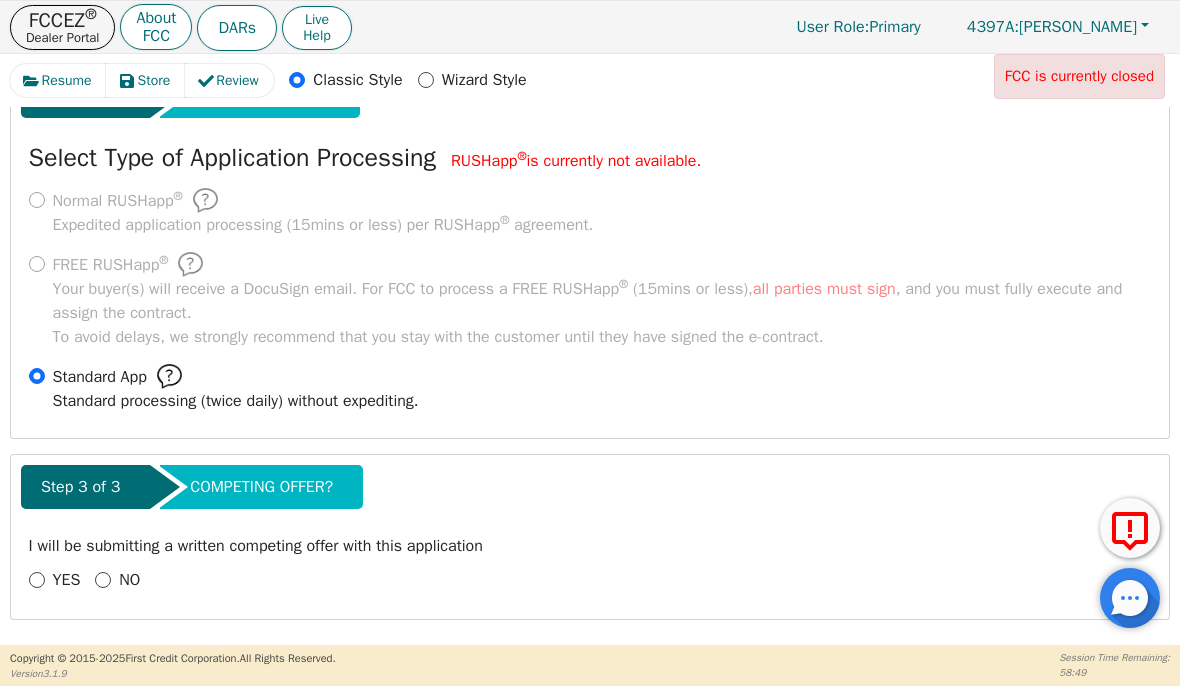 scroll, scrollTop: 337, scrollLeft: 0, axis: vertical 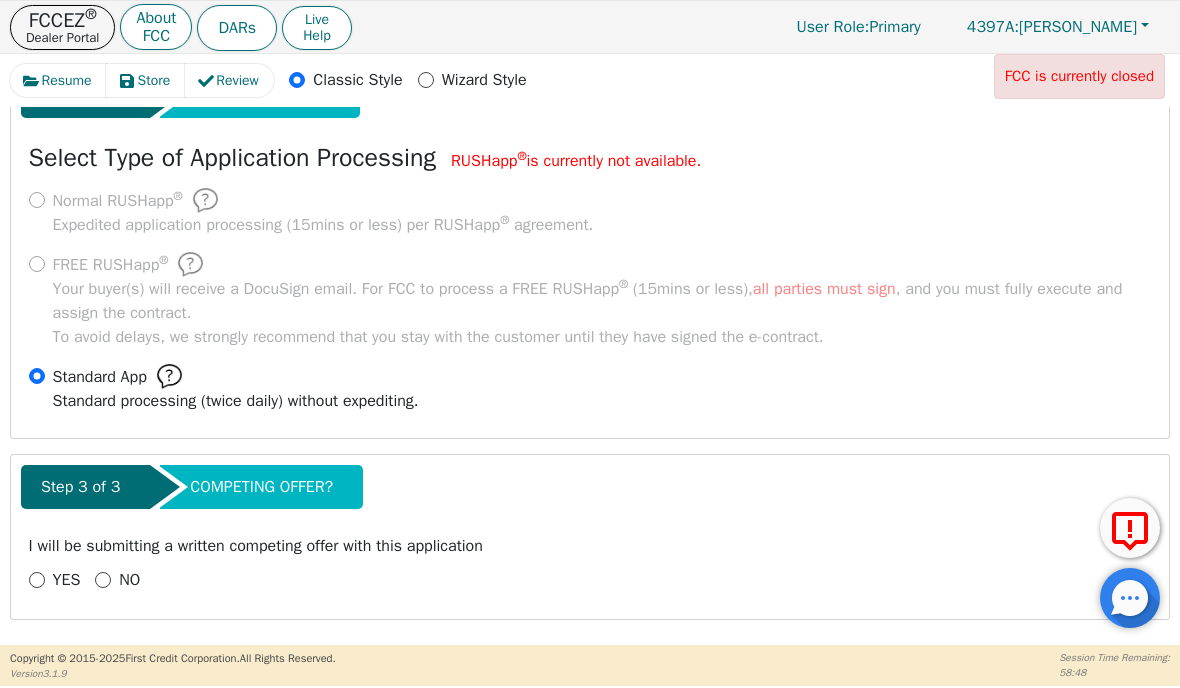 click on "I will be submitting a written competing offer with this application" at bounding box center [590, 551] 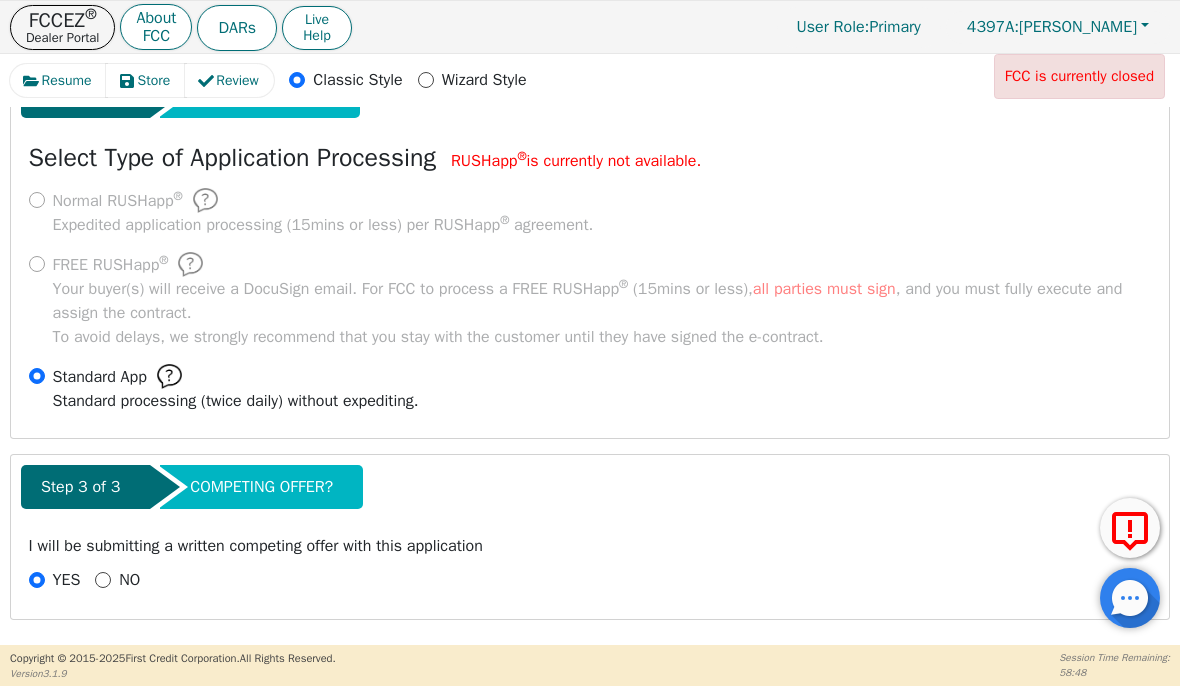 radio on "true" 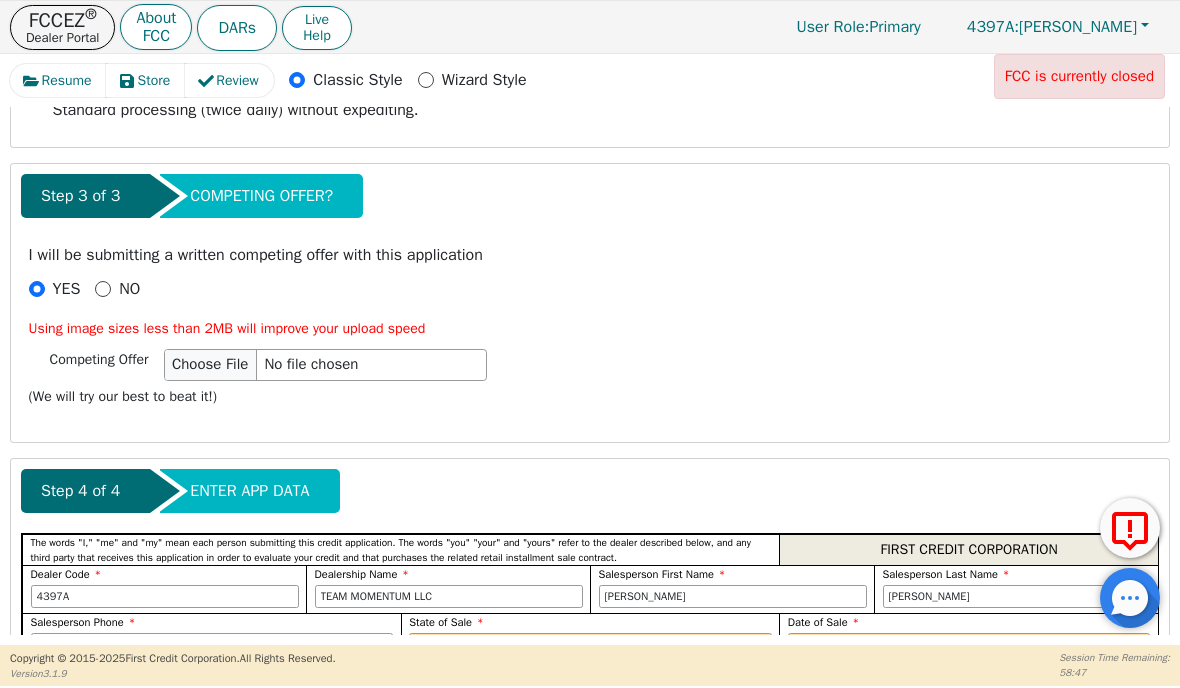 scroll, scrollTop: 629, scrollLeft: 0, axis: vertical 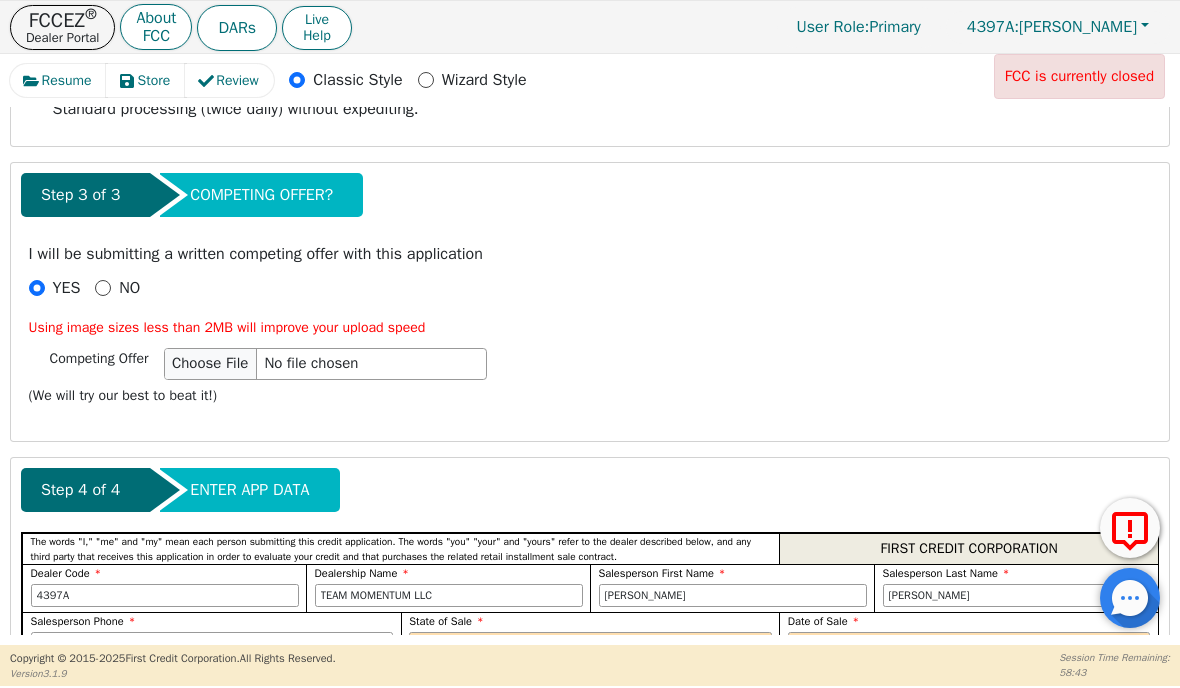 click on "NO" at bounding box center (117, 288) 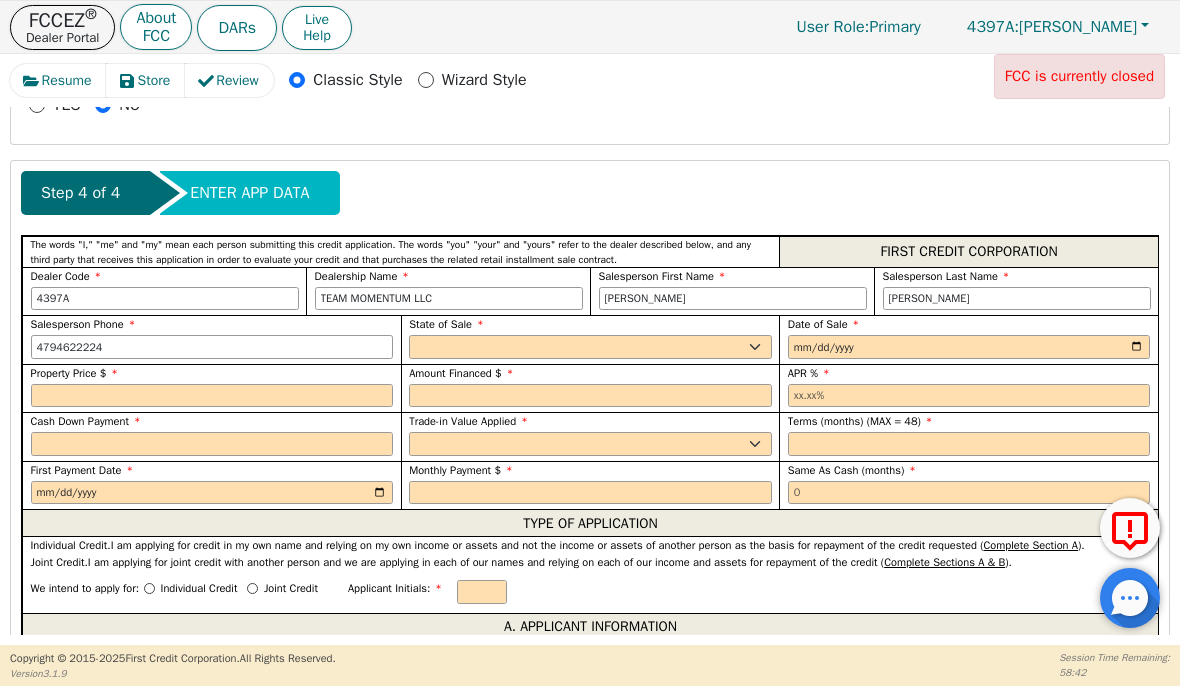 scroll, scrollTop: 819, scrollLeft: 0, axis: vertical 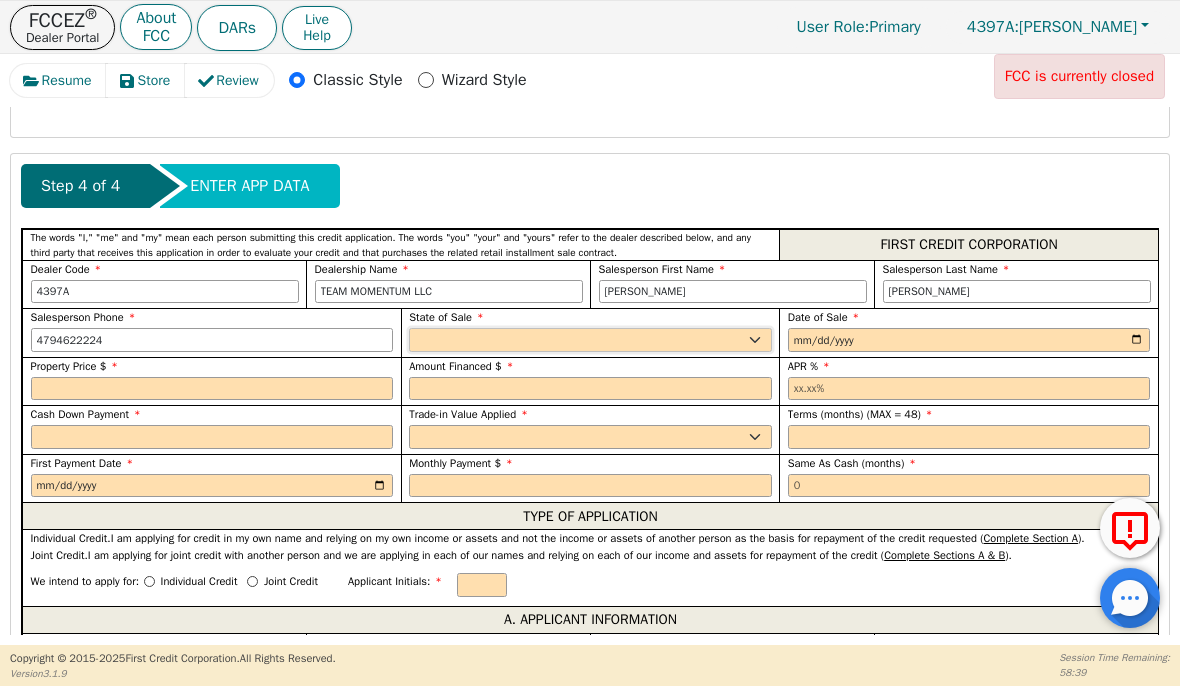 click on "AK AL AR AZ CA CO CT DC DE FL [GEOGRAPHIC_DATA] HI IA ID IL IN KS [GEOGRAPHIC_DATA] LA MA MD [GEOGRAPHIC_DATA] [GEOGRAPHIC_DATA] [GEOGRAPHIC_DATA] [GEOGRAPHIC_DATA] [GEOGRAPHIC_DATA] MT NC [GEOGRAPHIC_DATA] [GEOGRAPHIC_DATA] NH [GEOGRAPHIC_DATA] [GEOGRAPHIC_DATA] [GEOGRAPHIC_DATA] [GEOGRAPHIC_DATA] [GEOGRAPHIC_DATA] [GEOGRAPHIC_DATA] OR [GEOGRAPHIC_DATA] SC SD [GEOGRAPHIC_DATA] [GEOGRAPHIC_DATA] [GEOGRAPHIC_DATA] [GEOGRAPHIC_DATA] [GEOGRAPHIC_DATA] [GEOGRAPHIC_DATA] [GEOGRAPHIC_DATA] WY" at bounding box center [590, 340] 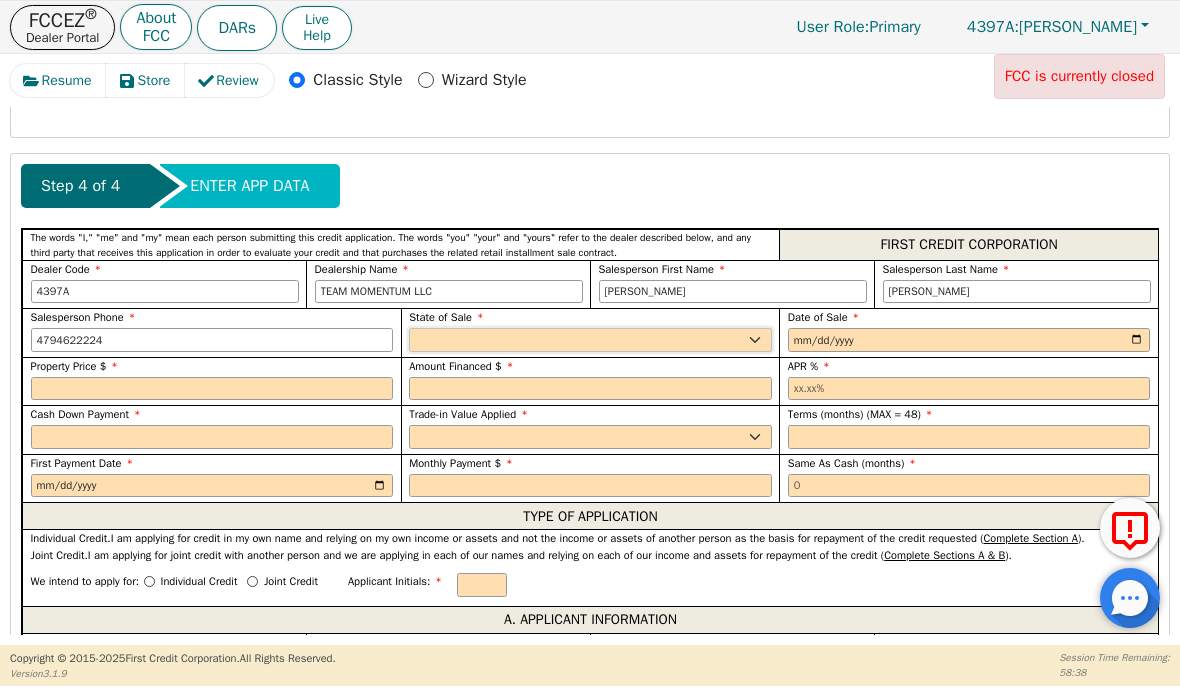 select on "AR" 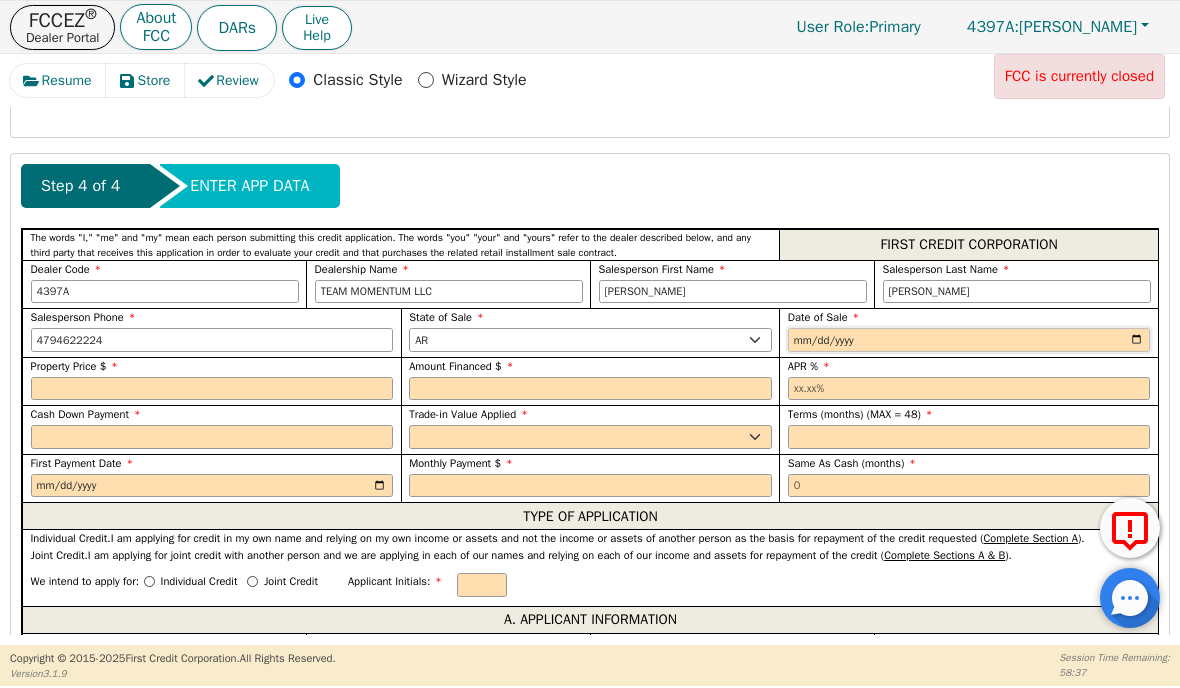 click at bounding box center [969, 340] 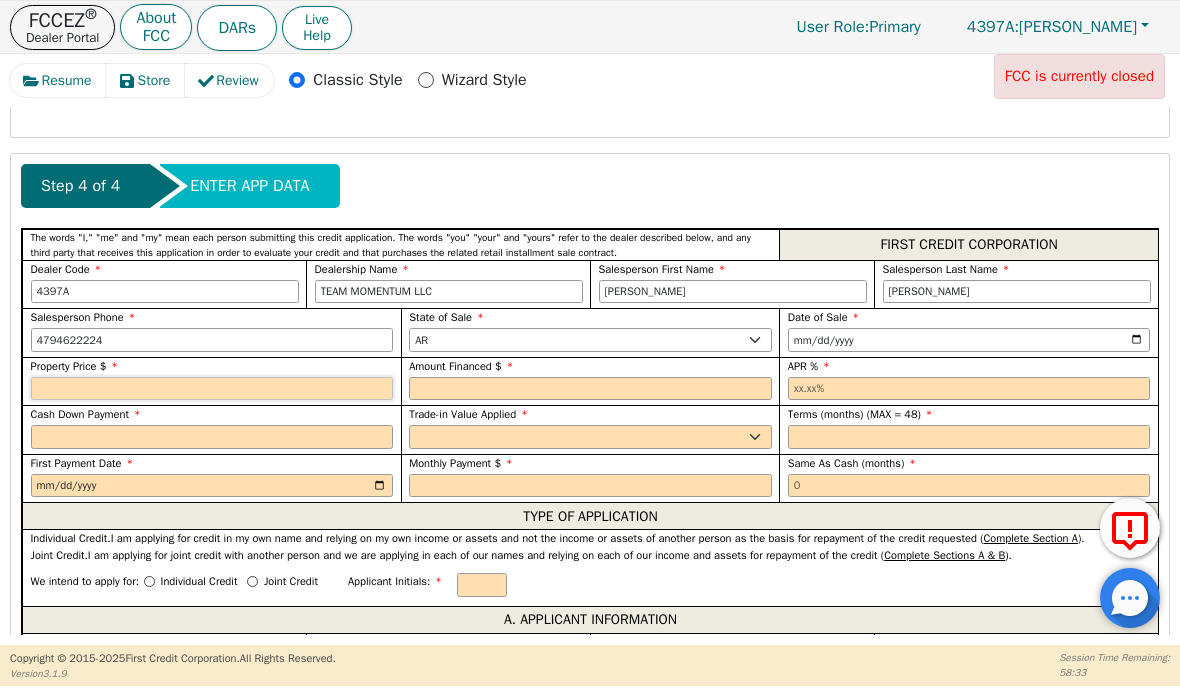 click at bounding box center (212, 389) 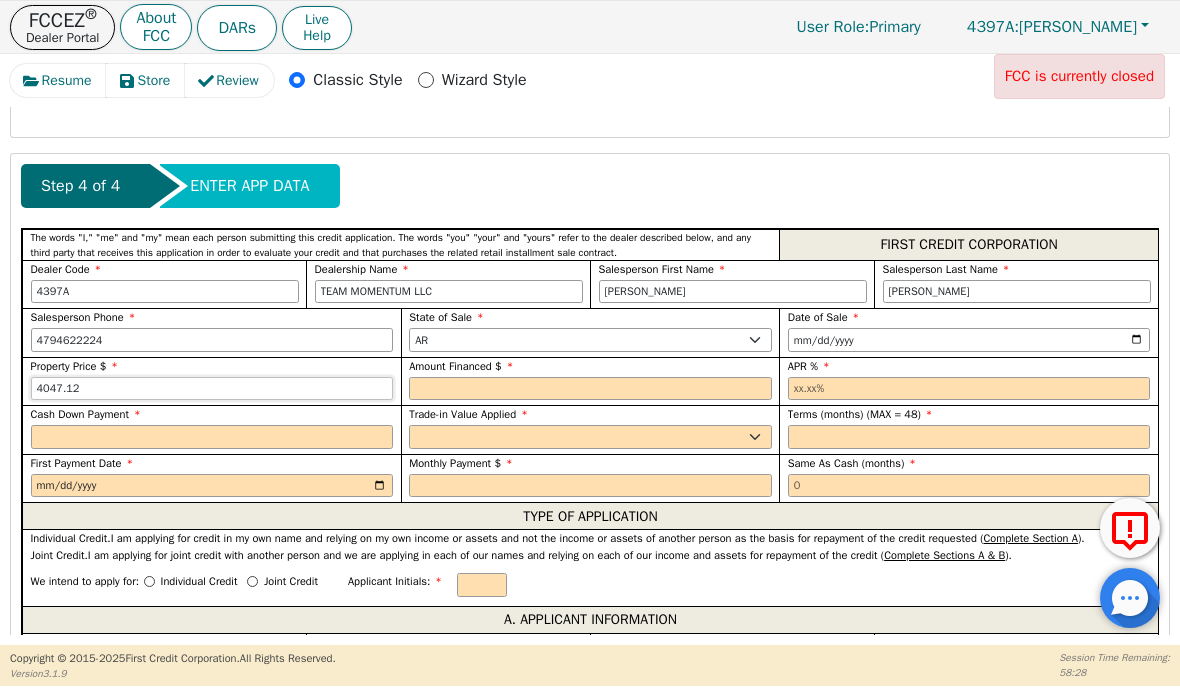 type on "4047.12" 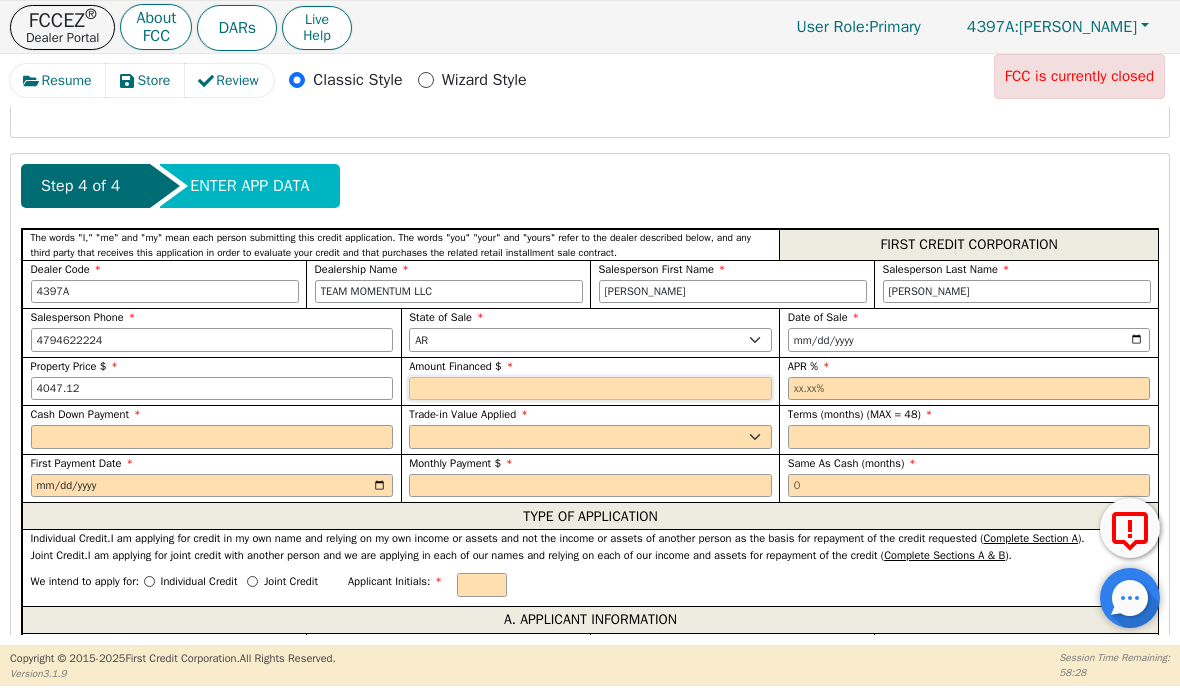 click at bounding box center (590, 389) 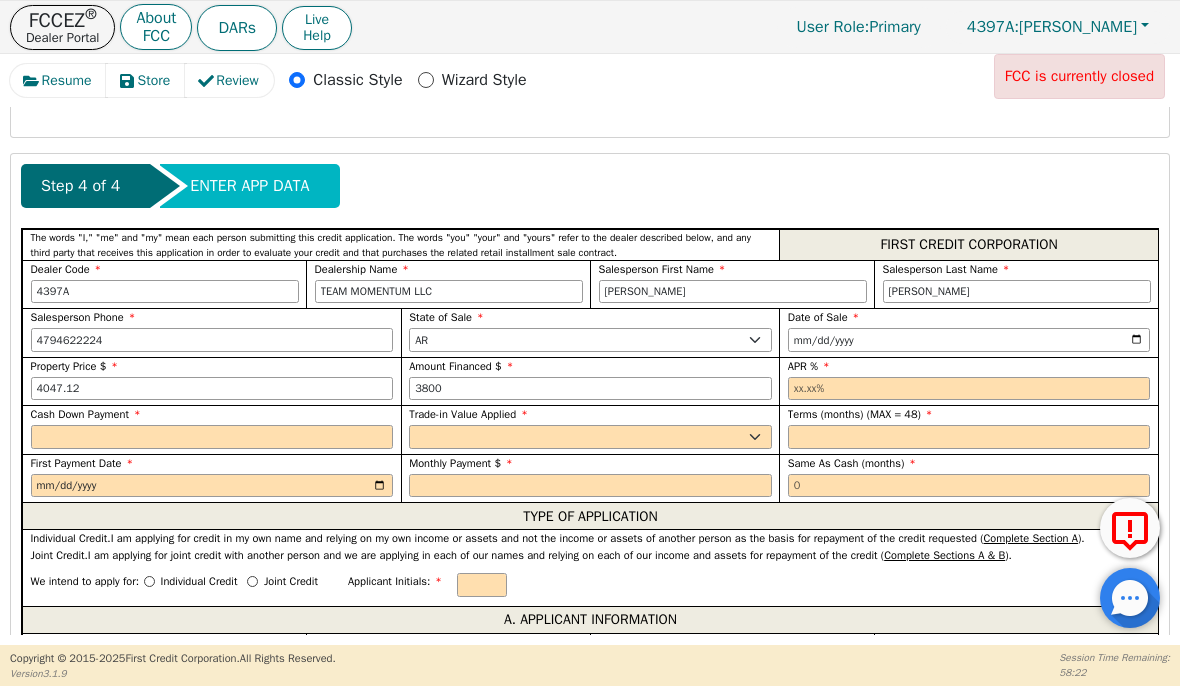 click at bounding box center (969, 389) 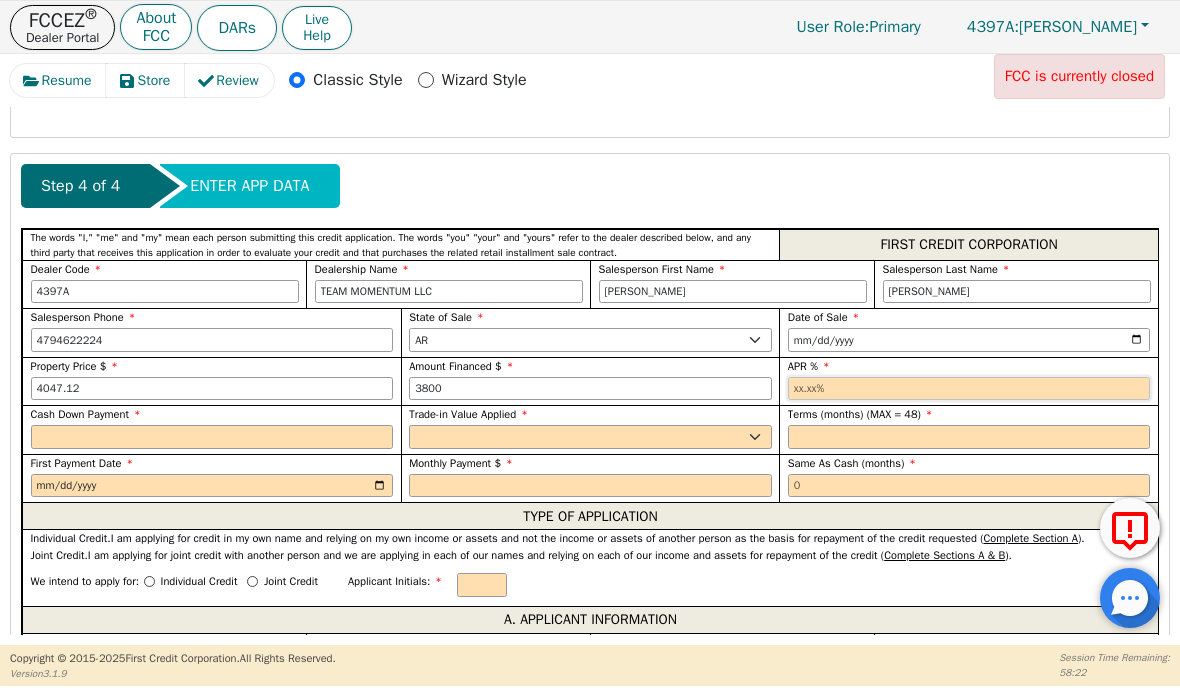 type on "3800.00" 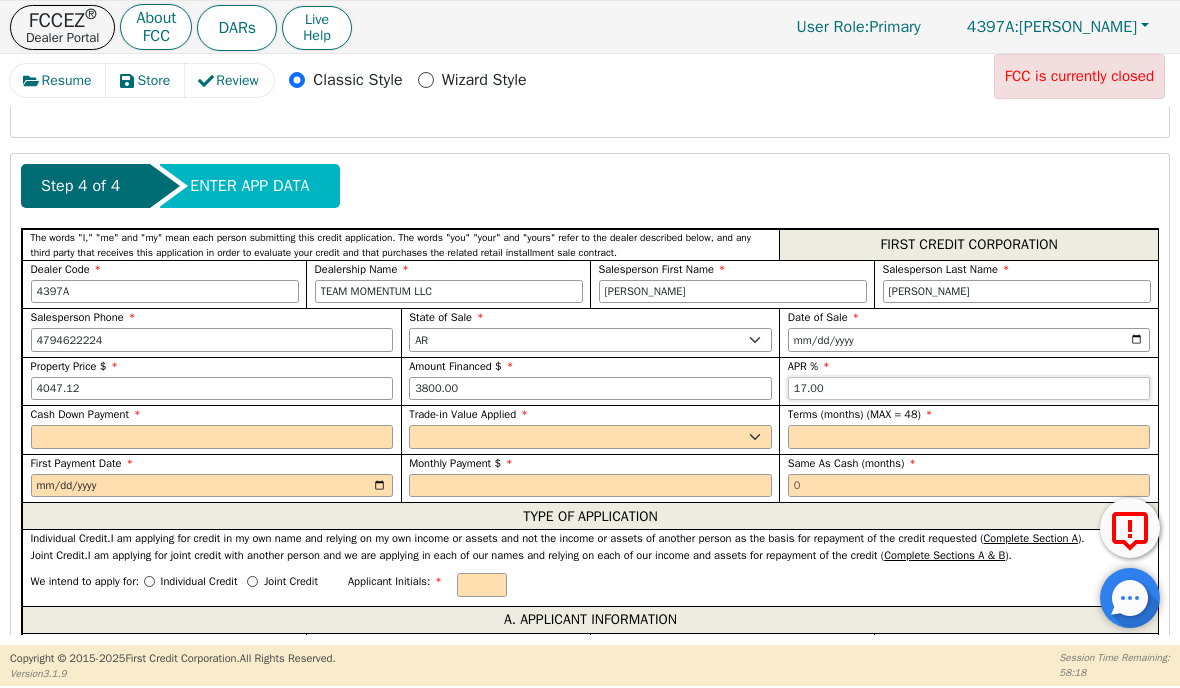 type on "17.00" 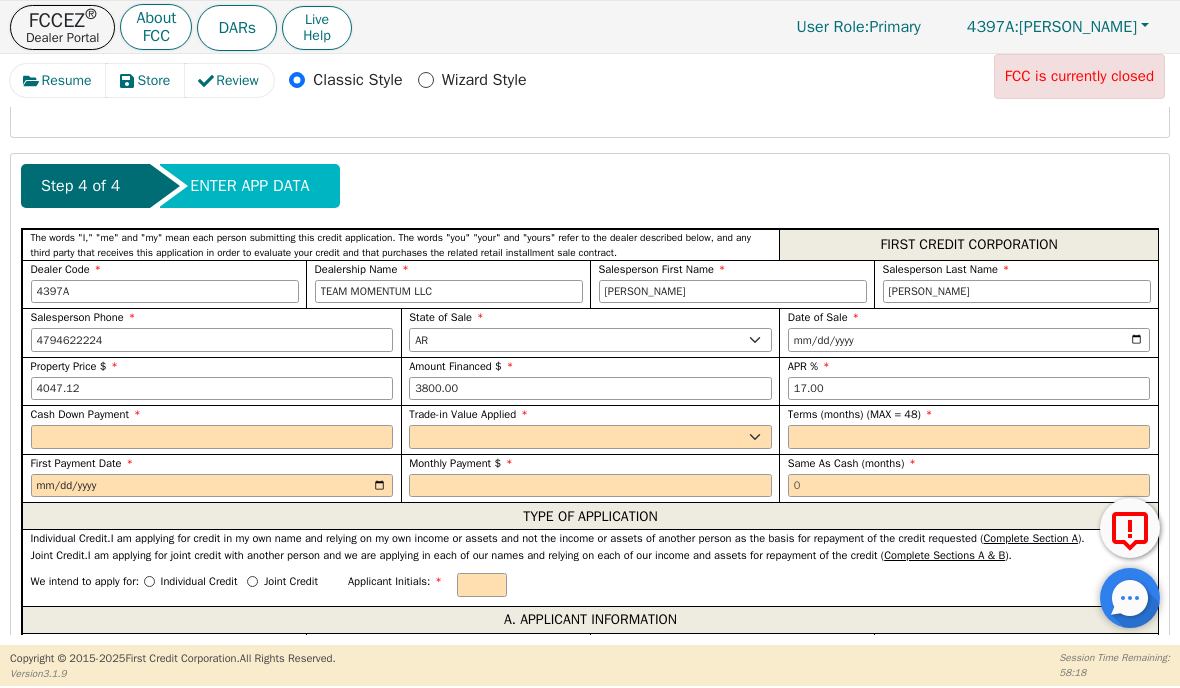 click on "Cash Down Payment" at bounding box center (212, 414) 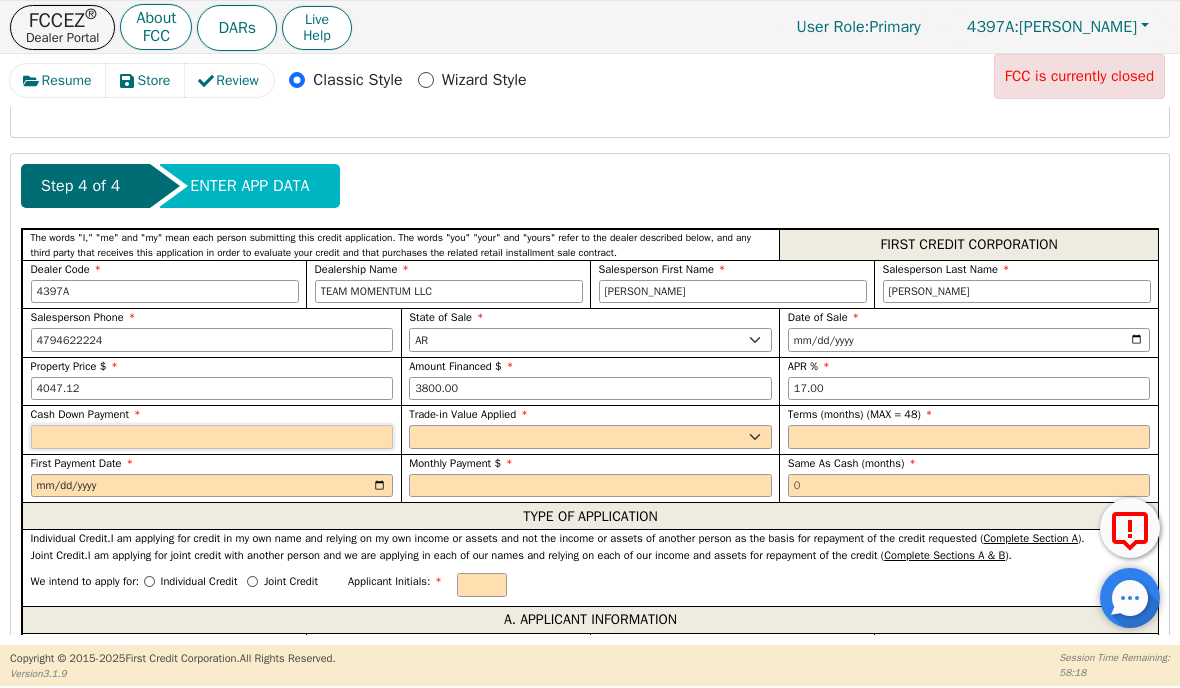 click at bounding box center (212, 437) 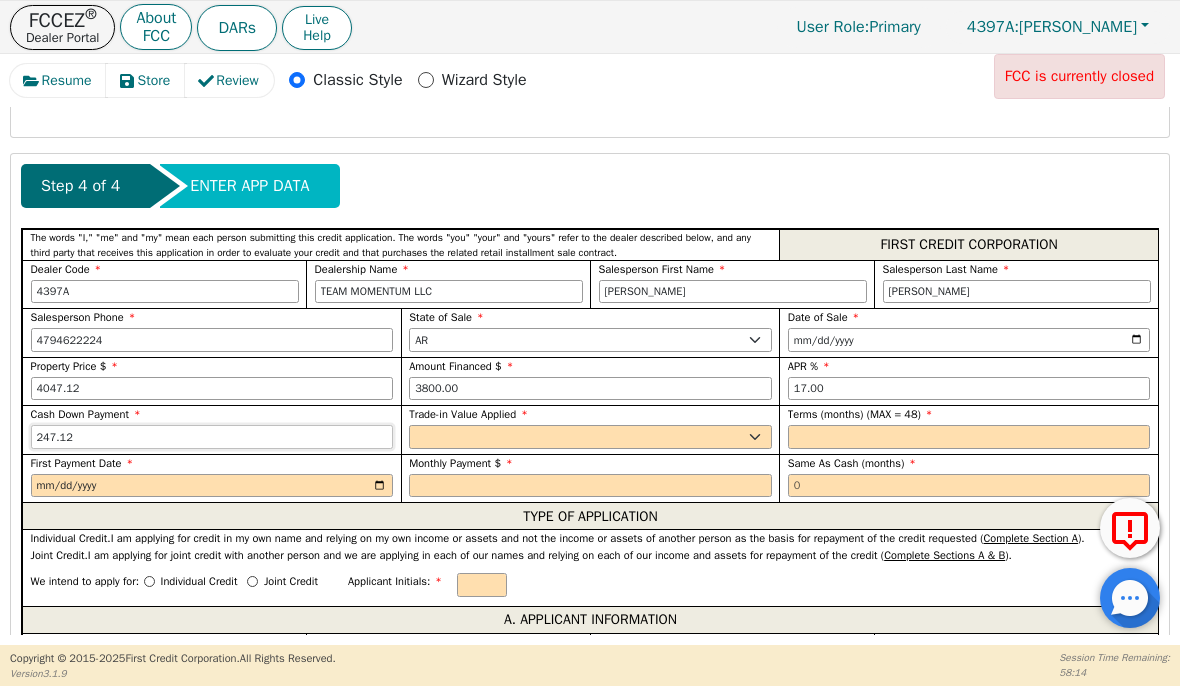 type on "247.12" 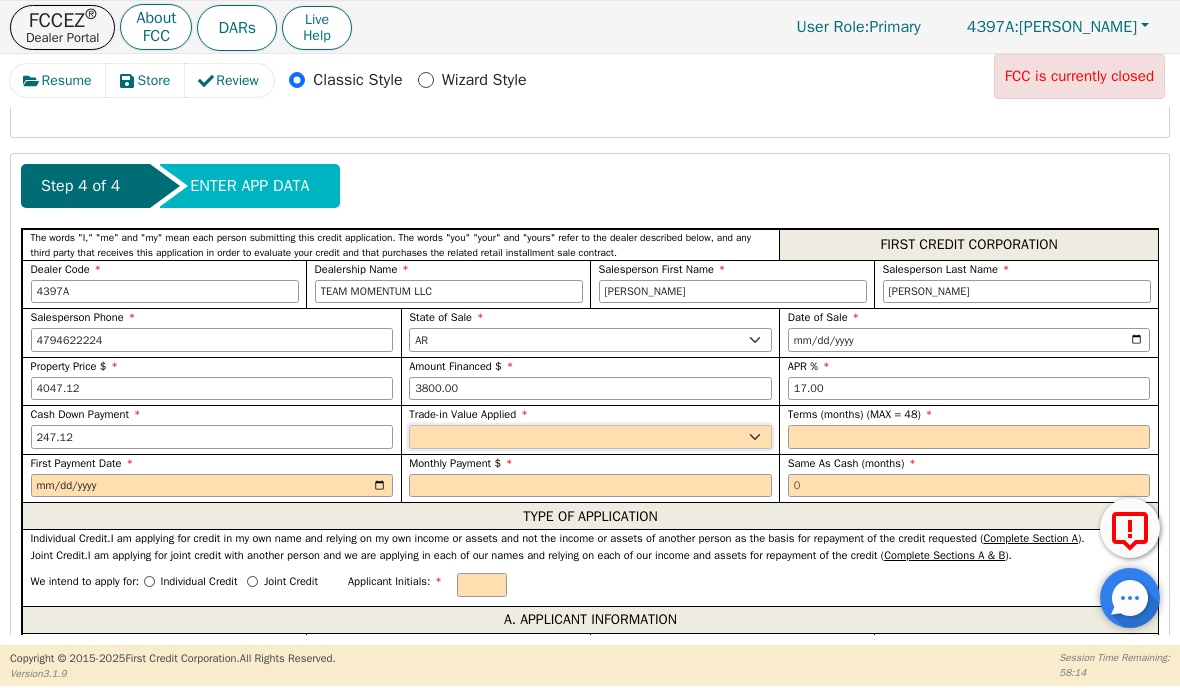click on "Yes No" at bounding box center [590, 437] 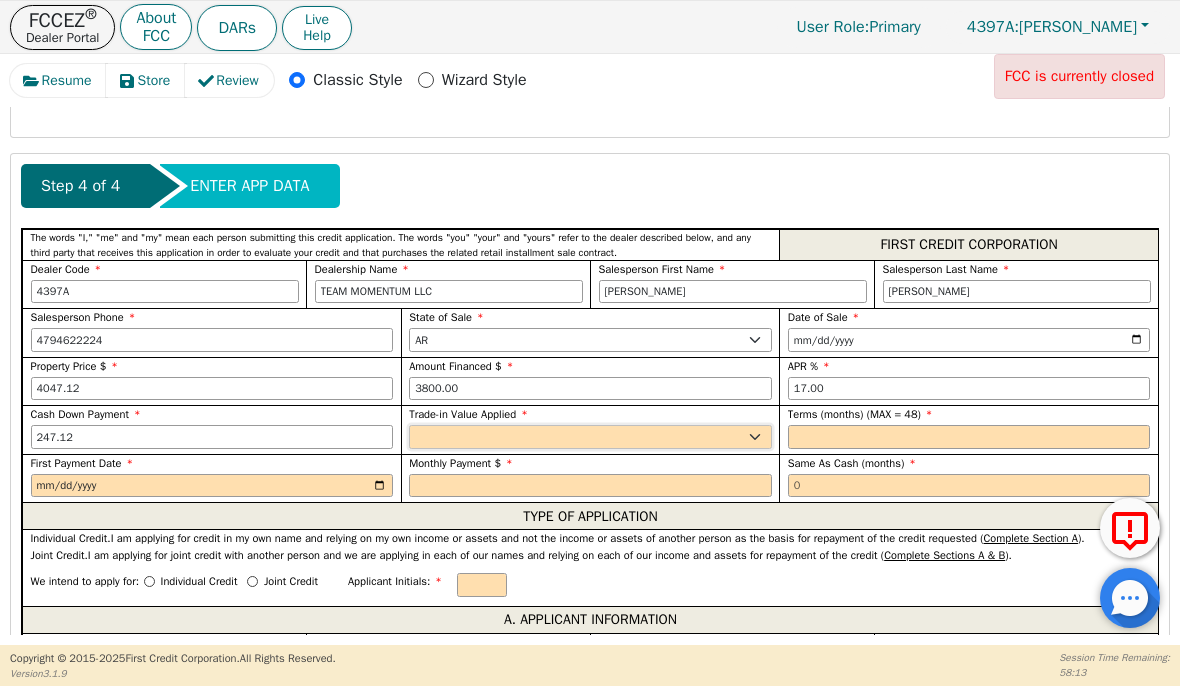 select on "n" 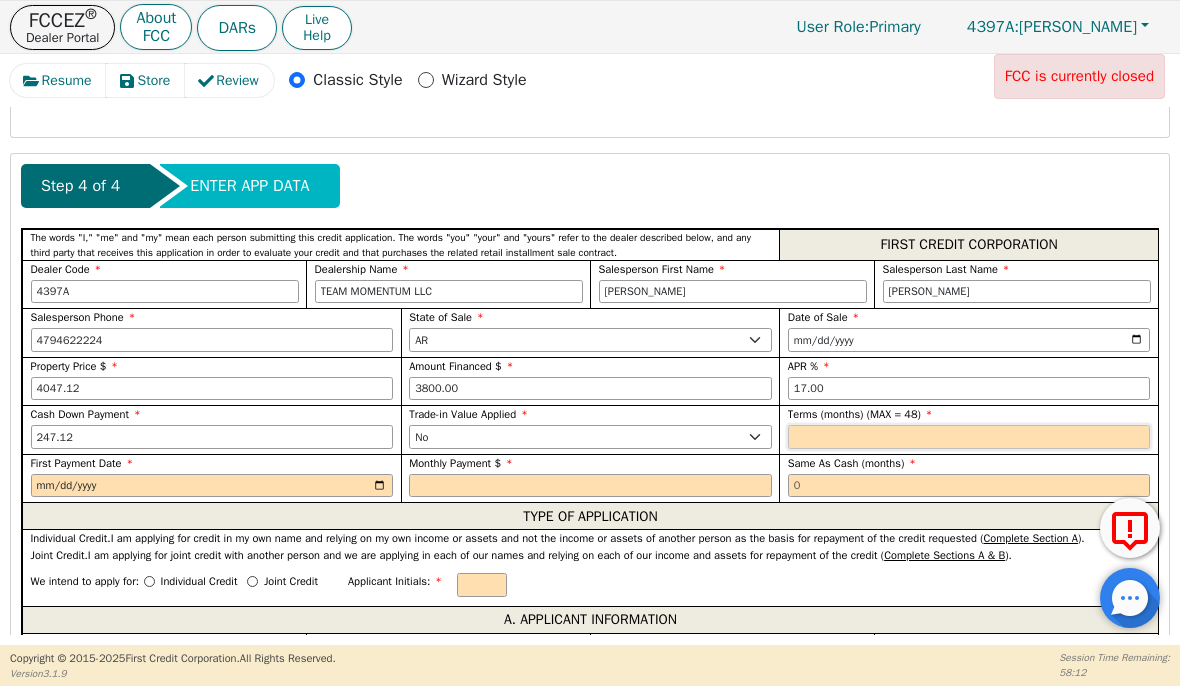 click at bounding box center [969, 437] 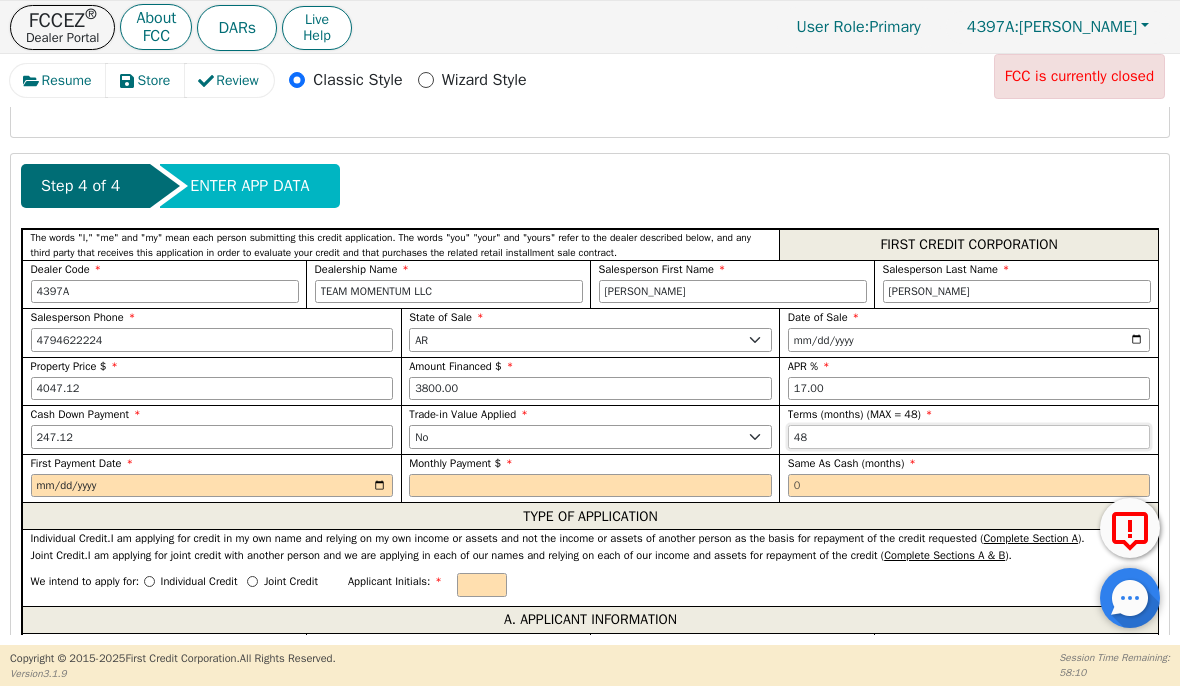 type on "4" 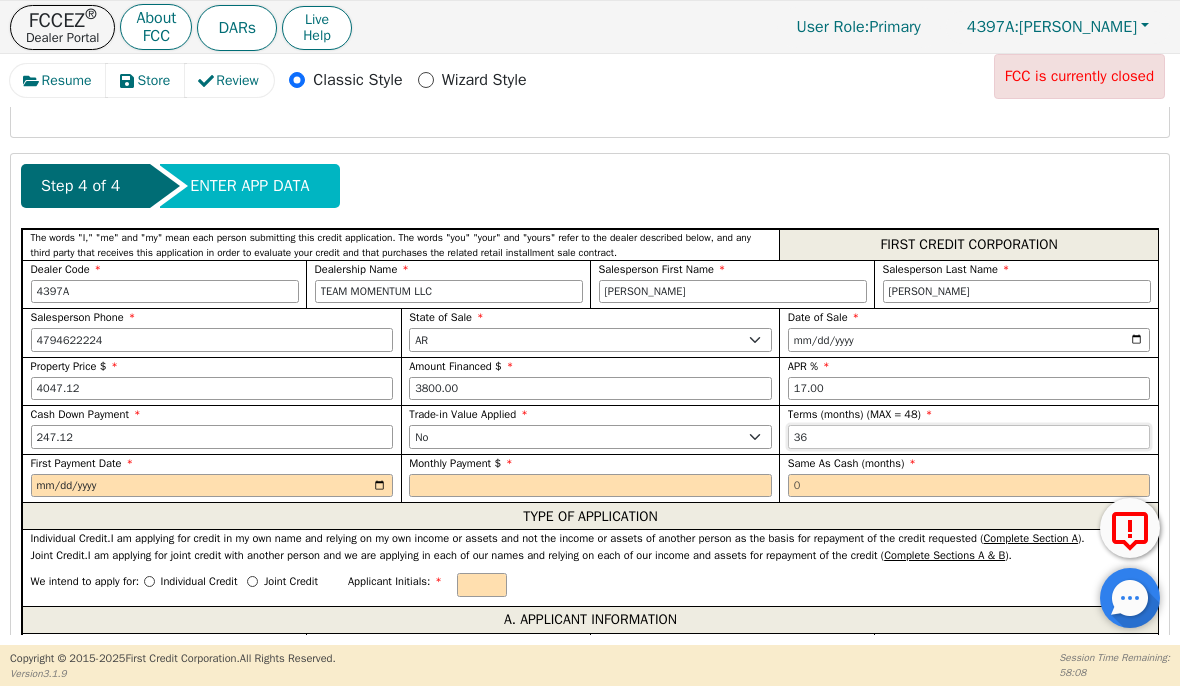 type on "36" 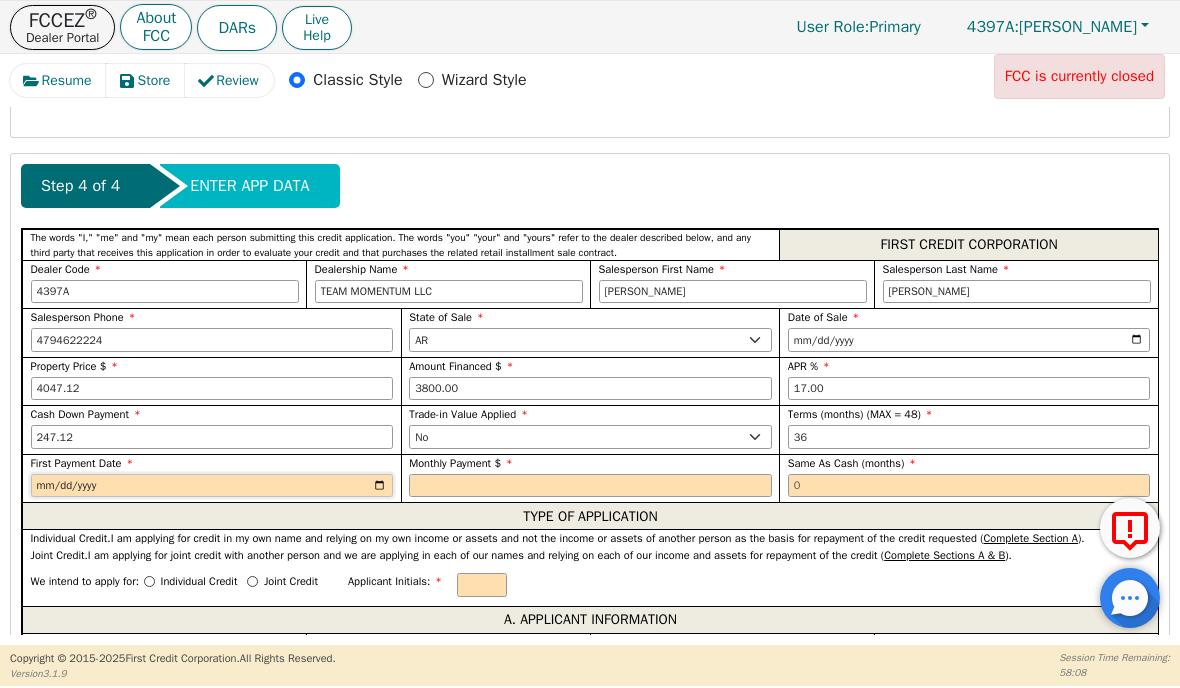click at bounding box center [212, 486] 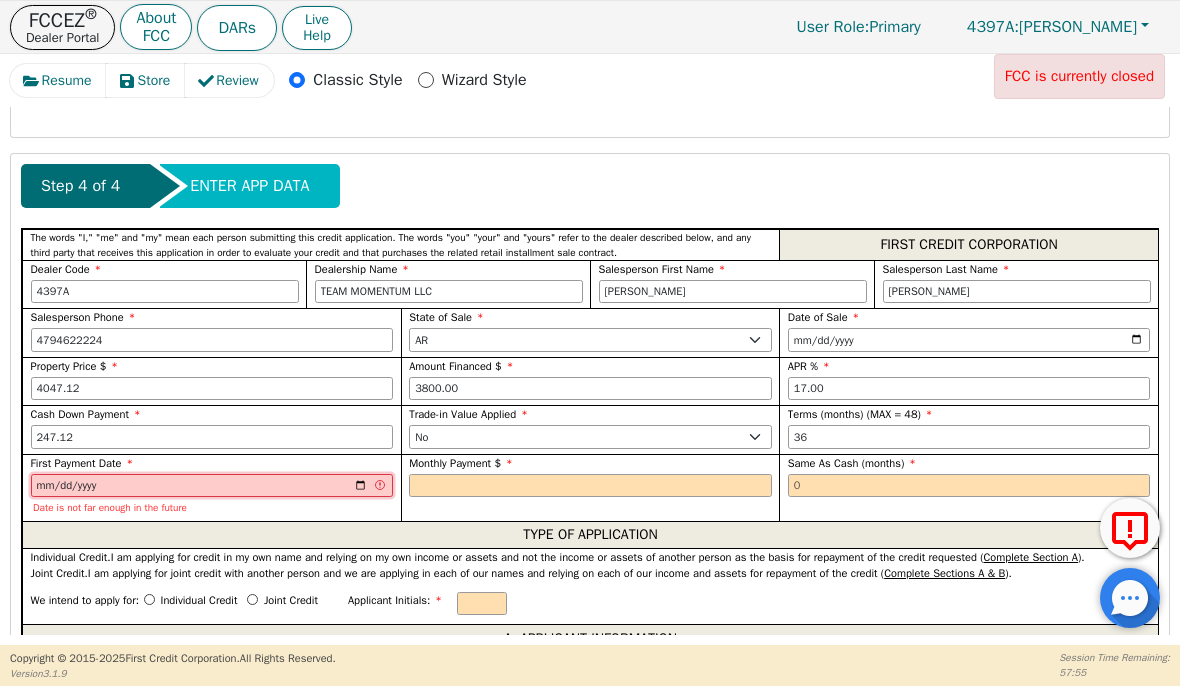 type on "[DATE]" 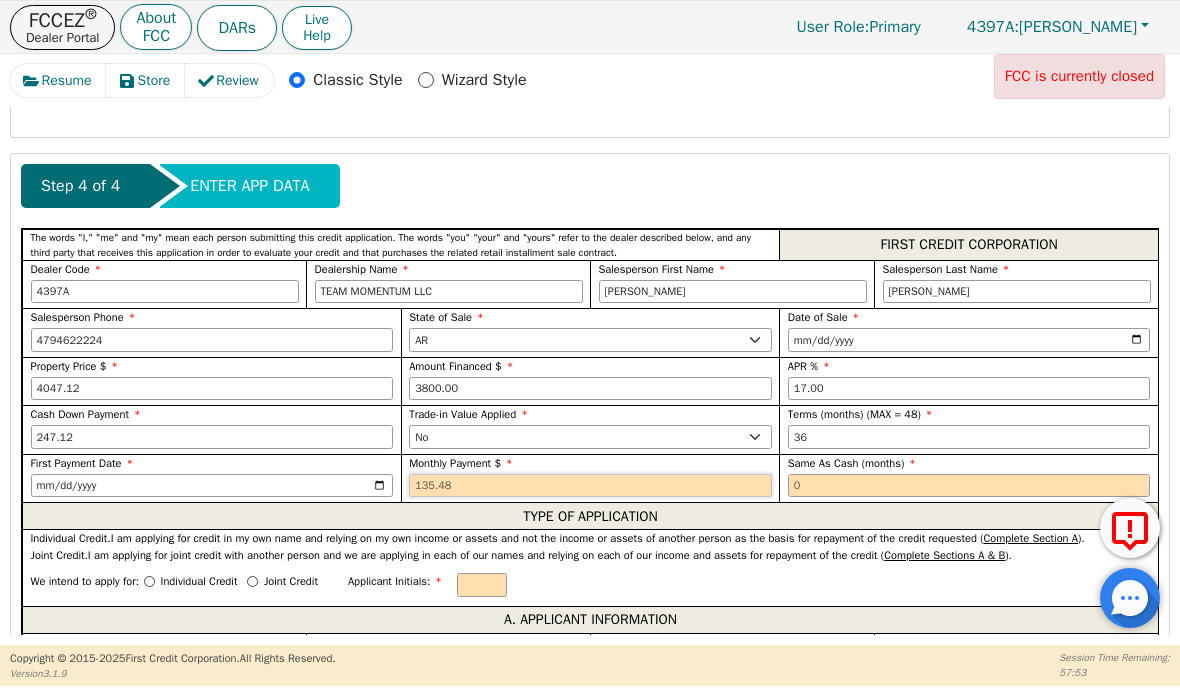 click at bounding box center (590, 486) 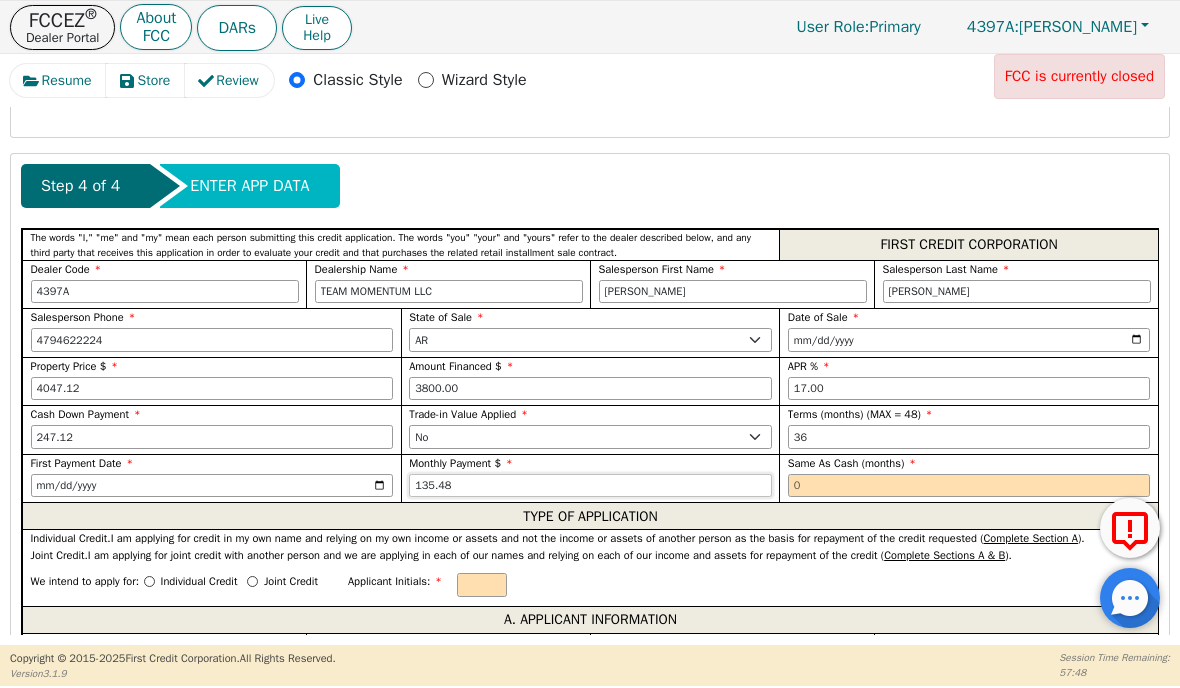type on "135.48" 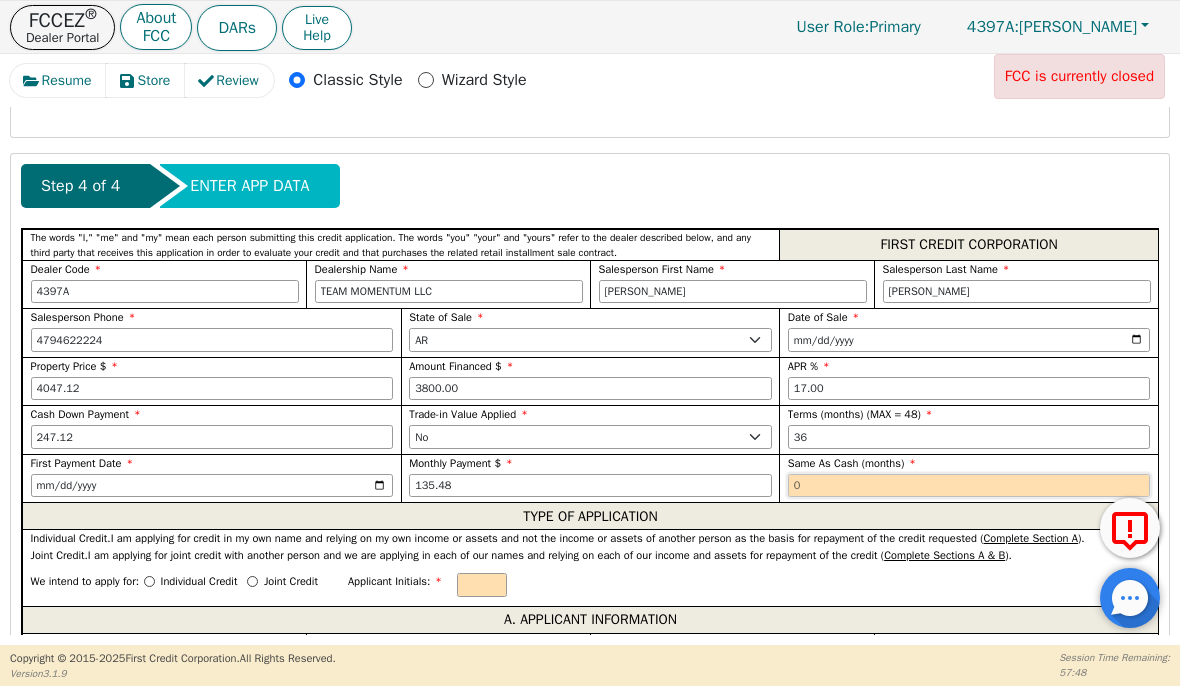click at bounding box center (969, 486) 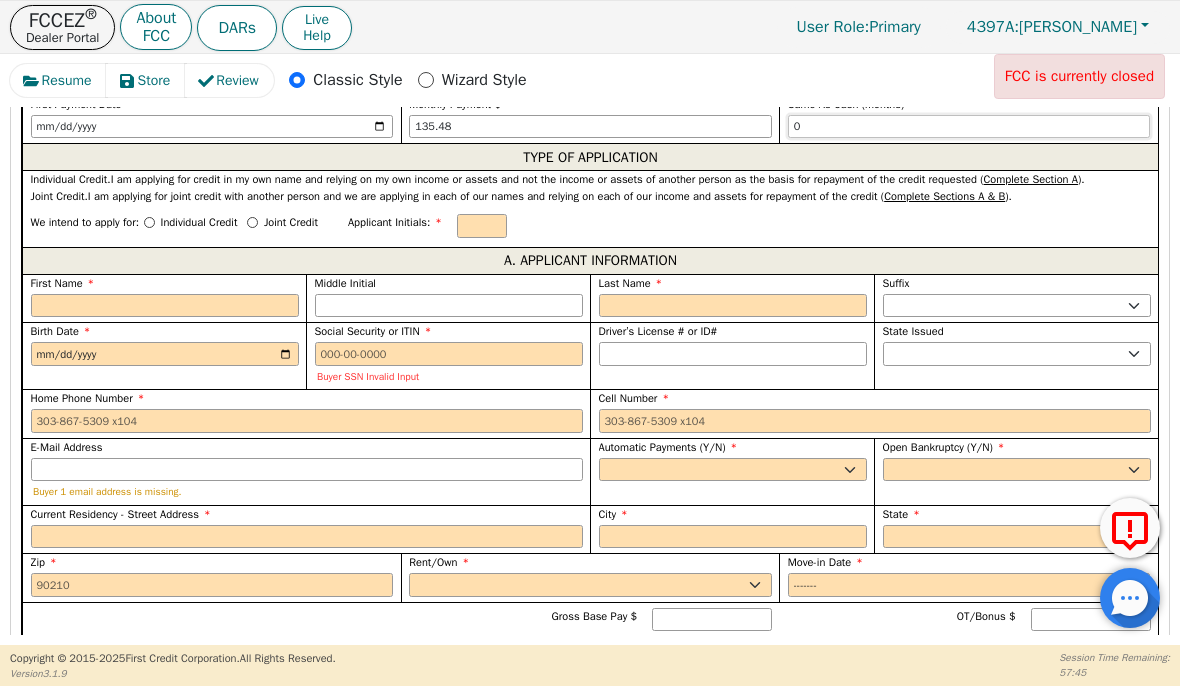 scroll, scrollTop: 1210, scrollLeft: 0, axis: vertical 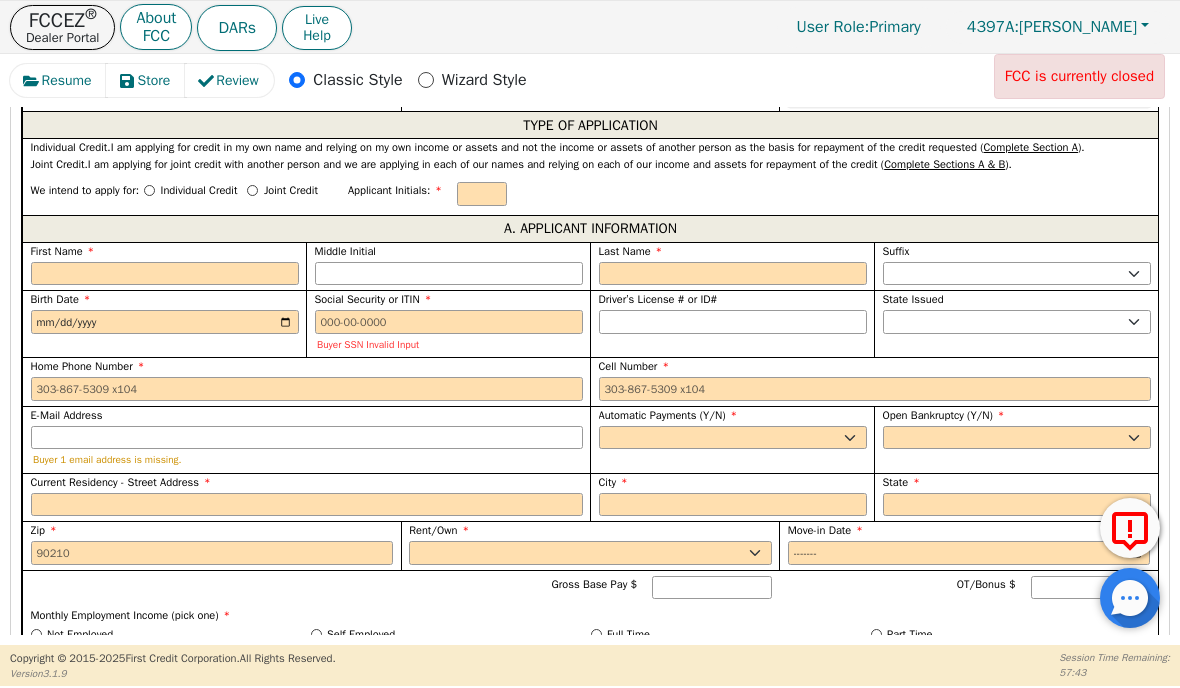 type on "0" 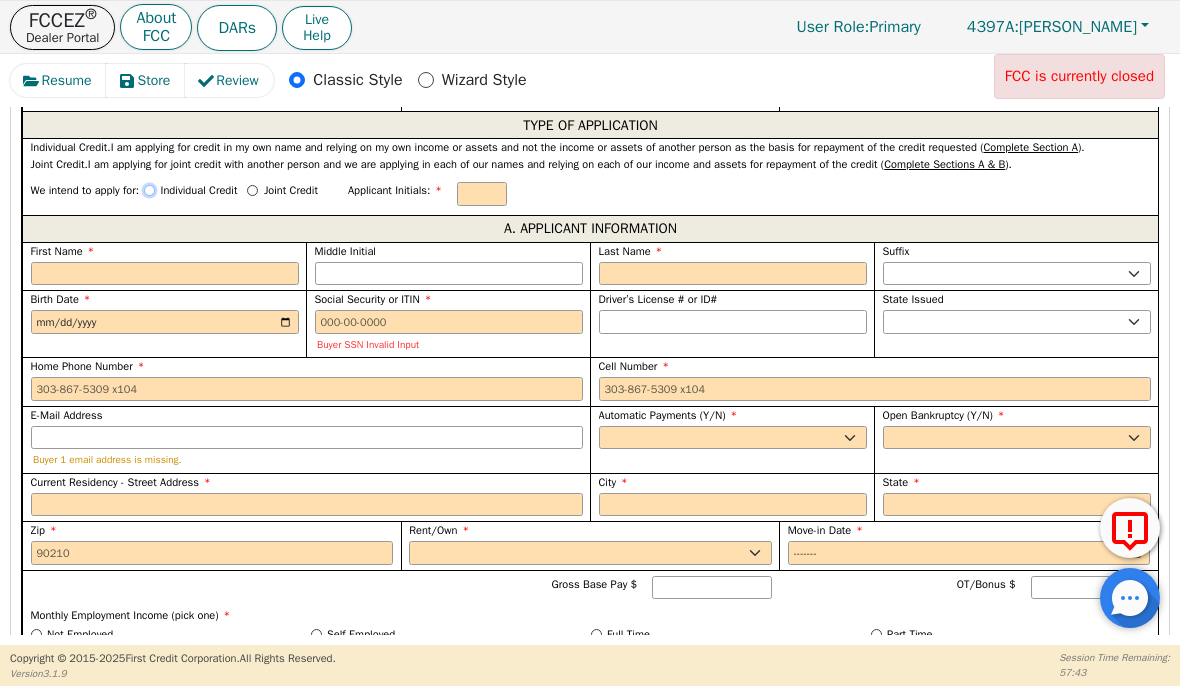 click on "Individual Credit" at bounding box center (149, 190) 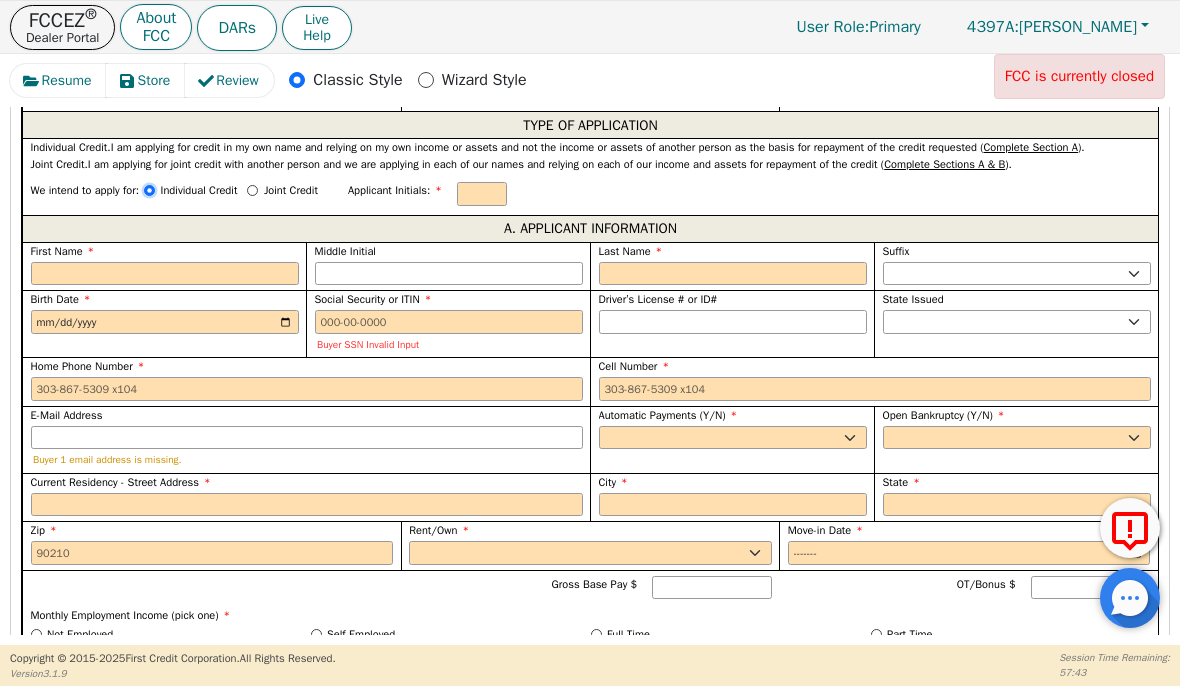 radio on "true" 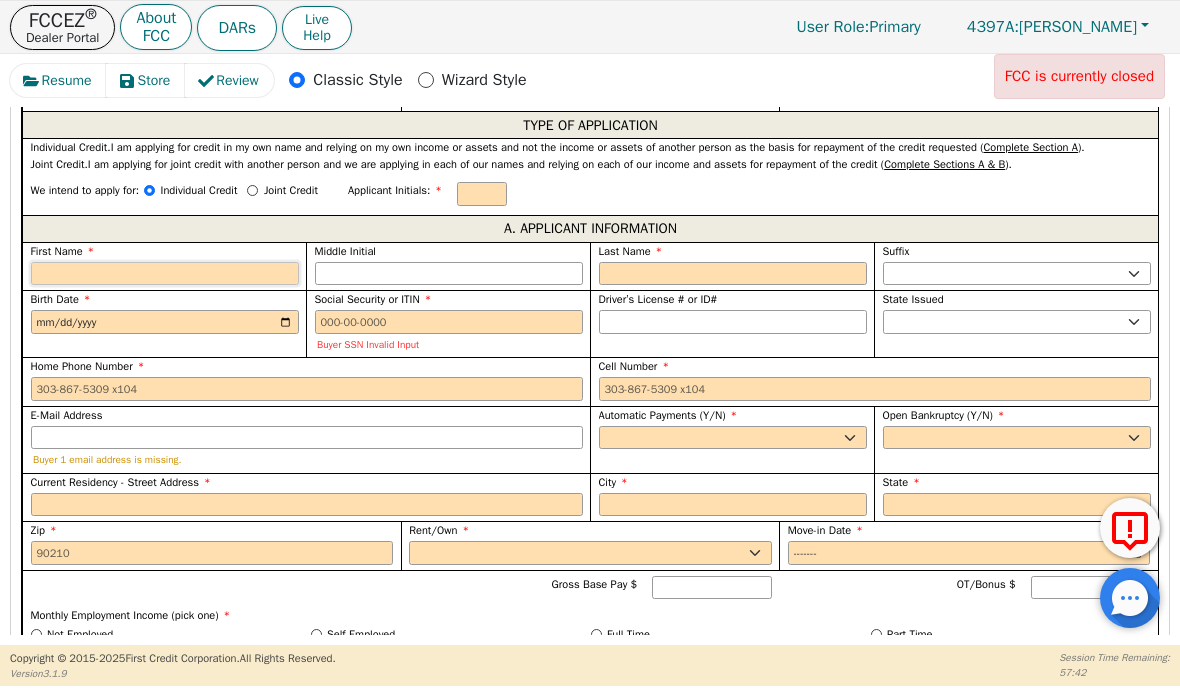 click on "First Name" at bounding box center (165, 274) 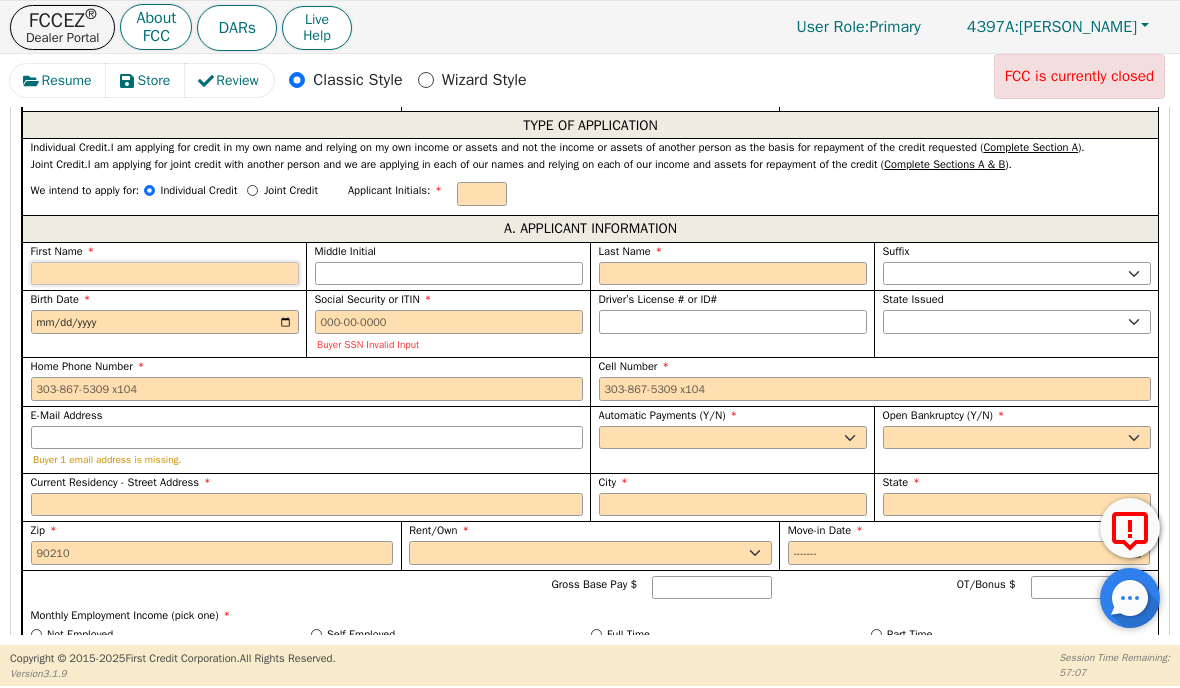 click on "First Name" at bounding box center [165, 274] 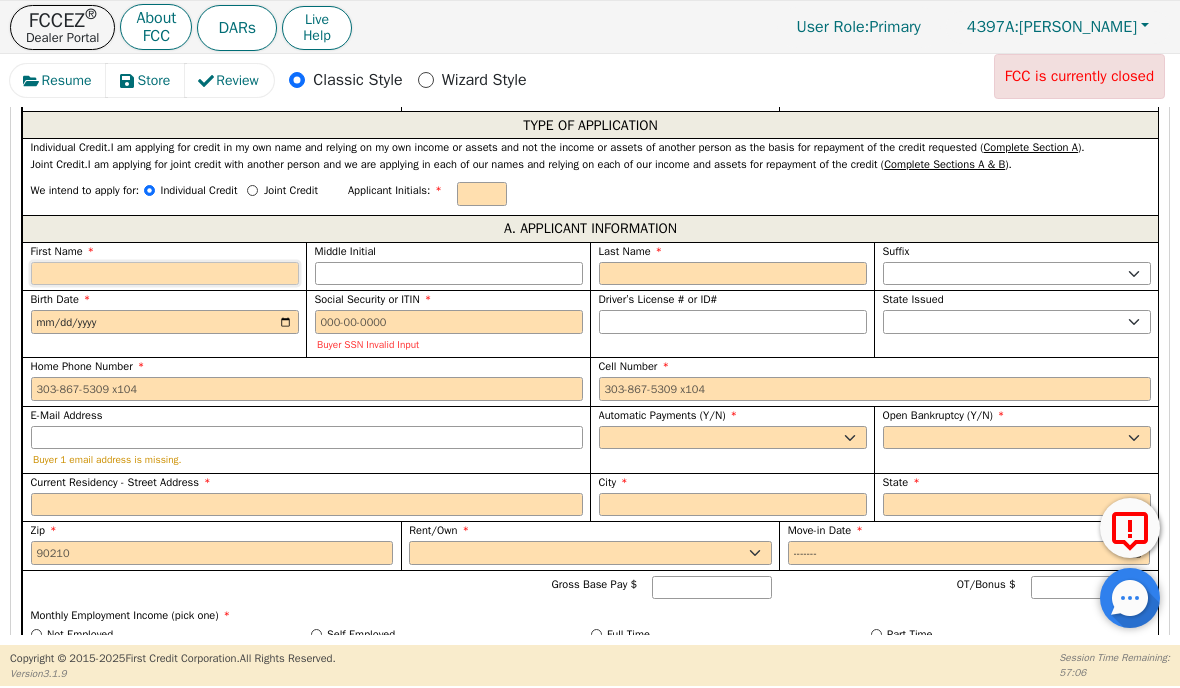 type on "C" 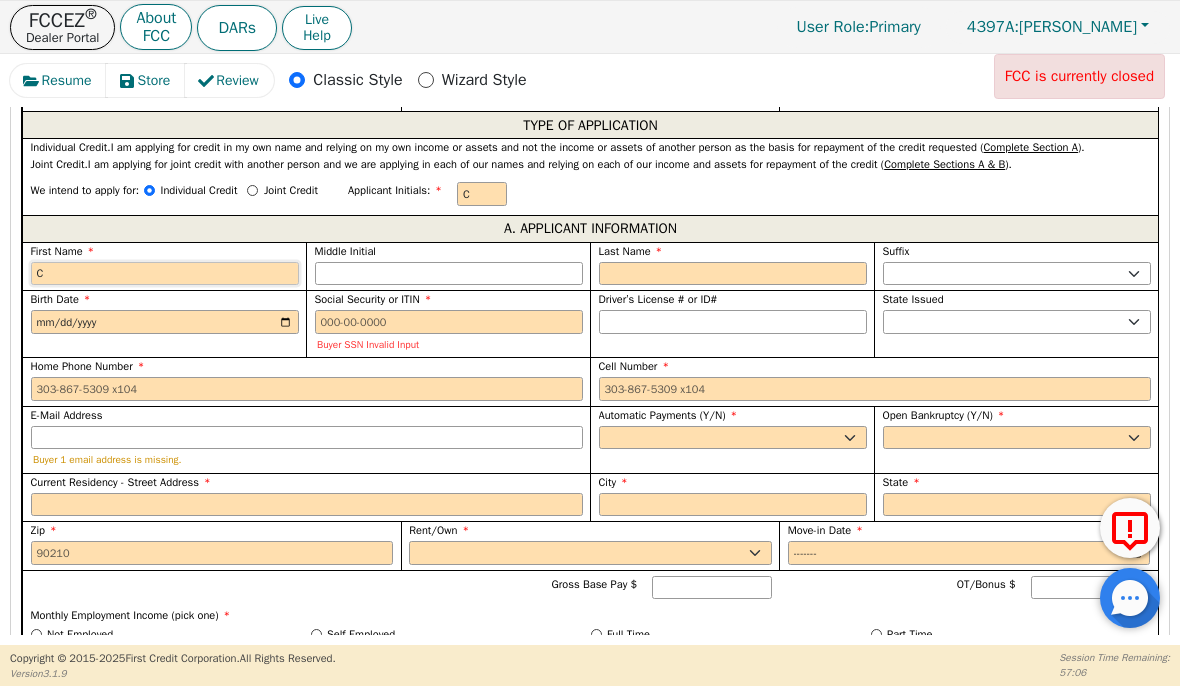 type on "C" 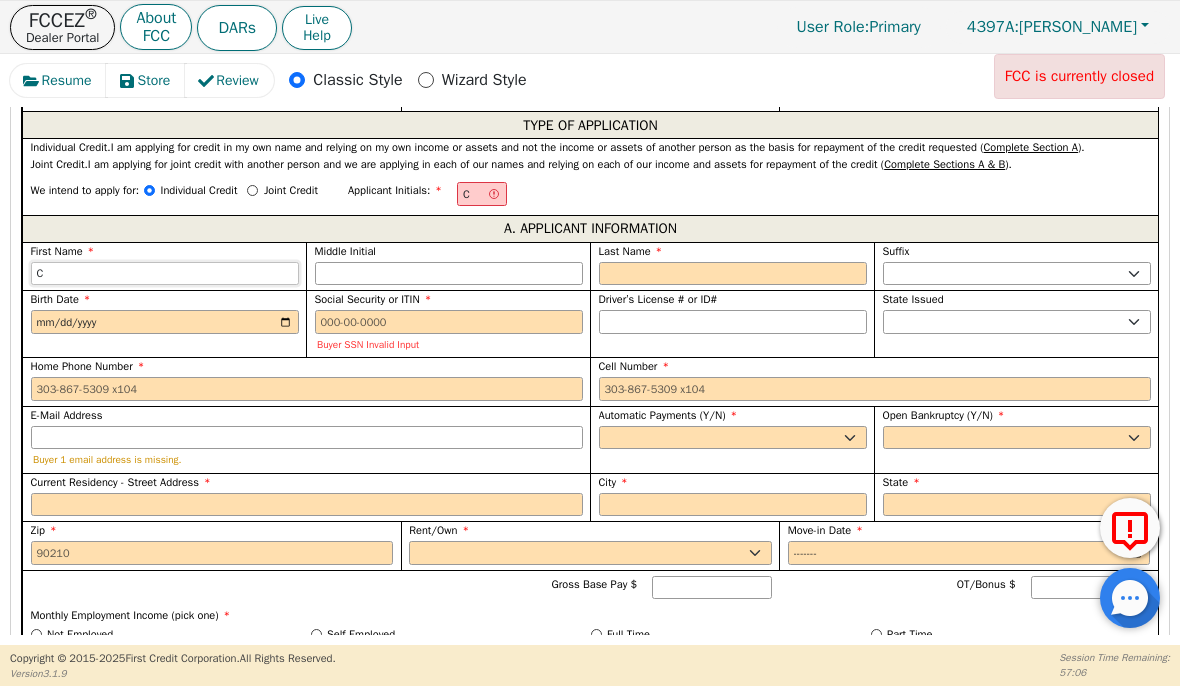 type on "Co" 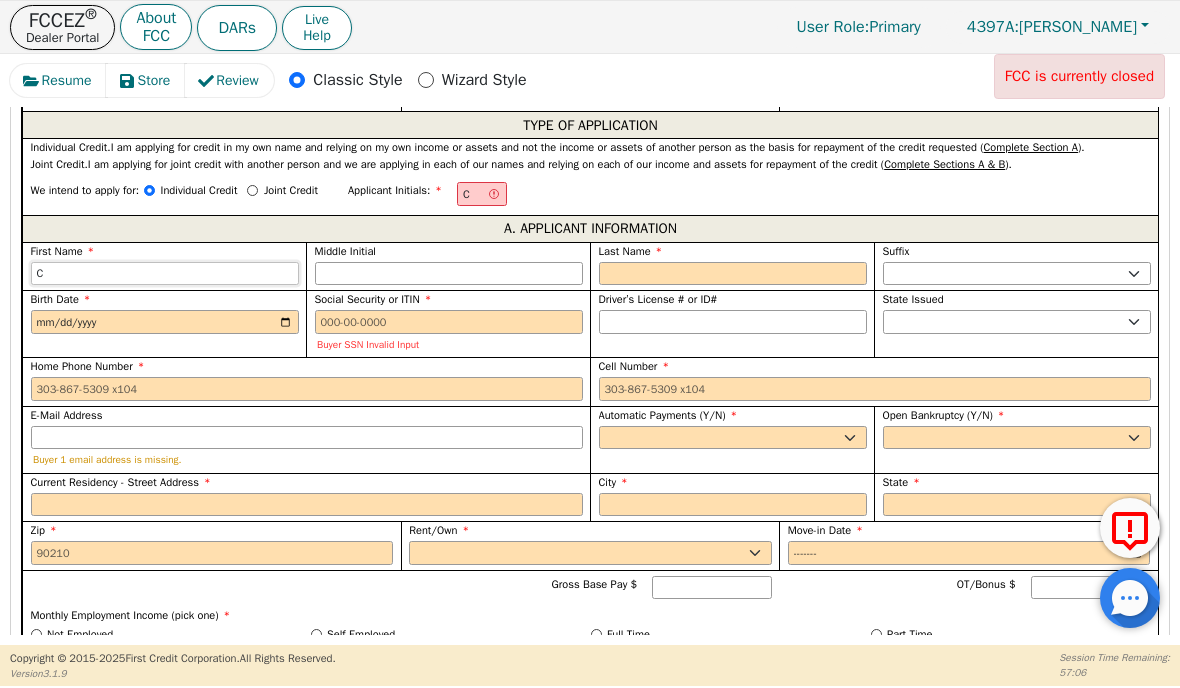 type on "Co" 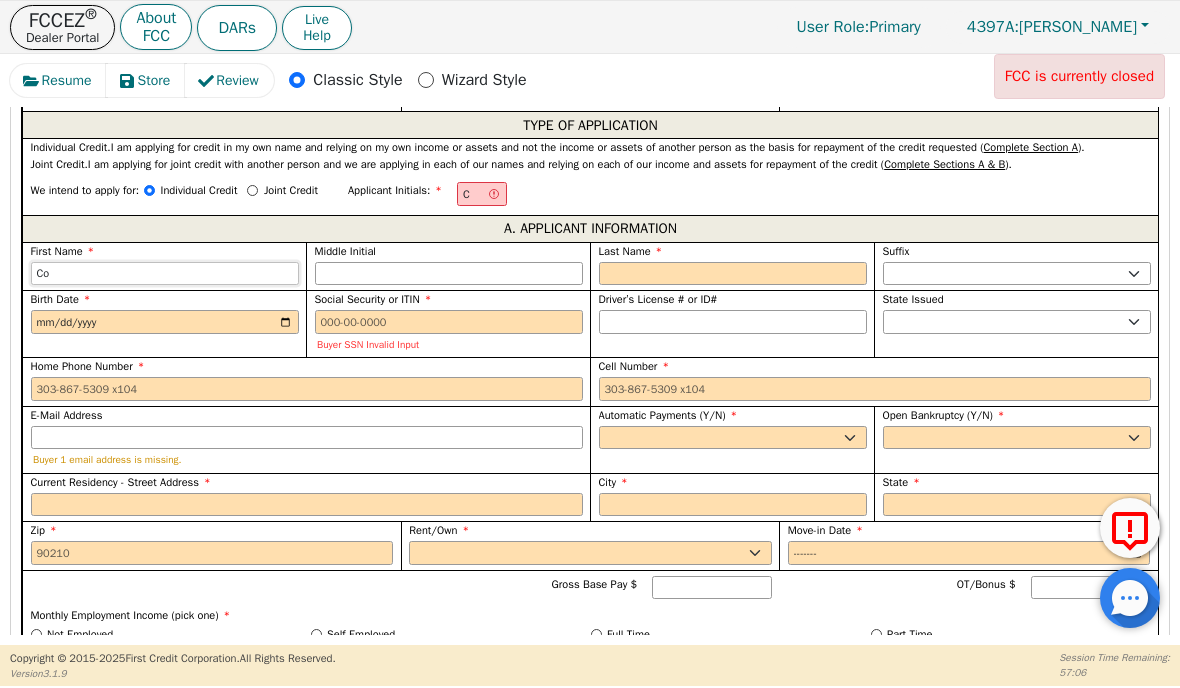 type on "Col" 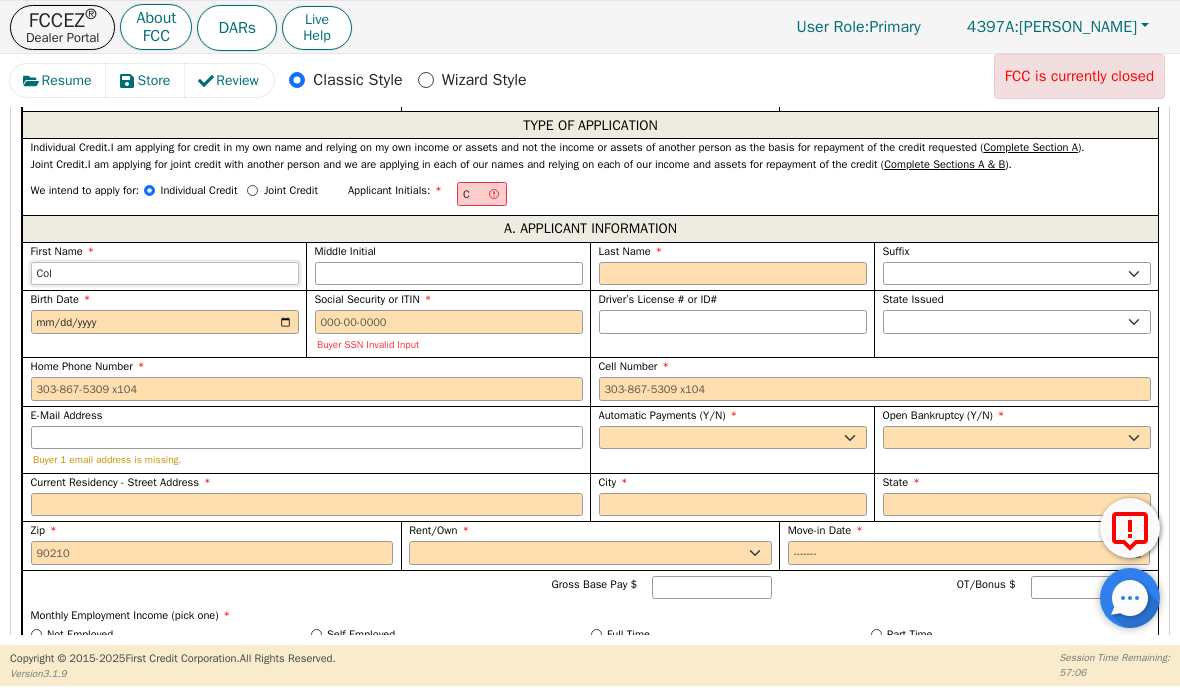 type on "Colb" 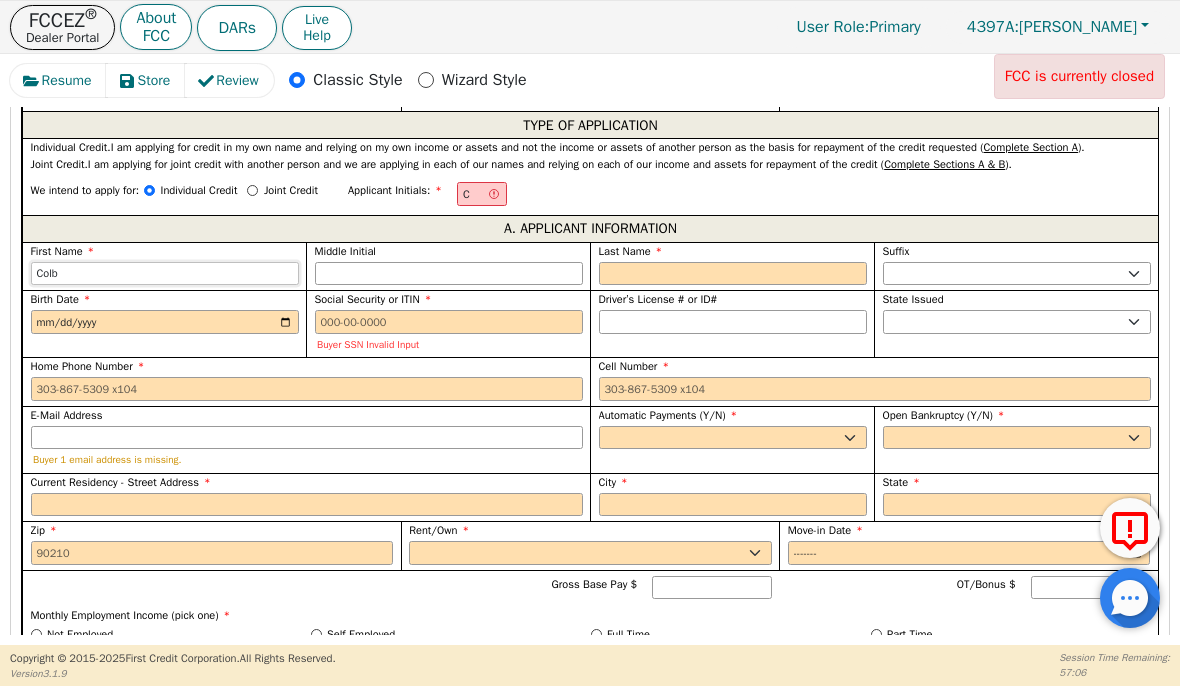 type on "Colby" 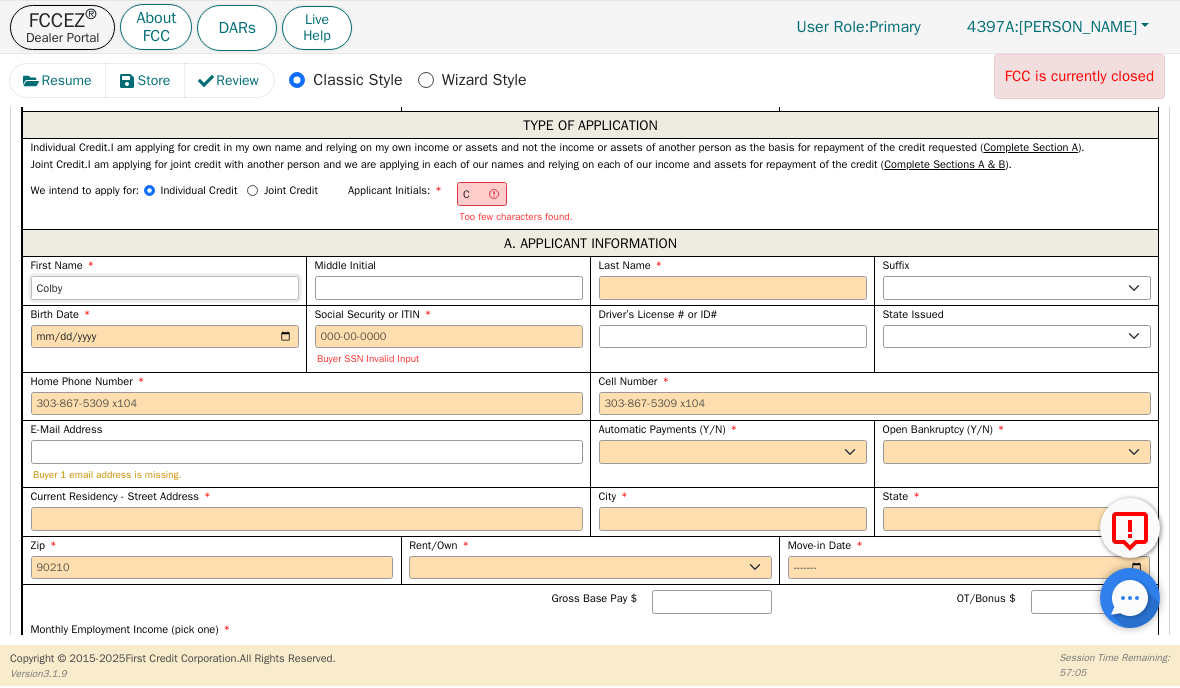 type on "Colby" 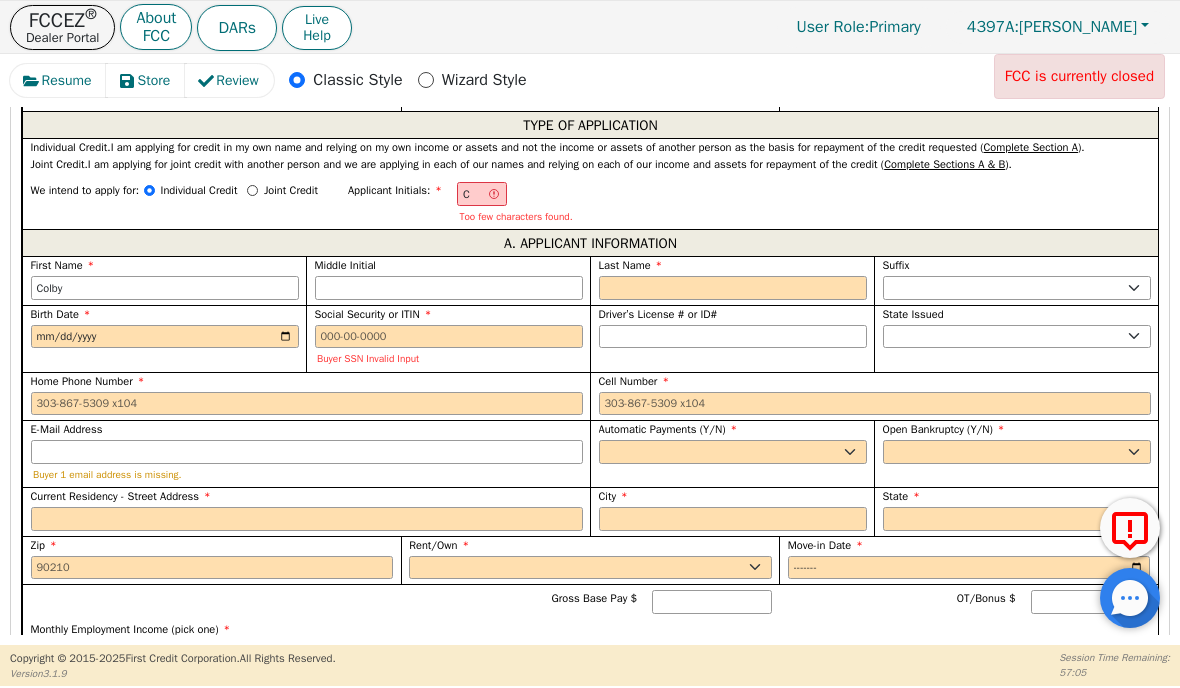 click on "Last Name" at bounding box center (733, 265) 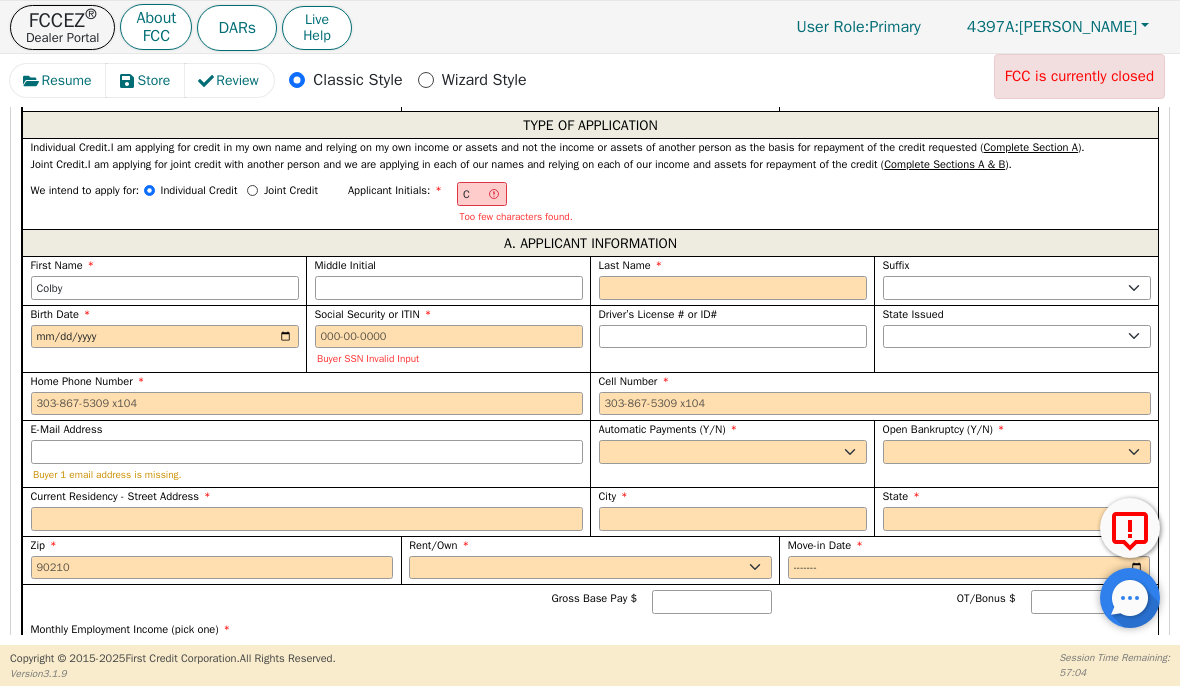 click on "Last Name" at bounding box center [733, 265] 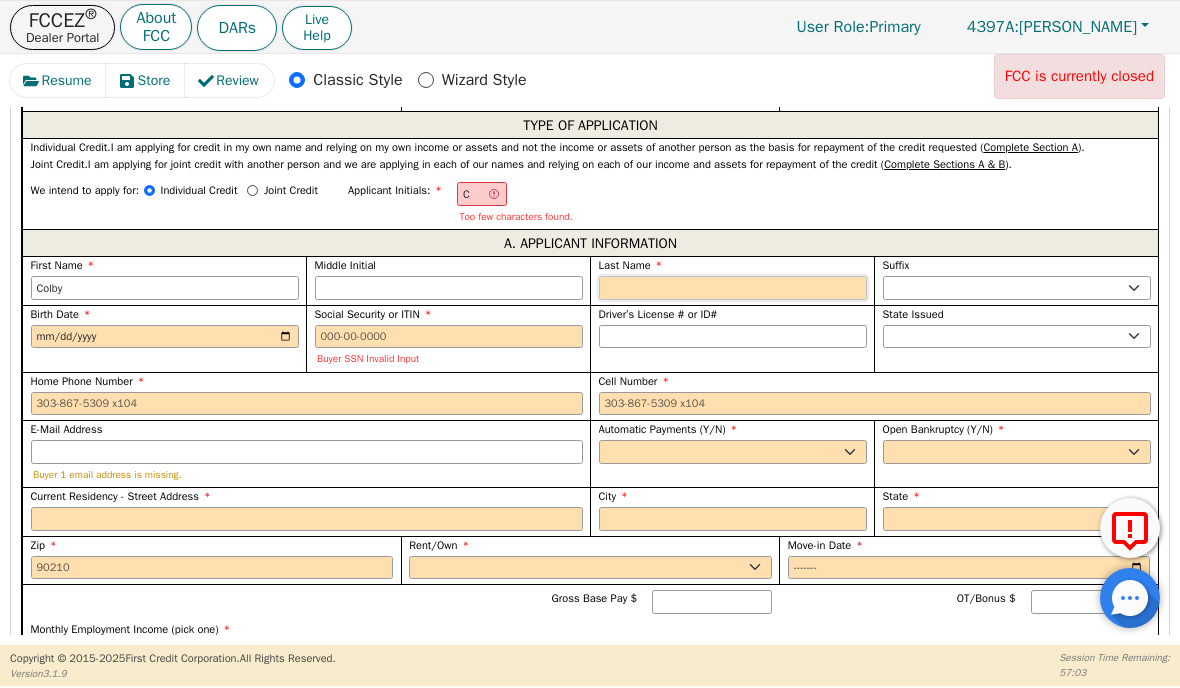 type on "CP" 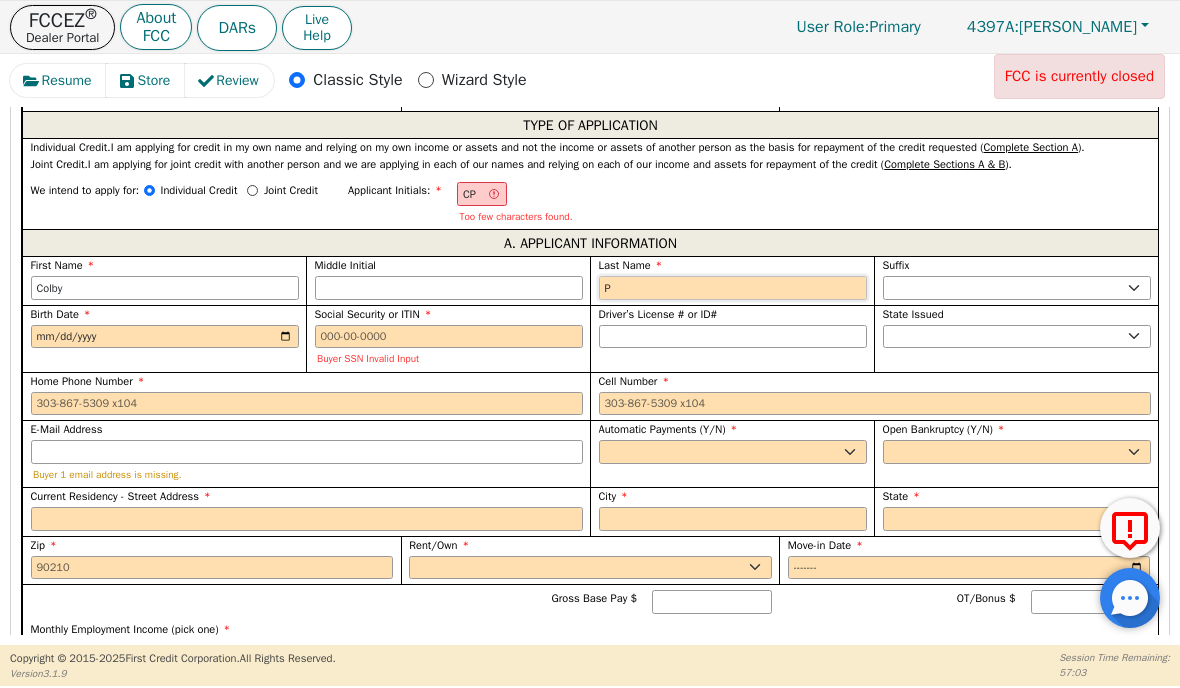 type on "Pe" 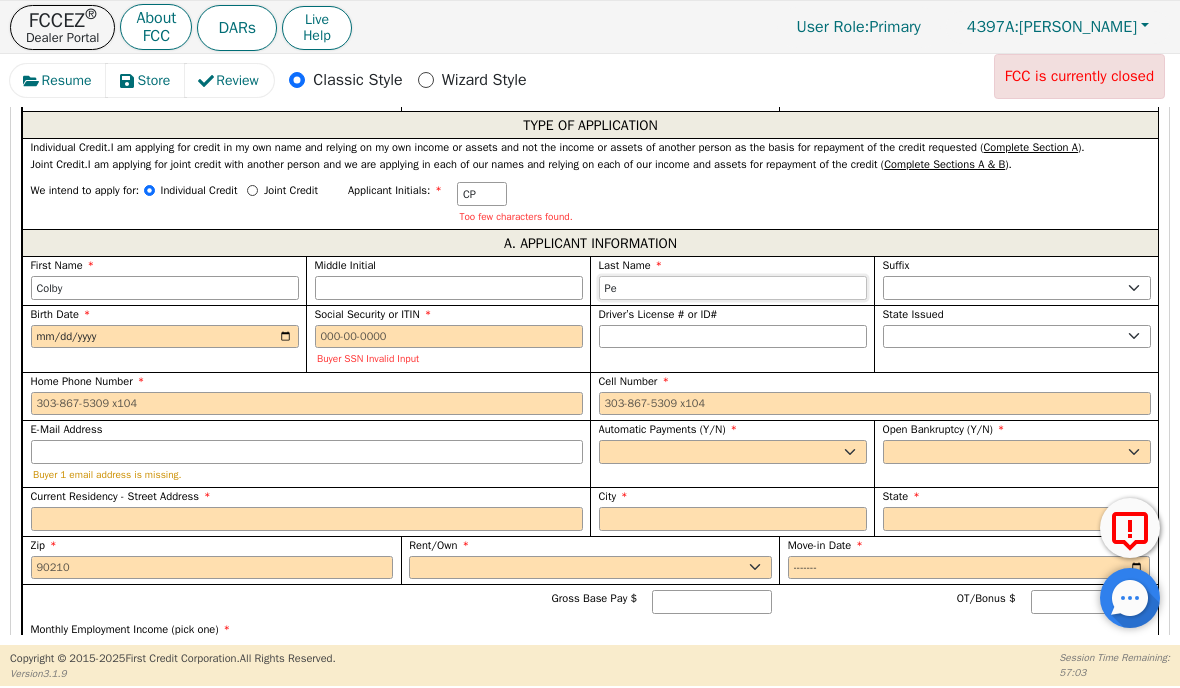 type on "Per" 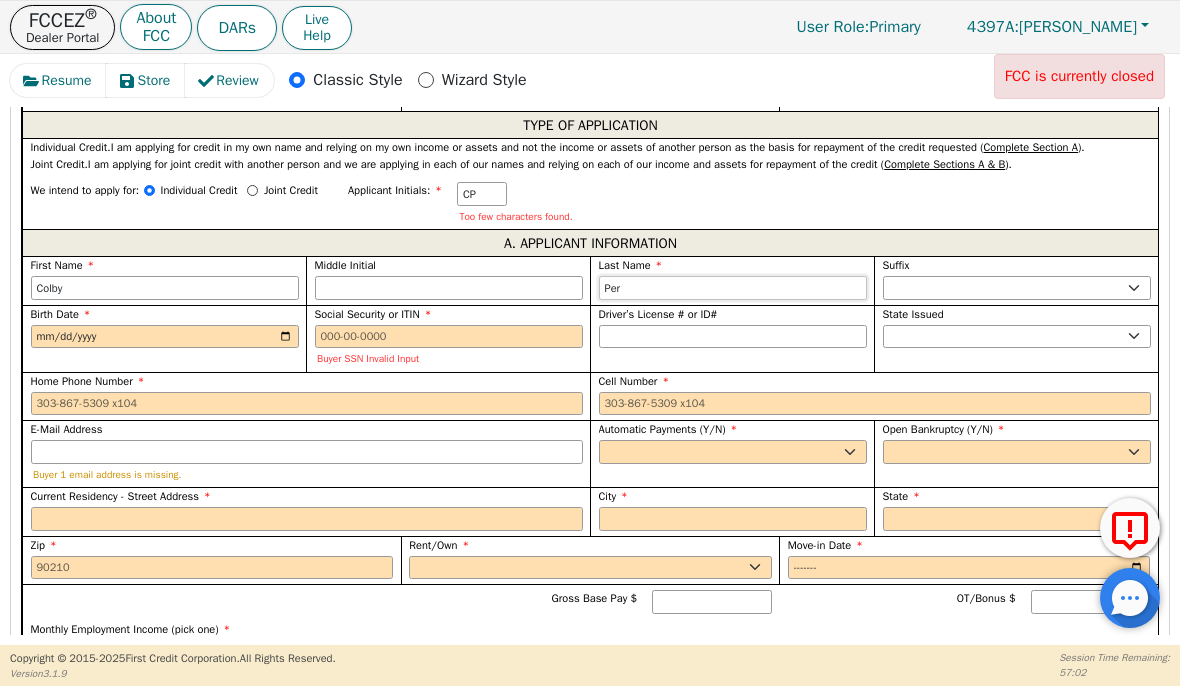 type on "Perk" 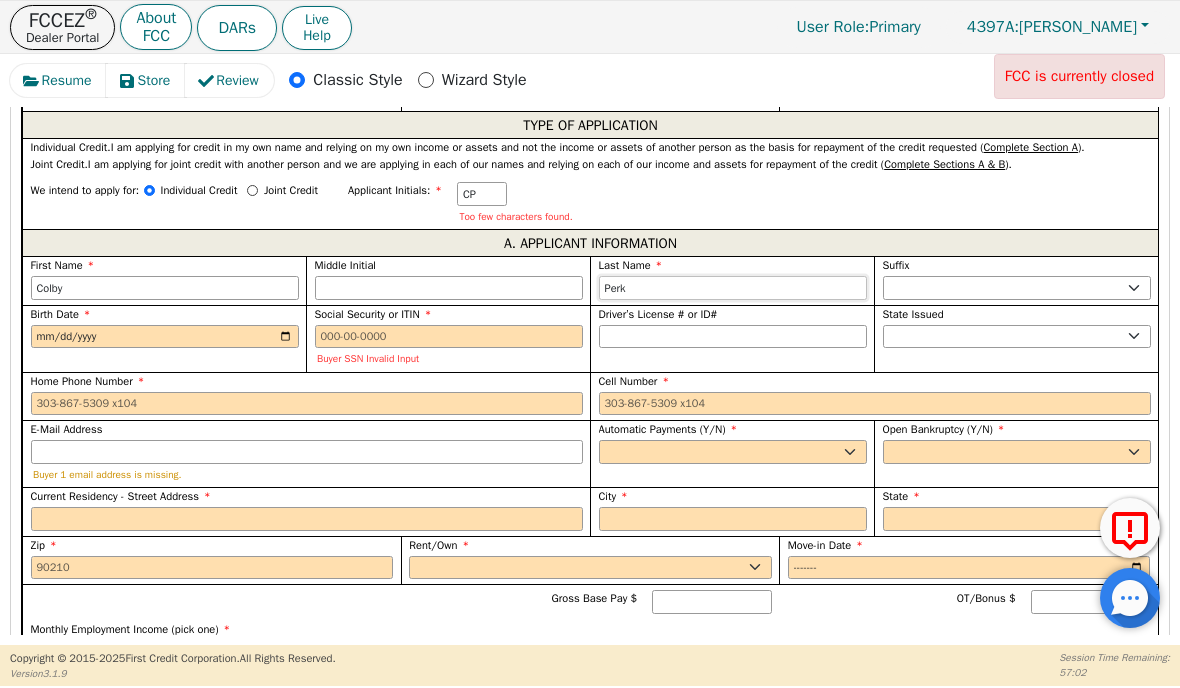 type on "Perki" 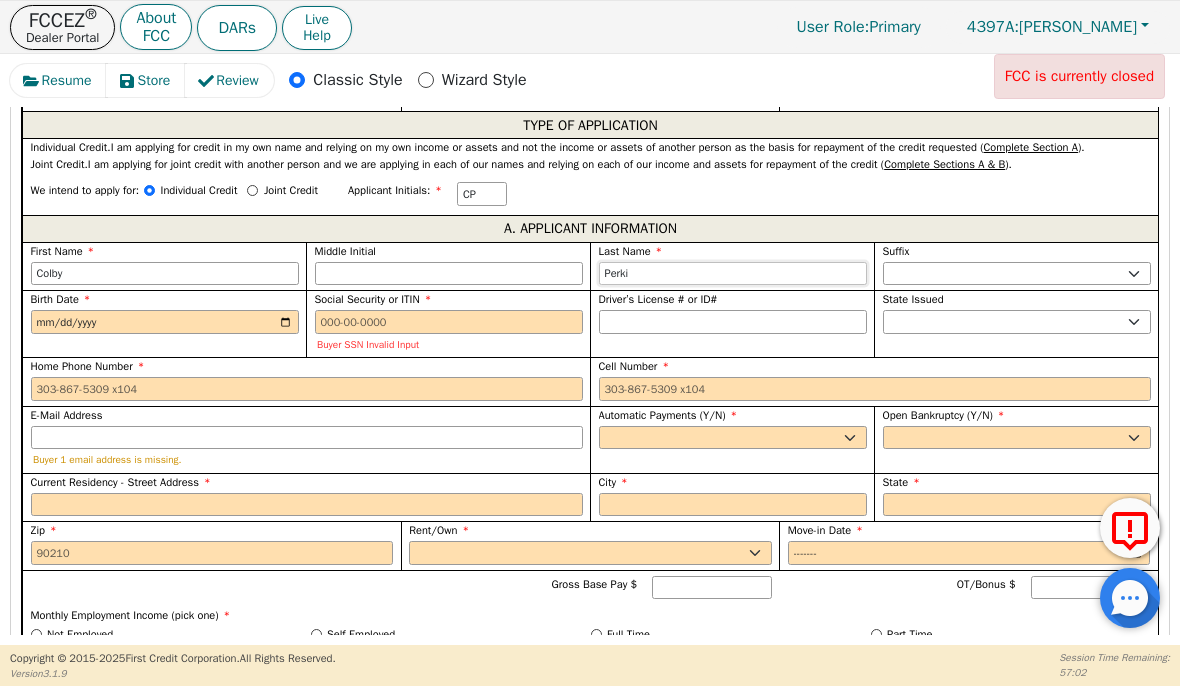 type on "Perkin" 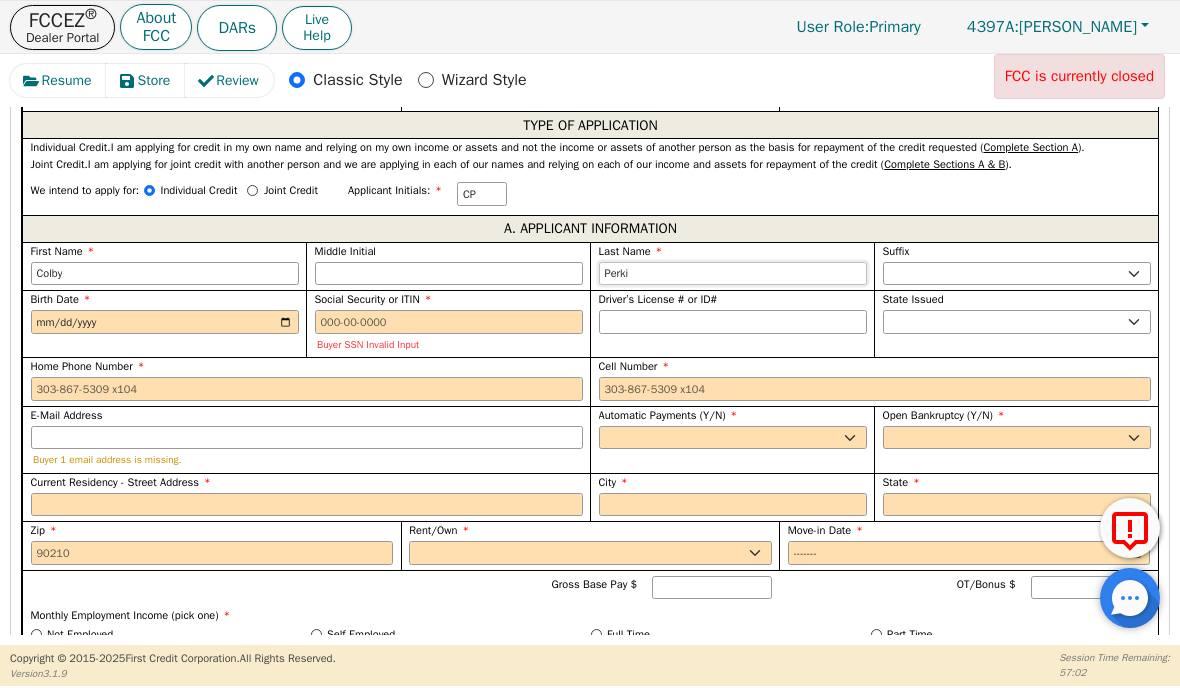 type on "[PERSON_NAME]" 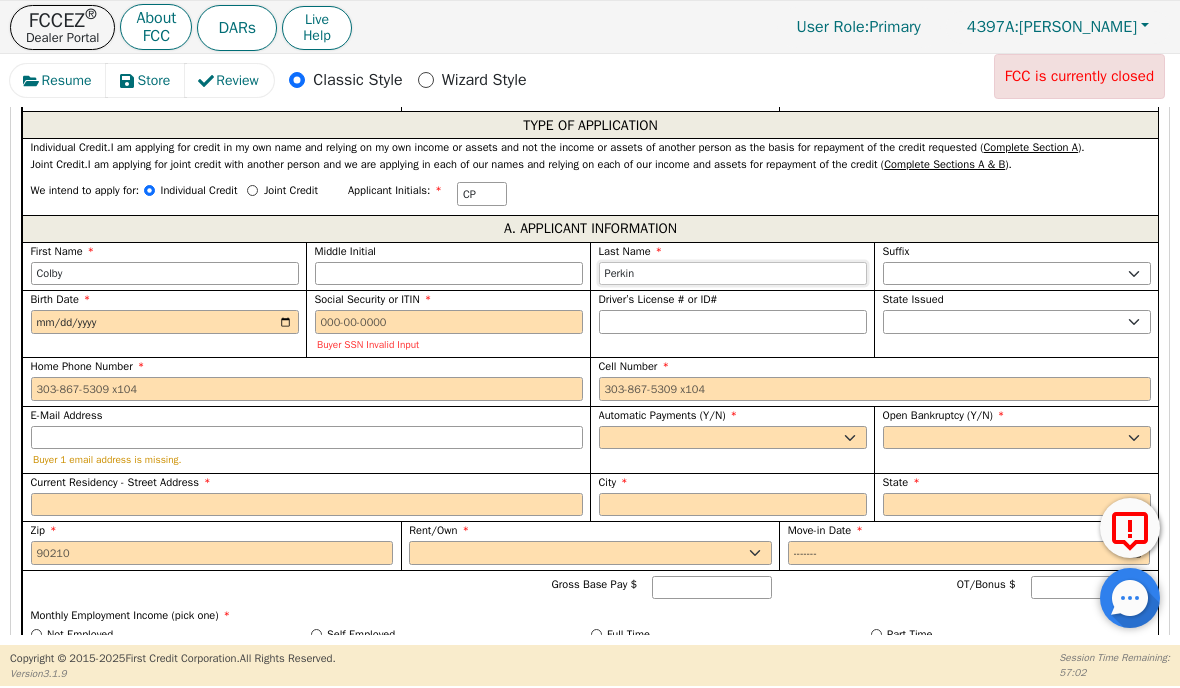 type on "[PERSON_NAME]" 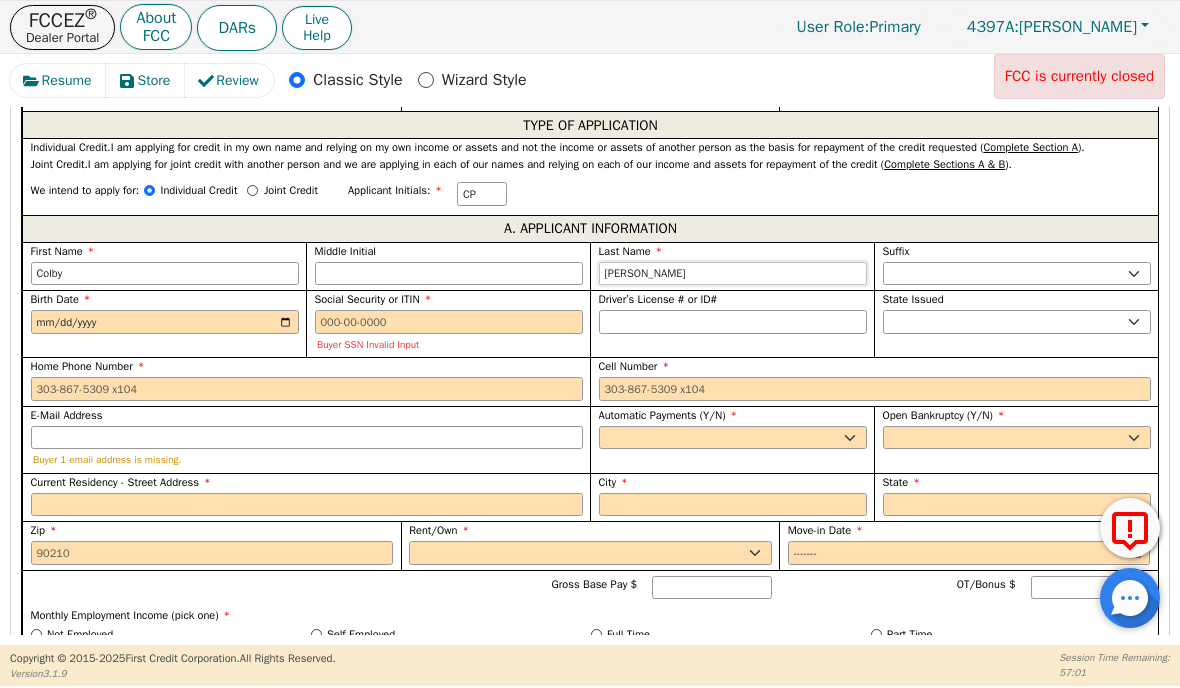 type on "[PERSON_NAME]" 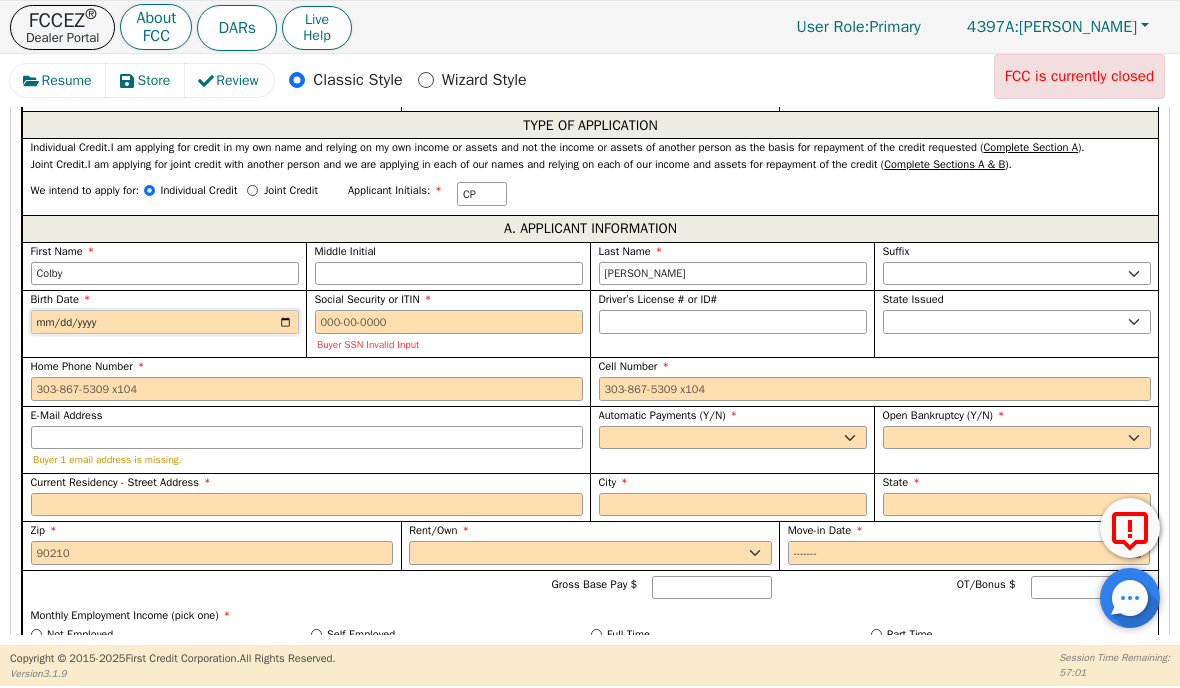 click on "Birth Date" at bounding box center (165, 322) 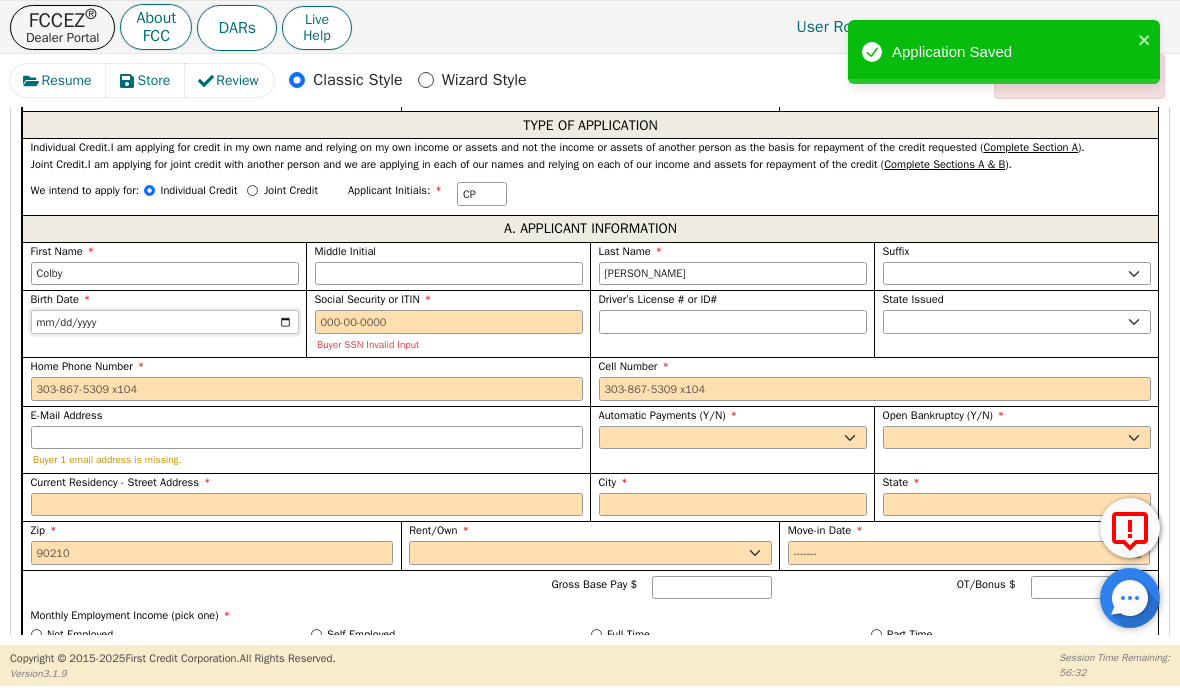 click on "[DATE]" at bounding box center (165, 322) 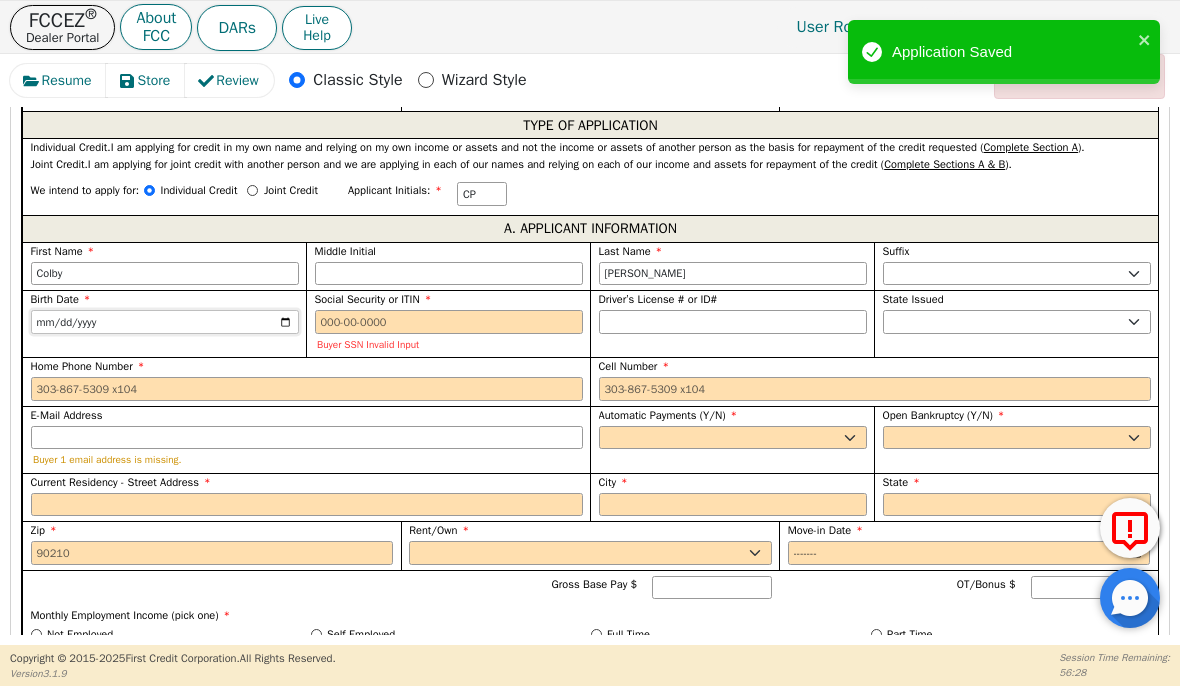 type on "[DATE]" 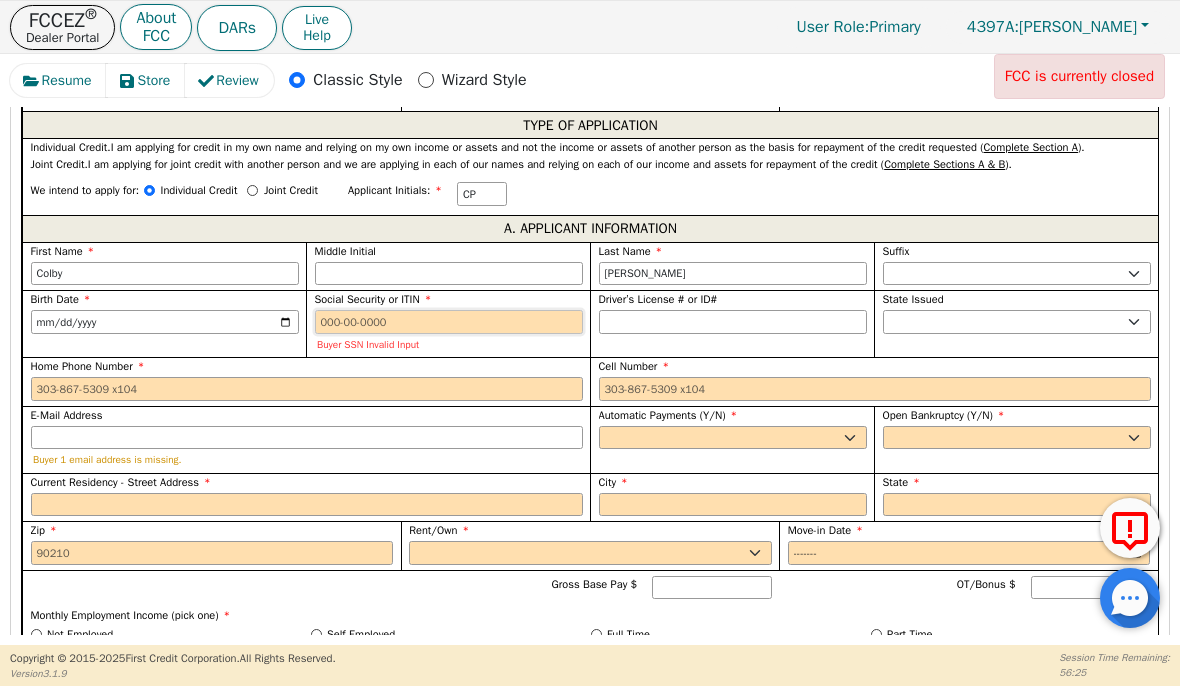 click on "Social Security or ITIN" at bounding box center (449, 322) 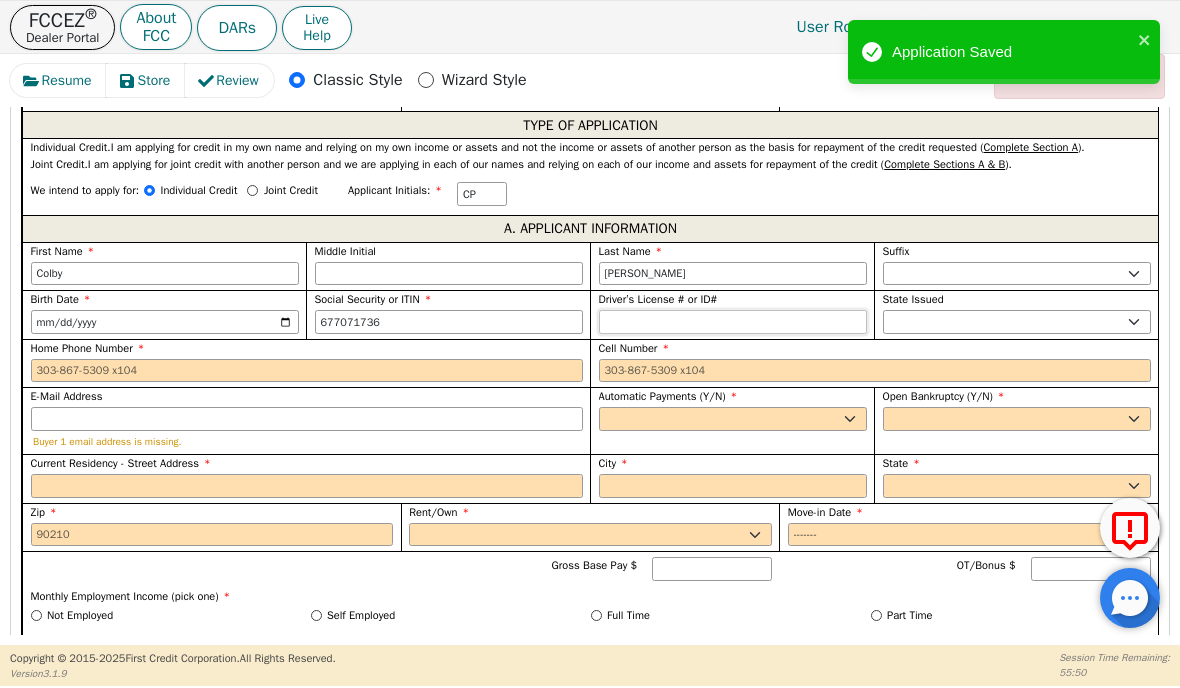 click on "Driver’s License # or ID#" at bounding box center [733, 322] 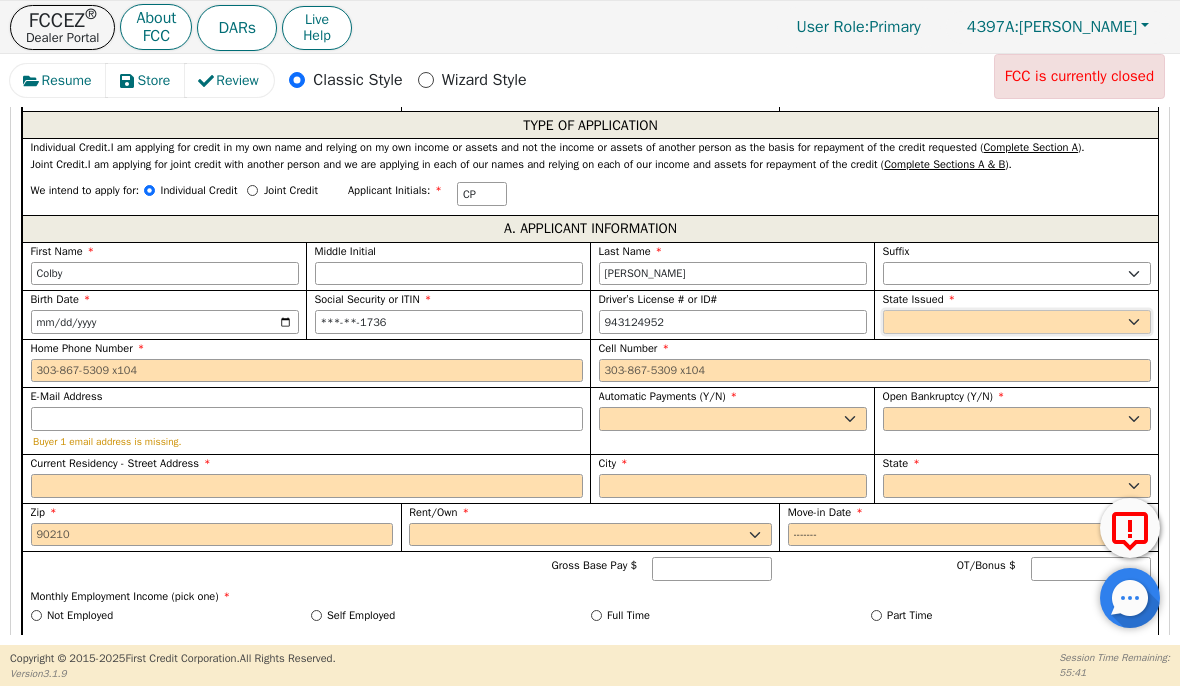 click on "AK AL AR AZ CA CO CT DC DE FL [GEOGRAPHIC_DATA] HI IA ID IL IN KS [GEOGRAPHIC_DATA] LA MA MD [GEOGRAPHIC_DATA] [GEOGRAPHIC_DATA] [GEOGRAPHIC_DATA] [GEOGRAPHIC_DATA] [GEOGRAPHIC_DATA] MT NC [GEOGRAPHIC_DATA] [GEOGRAPHIC_DATA] NH [GEOGRAPHIC_DATA] [GEOGRAPHIC_DATA] [GEOGRAPHIC_DATA] [GEOGRAPHIC_DATA] [GEOGRAPHIC_DATA] [GEOGRAPHIC_DATA] OR [GEOGRAPHIC_DATA] SC SD [GEOGRAPHIC_DATA] [GEOGRAPHIC_DATA] [GEOGRAPHIC_DATA] [GEOGRAPHIC_DATA] [GEOGRAPHIC_DATA] [GEOGRAPHIC_DATA] [GEOGRAPHIC_DATA] WY" at bounding box center [1017, 322] 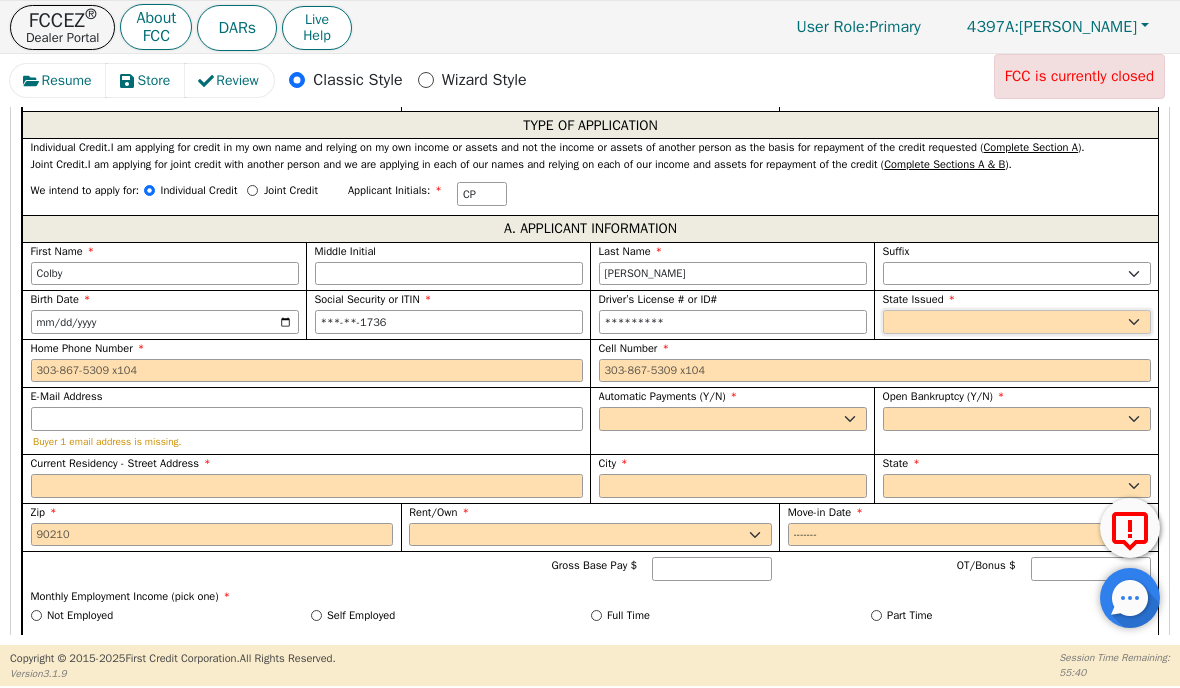 select on "AR" 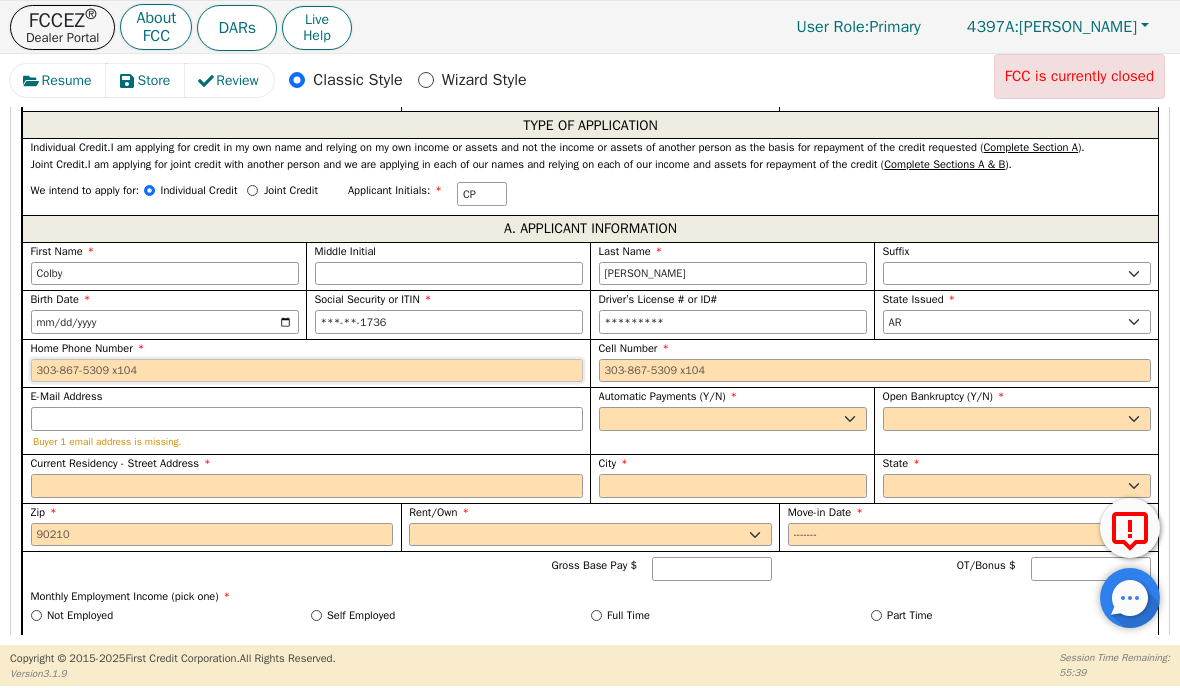 click on "Home Phone Number" at bounding box center [307, 371] 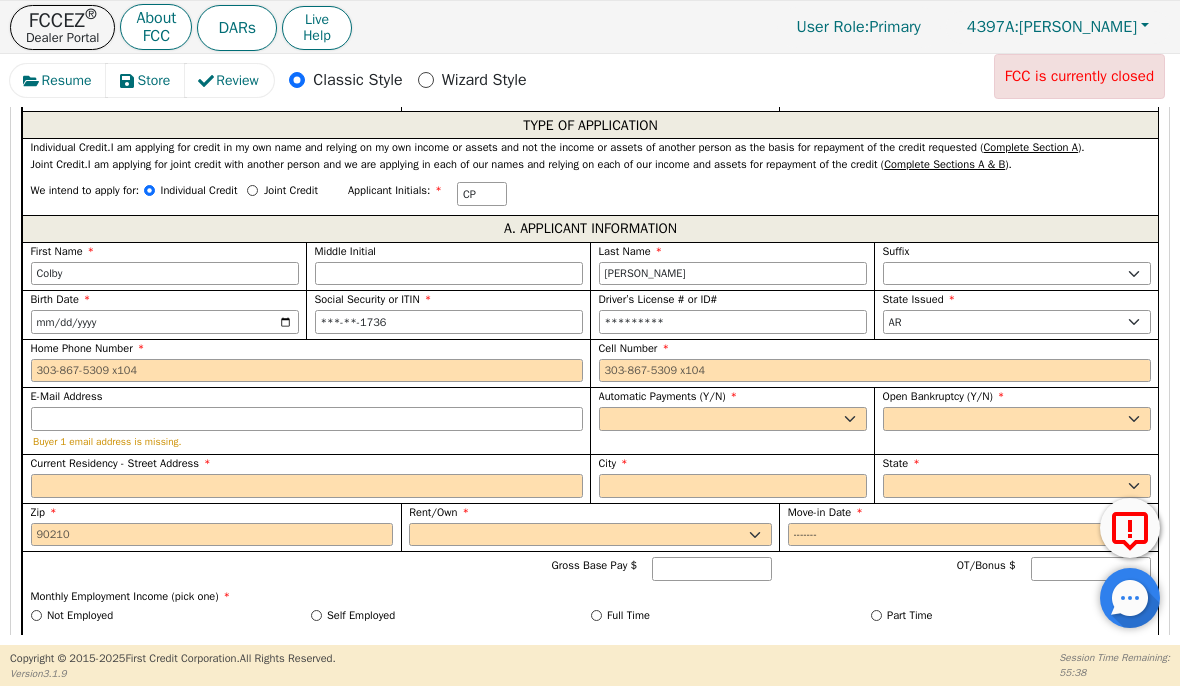 click on "Cell Number" at bounding box center [875, 371] 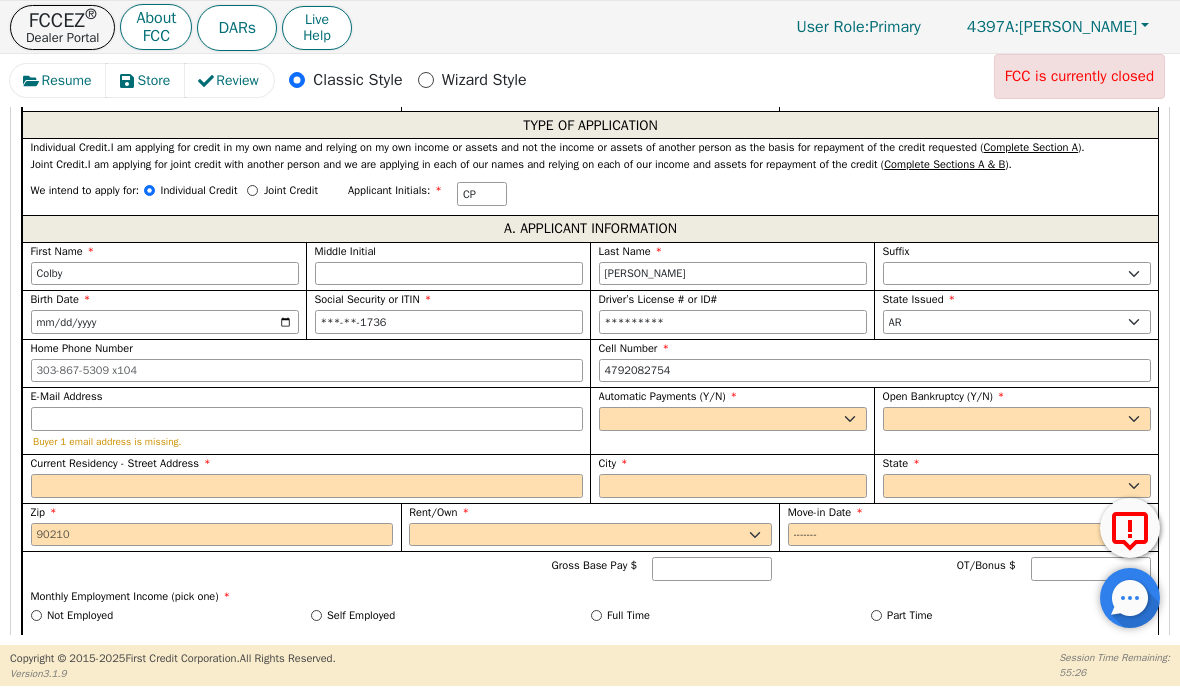 click on "E-Mail Address" at bounding box center (307, 419) 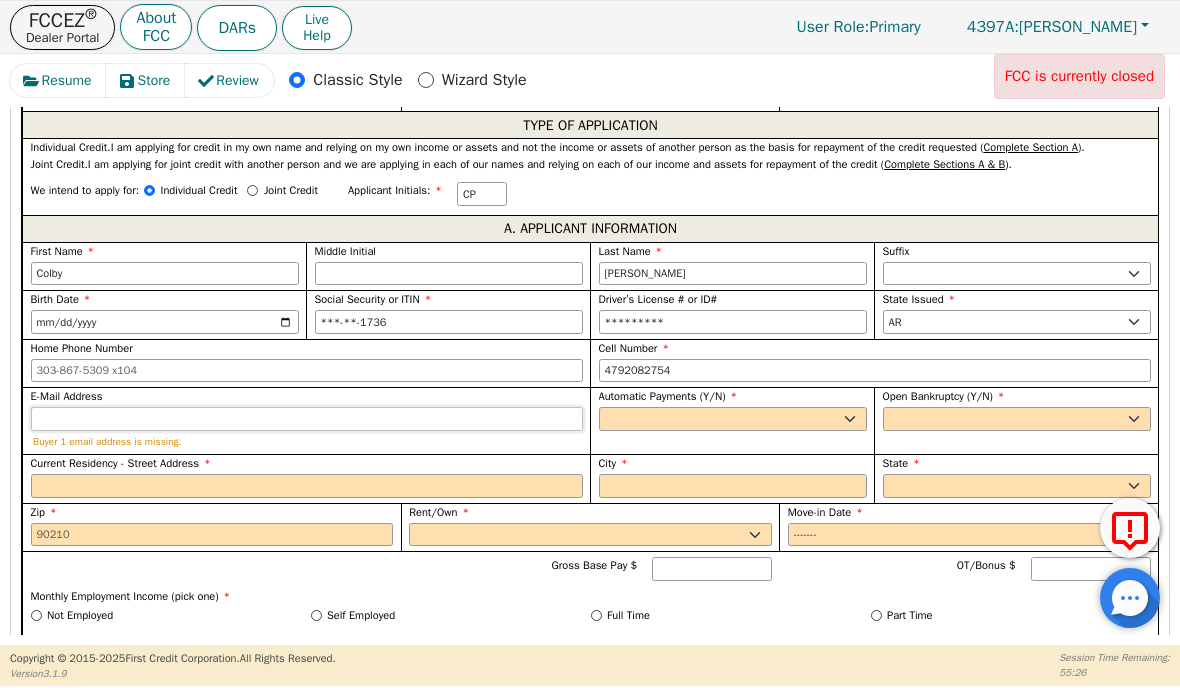 type on "[PHONE_NUMBER]" 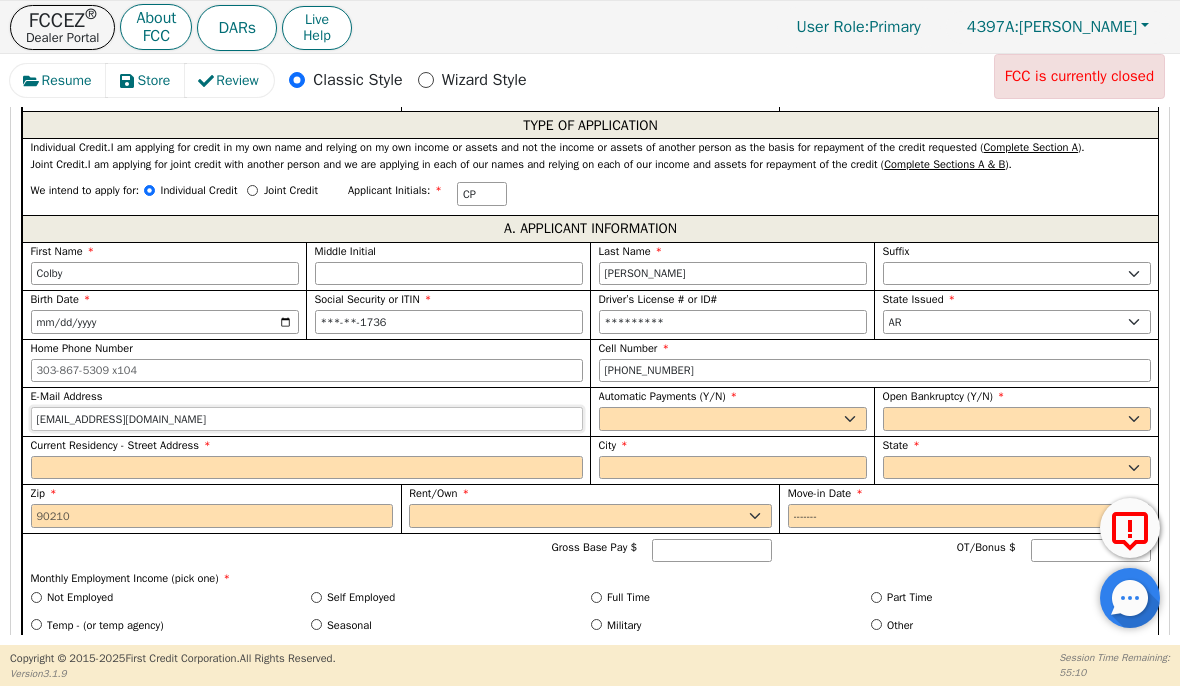 type on "[EMAIL_ADDRESS][DOMAIN_NAME]" 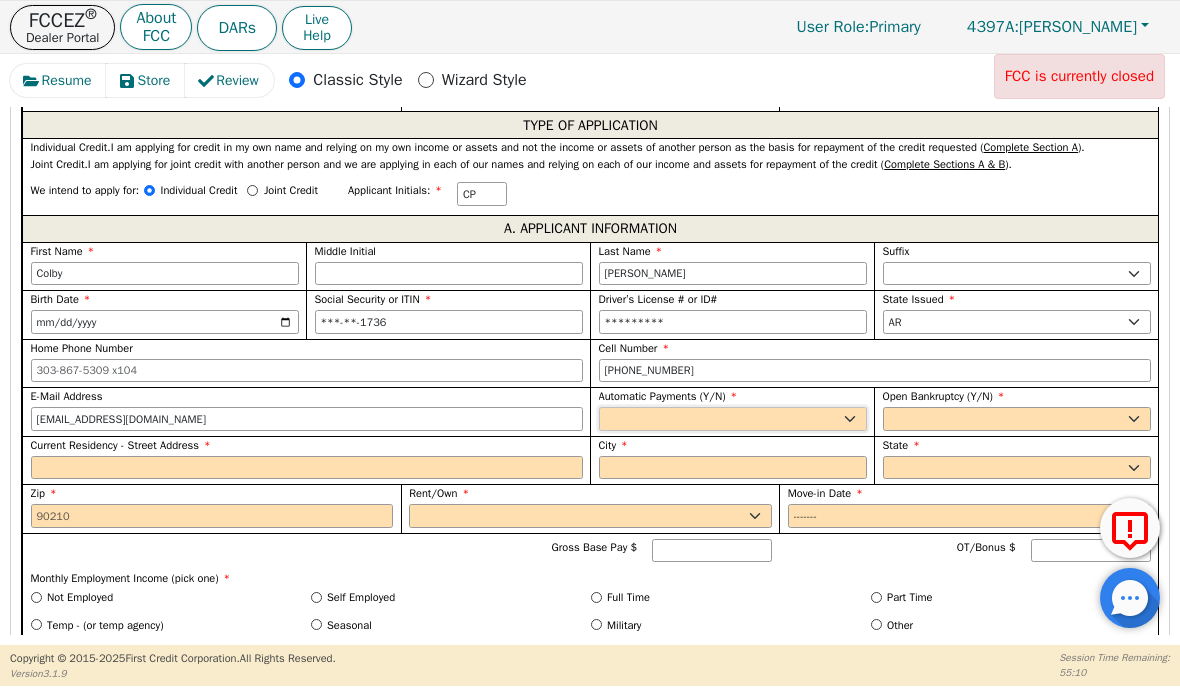 click on "Yes No" at bounding box center (733, 419) 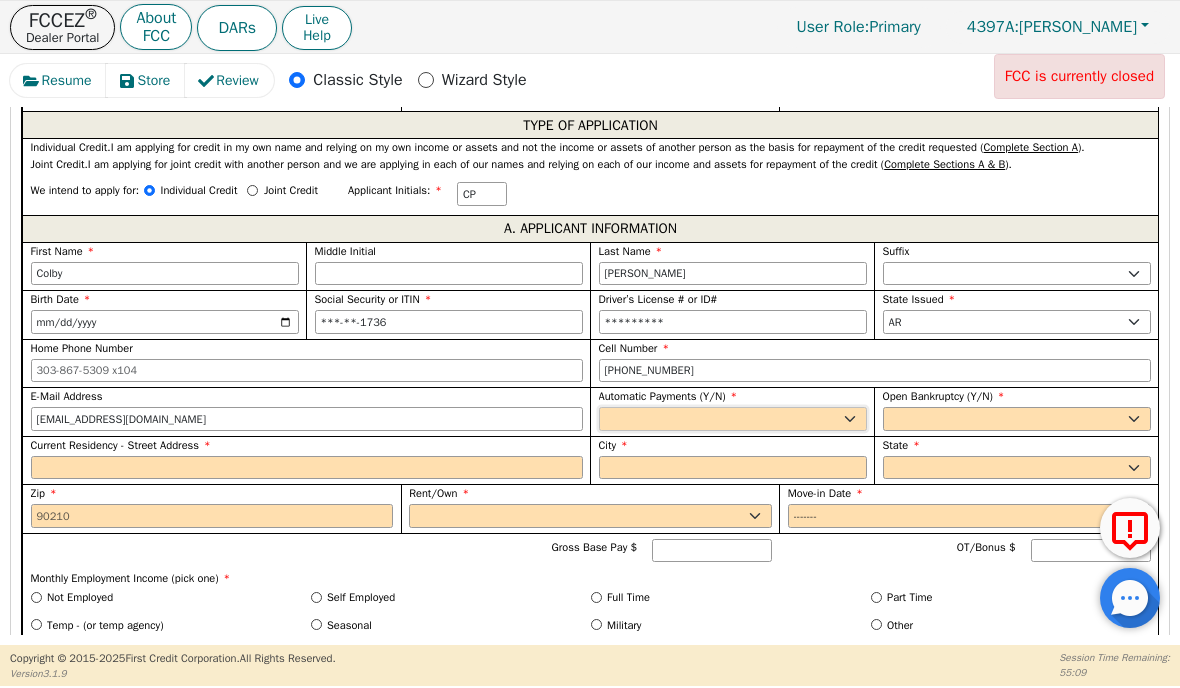 select on "y" 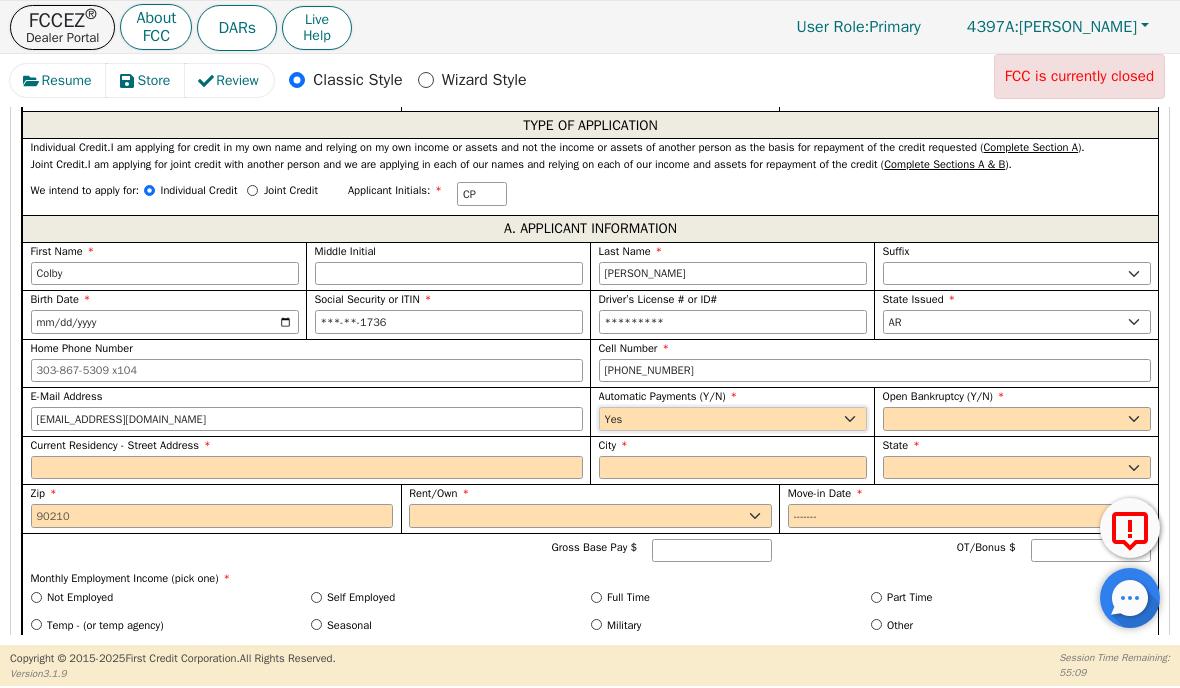 type on "[PERSON_NAME]" 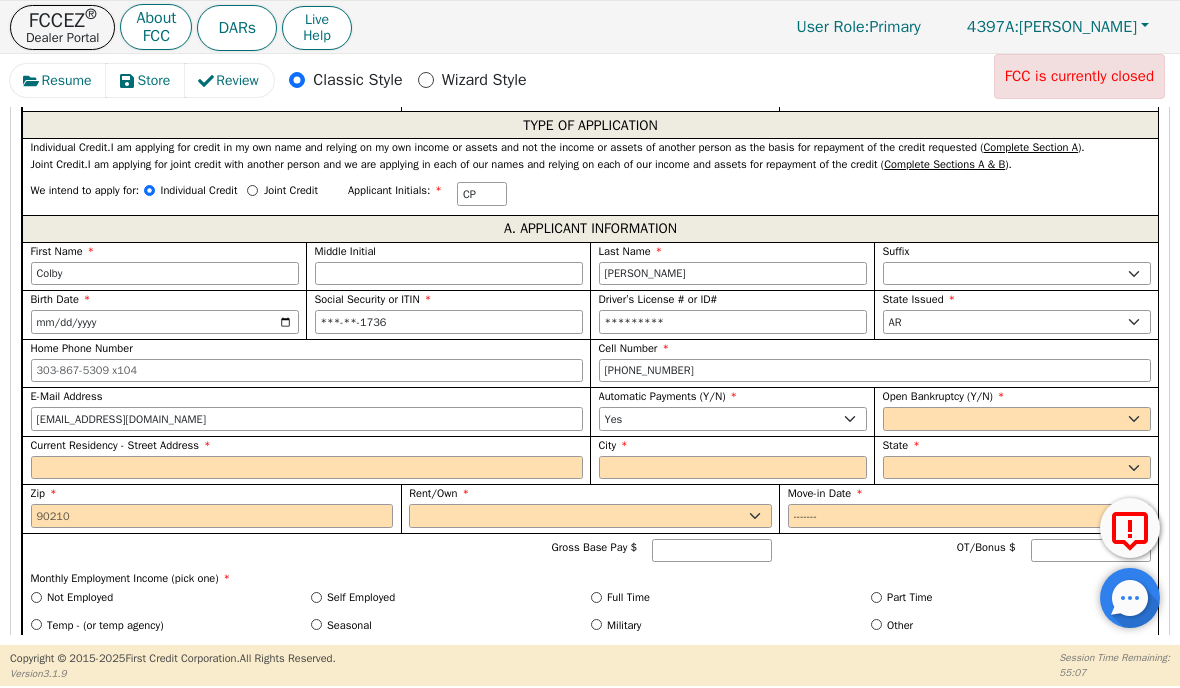 click on "Yes No" at bounding box center [1017, 419] 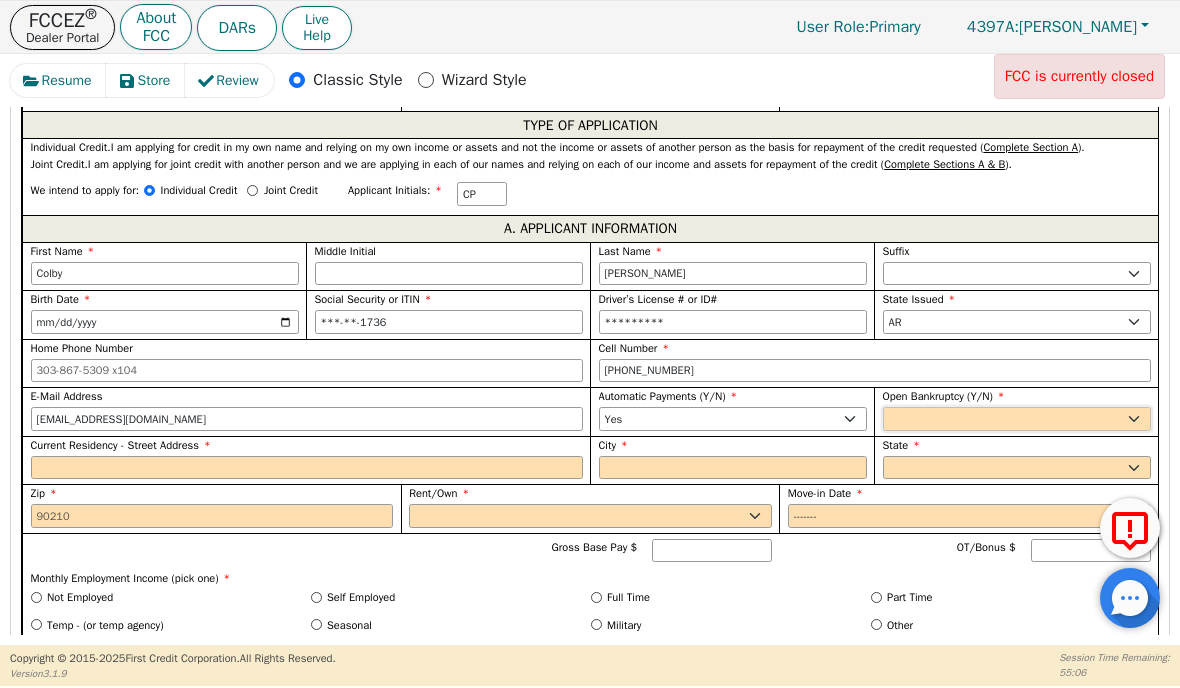 select on "n" 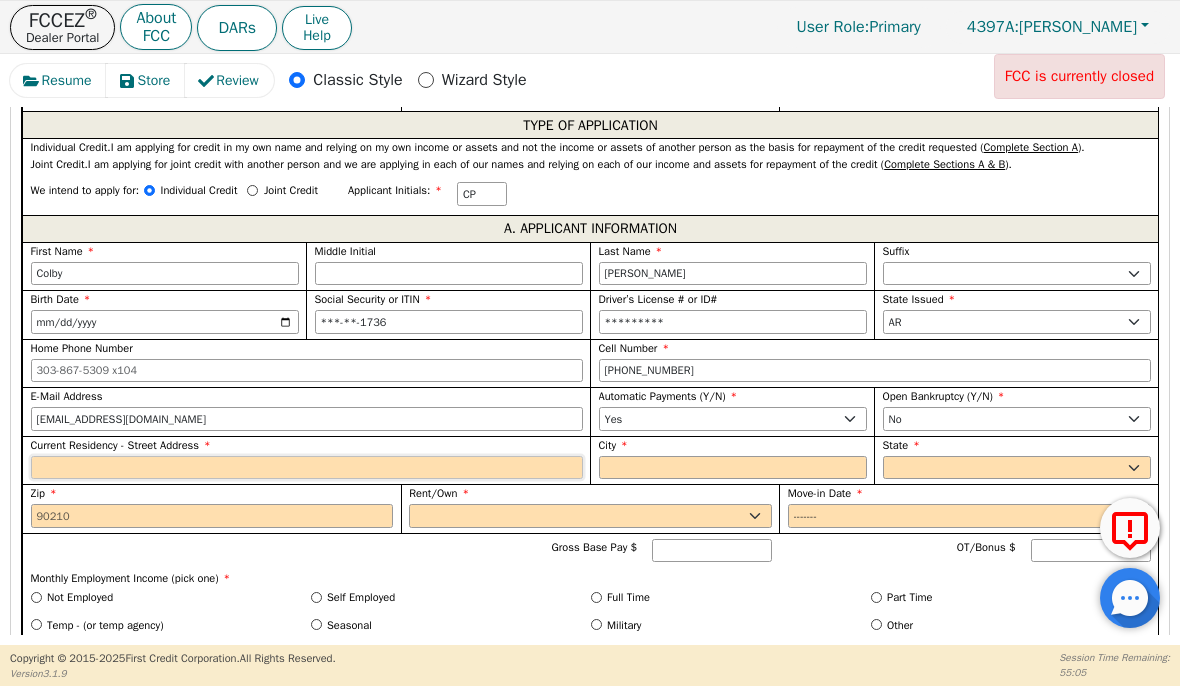 click on "Current Residency - Street Address" at bounding box center (307, 468) 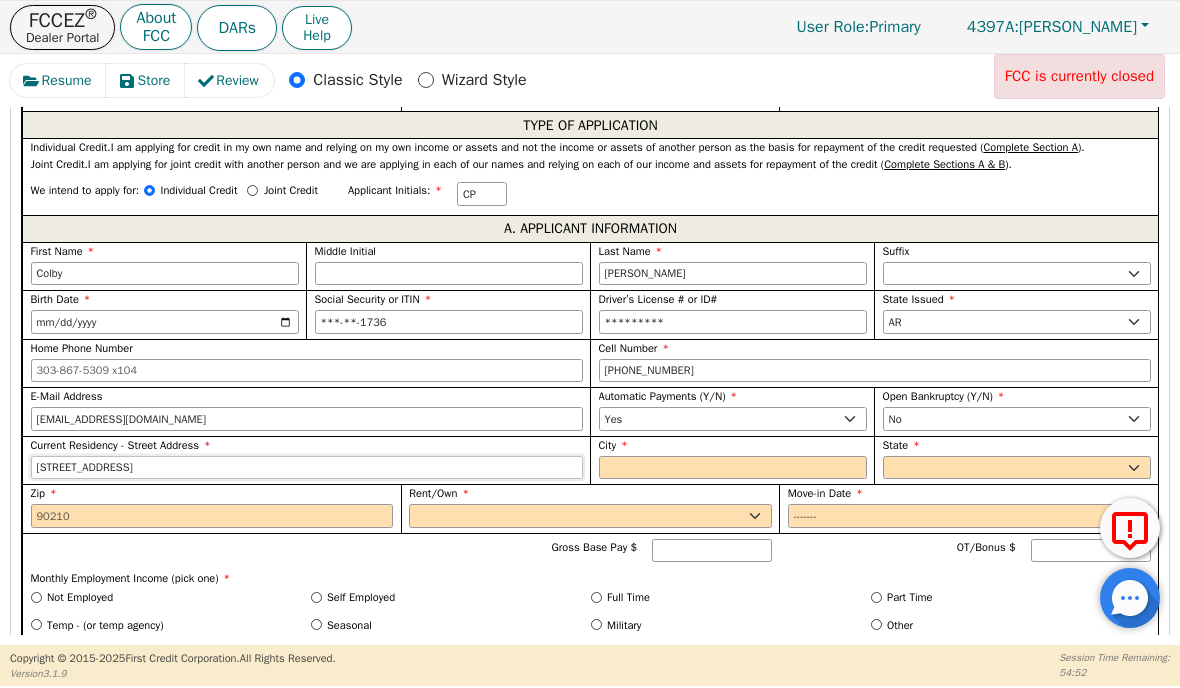 type on "[STREET_ADDRESS]" 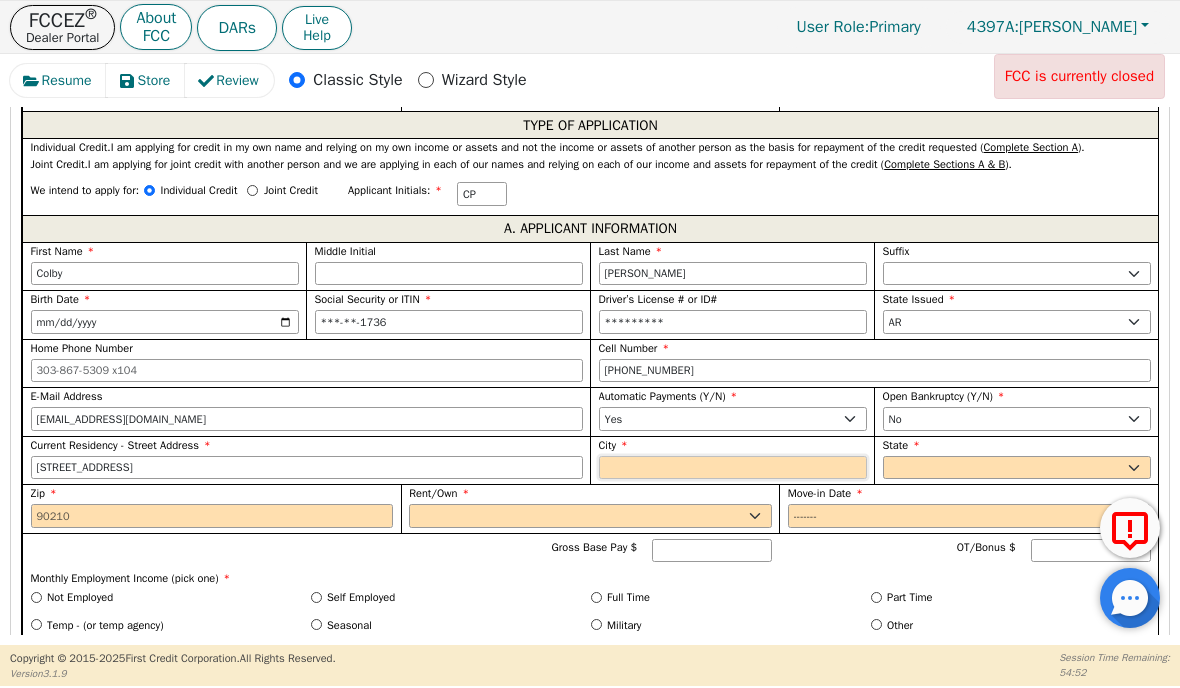 click on "City" at bounding box center [733, 468] 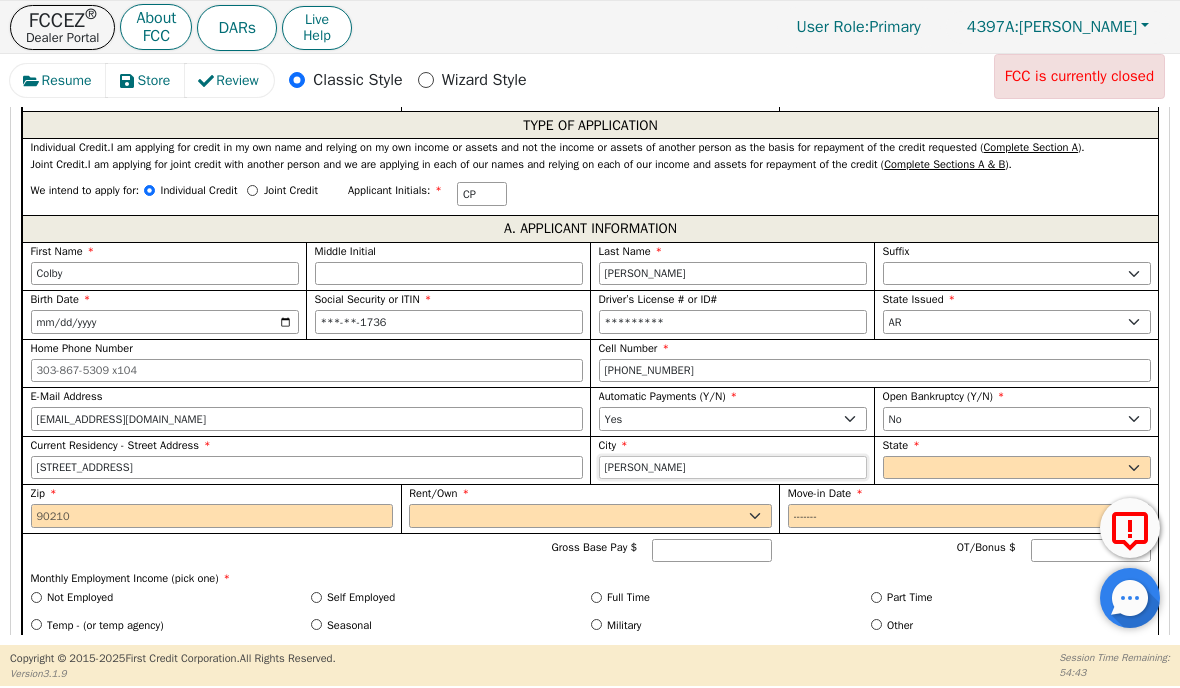 type on "[PERSON_NAME]" 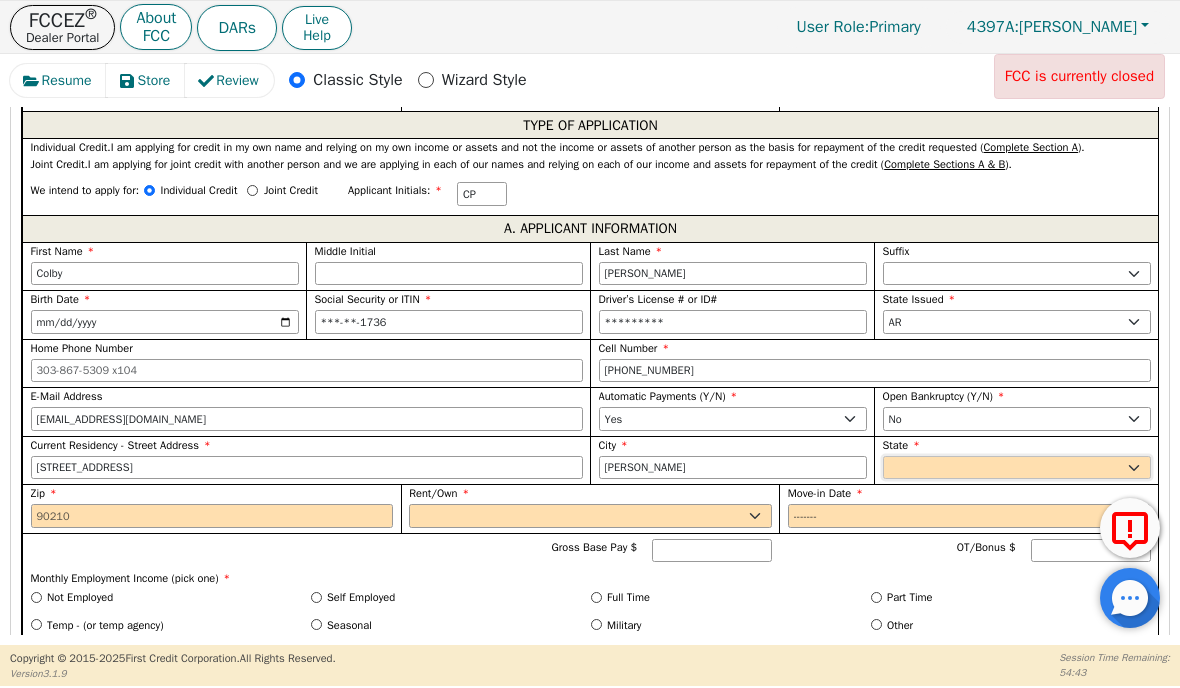 click on "AK AL AR AZ CA CO CT DC DE FL [GEOGRAPHIC_DATA] HI IA ID IL IN KS [GEOGRAPHIC_DATA] LA MA MD [GEOGRAPHIC_DATA] [GEOGRAPHIC_DATA] [GEOGRAPHIC_DATA] [GEOGRAPHIC_DATA] [GEOGRAPHIC_DATA] MT NC [GEOGRAPHIC_DATA] [GEOGRAPHIC_DATA] NH [GEOGRAPHIC_DATA] [GEOGRAPHIC_DATA] [GEOGRAPHIC_DATA] [GEOGRAPHIC_DATA] [GEOGRAPHIC_DATA] [GEOGRAPHIC_DATA] OR [GEOGRAPHIC_DATA] SC SD [GEOGRAPHIC_DATA] [GEOGRAPHIC_DATA] [GEOGRAPHIC_DATA] [GEOGRAPHIC_DATA] [GEOGRAPHIC_DATA] [GEOGRAPHIC_DATA] [GEOGRAPHIC_DATA] WY" at bounding box center [1017, 468] 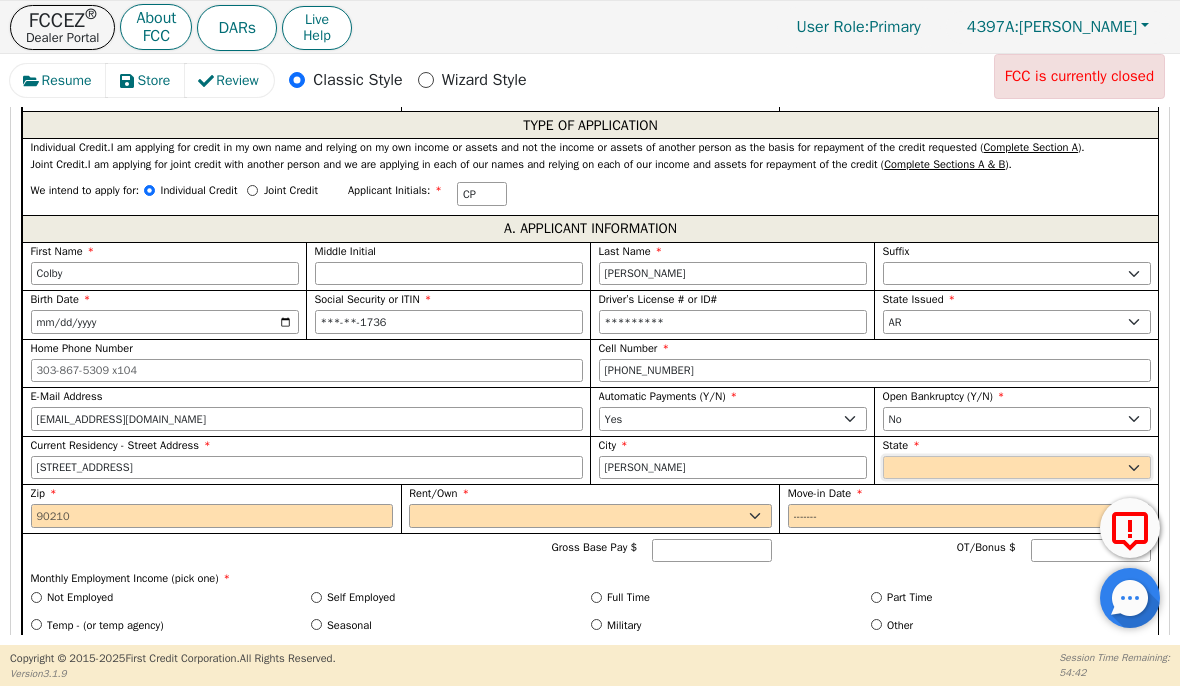 select on "AR" 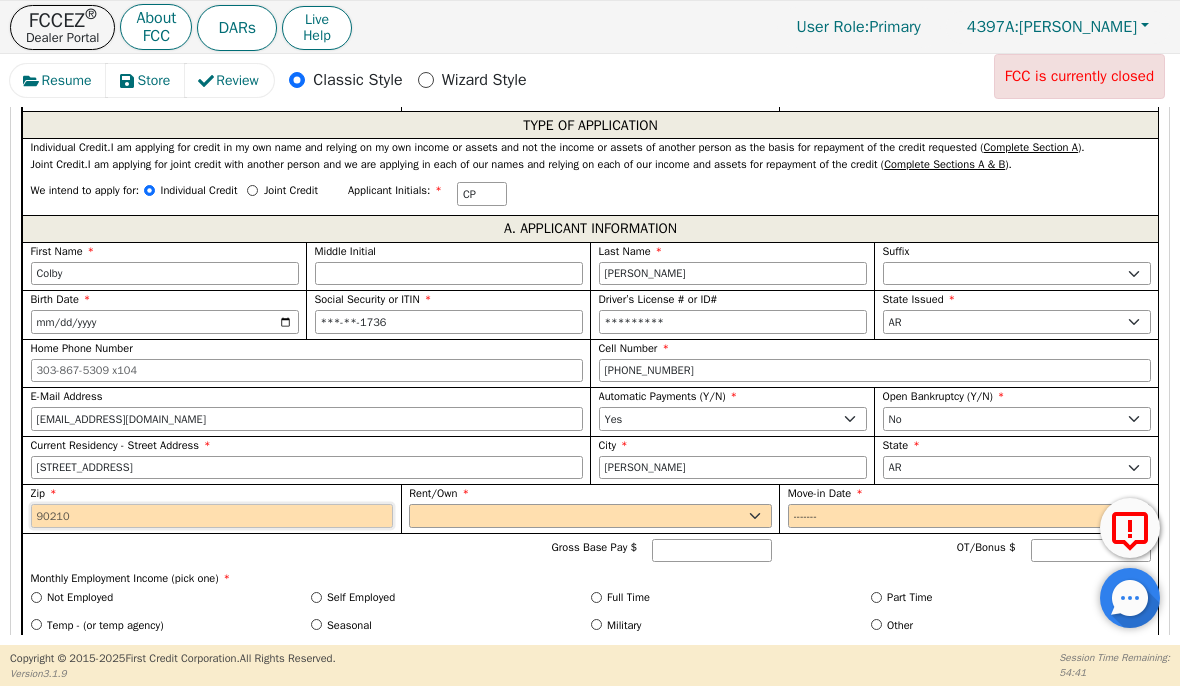 click on "Zip" at bounding box center (212, 516) 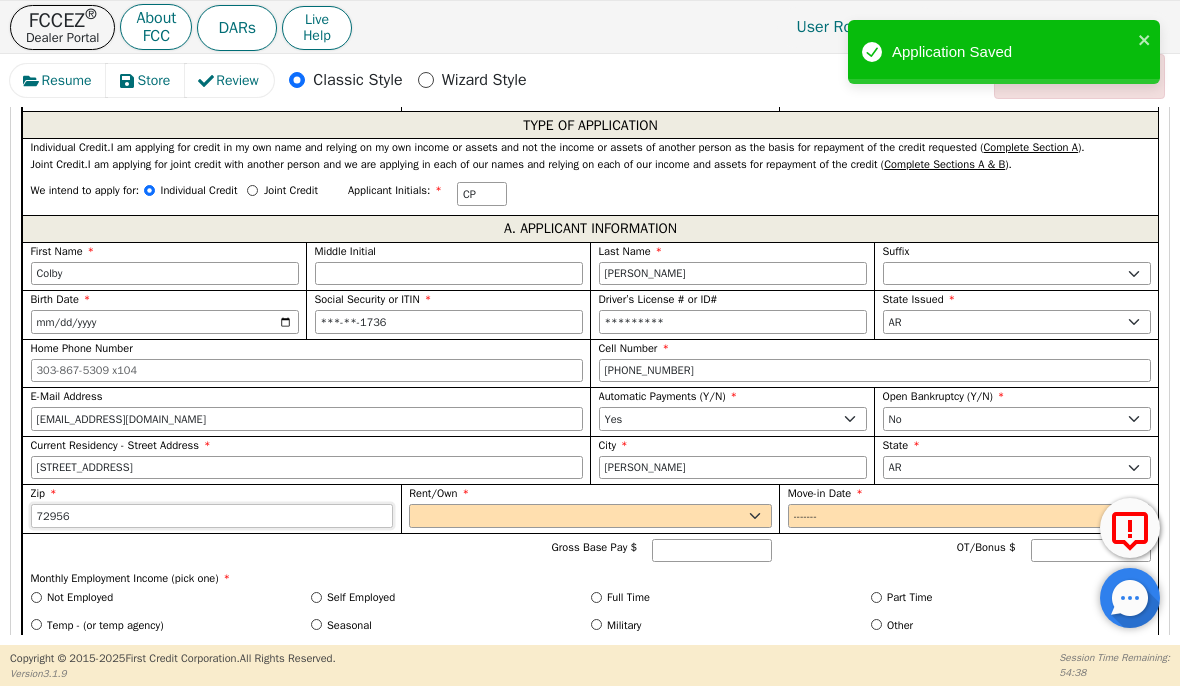 type on "72956" 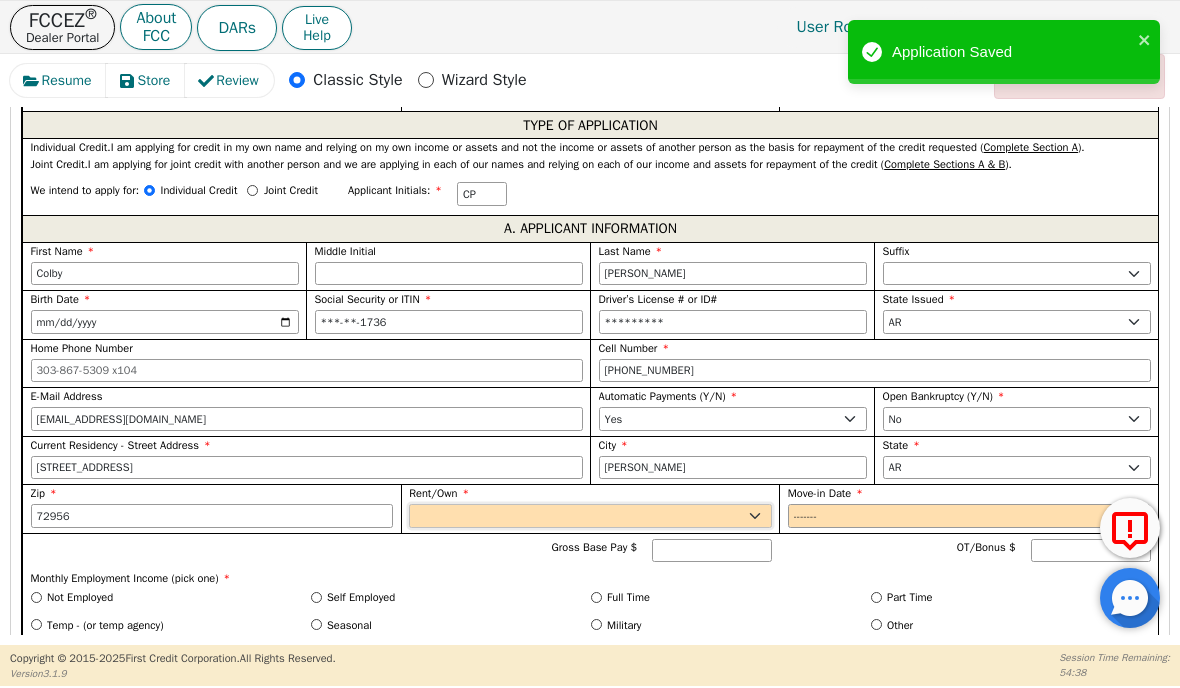 click on "Rent Own" at bounding box center [590, 516] 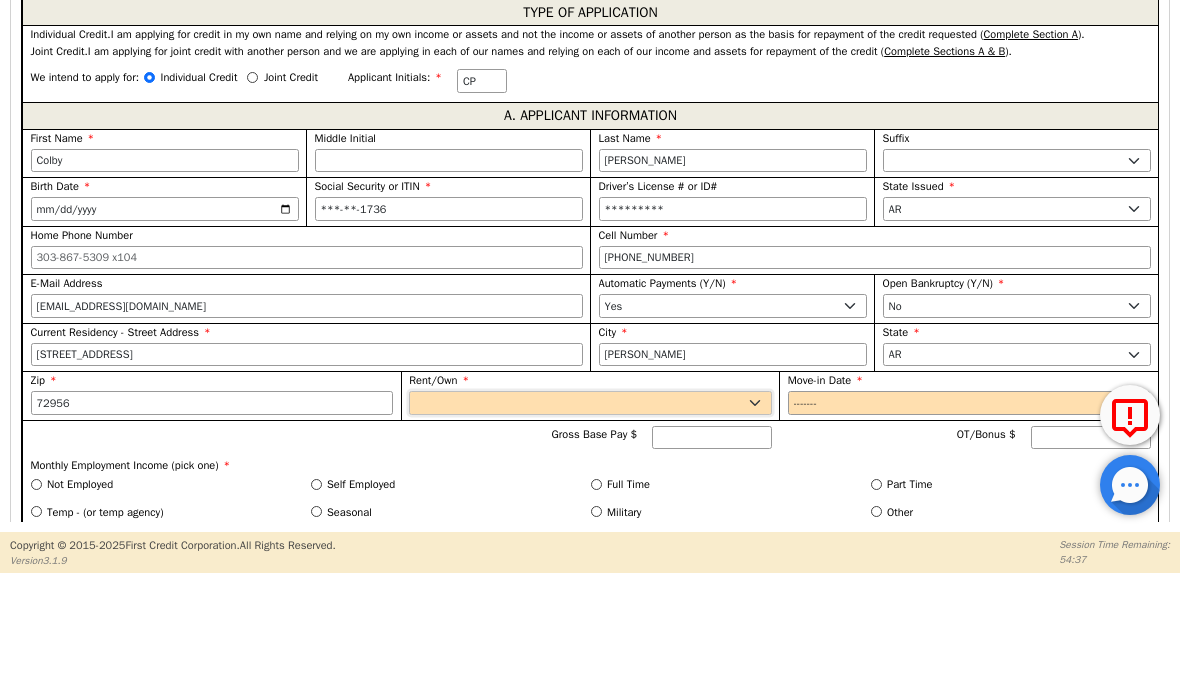 scroll, scrollTop: 0, scrollLeft: 0, axis: both 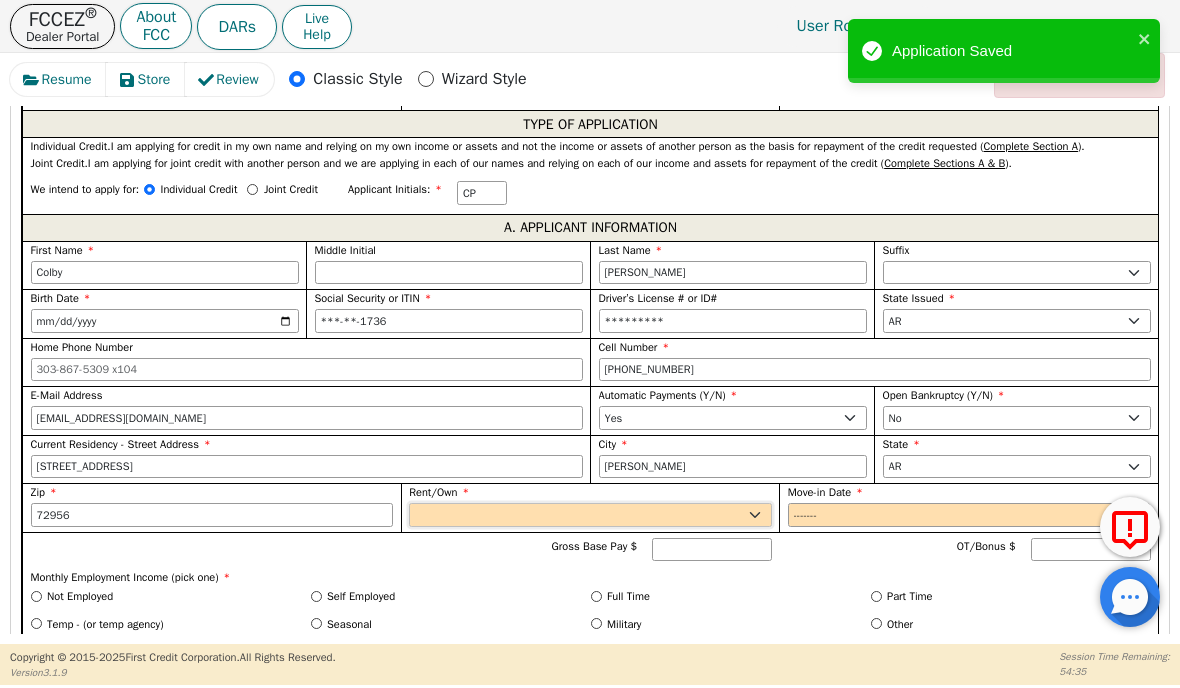 select on "Own" 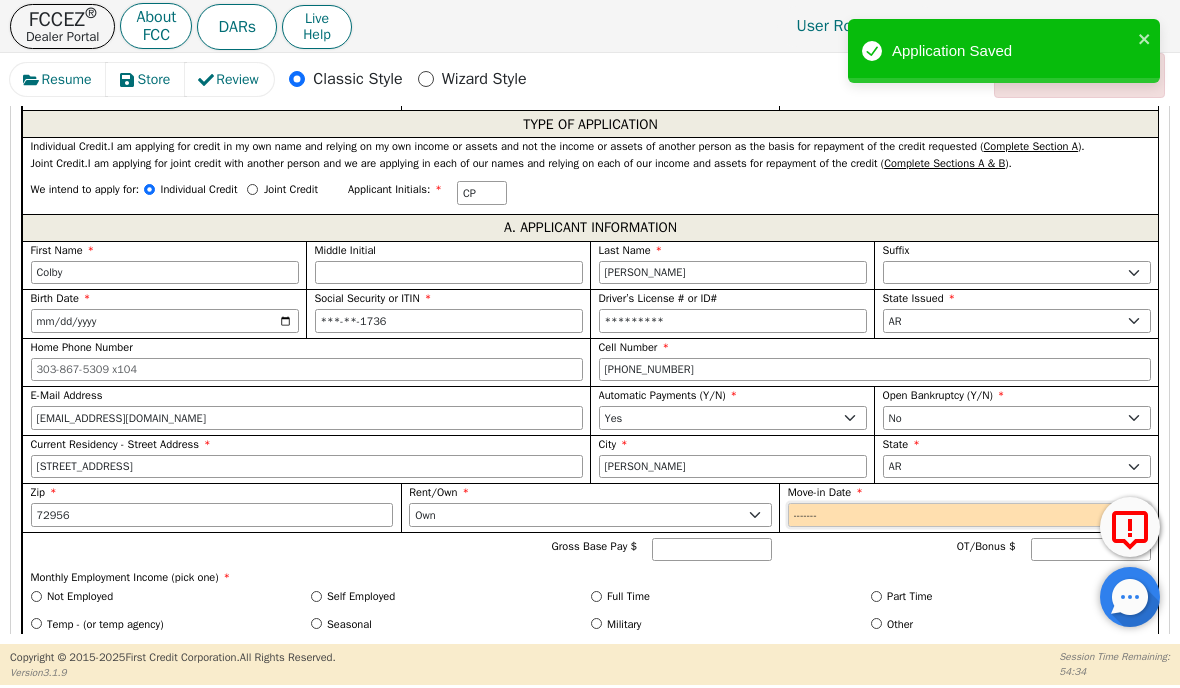 click on "Move-in Date" at bounding box center (969, 516) 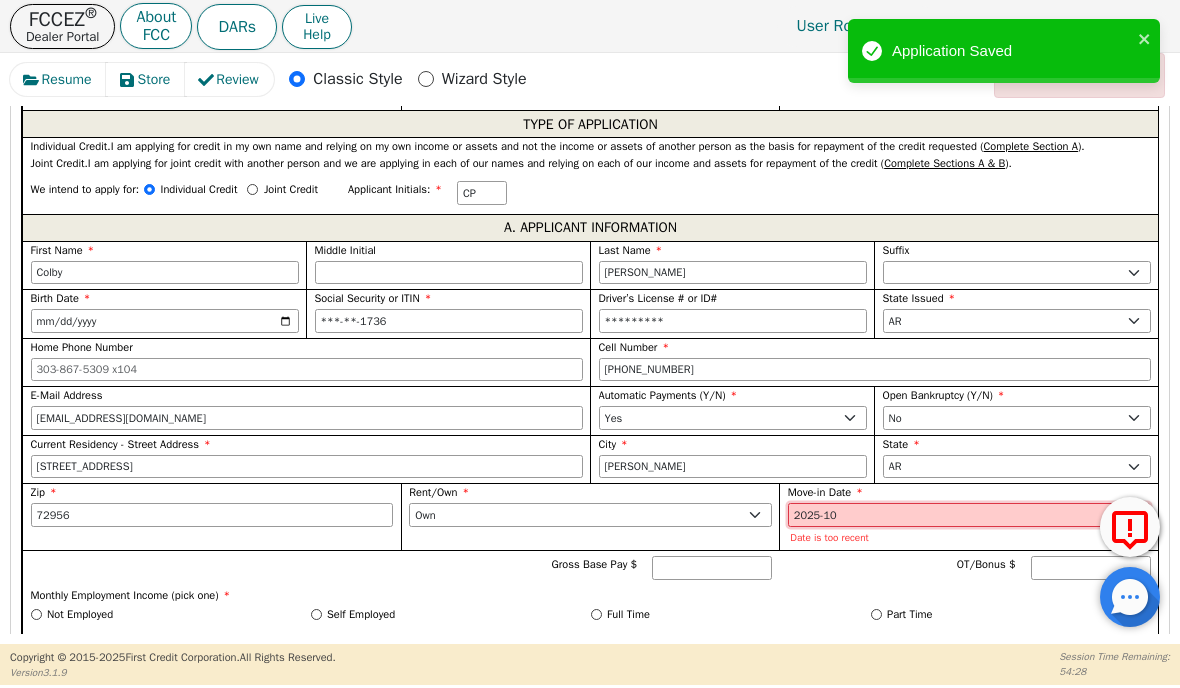 type on "2023-10" 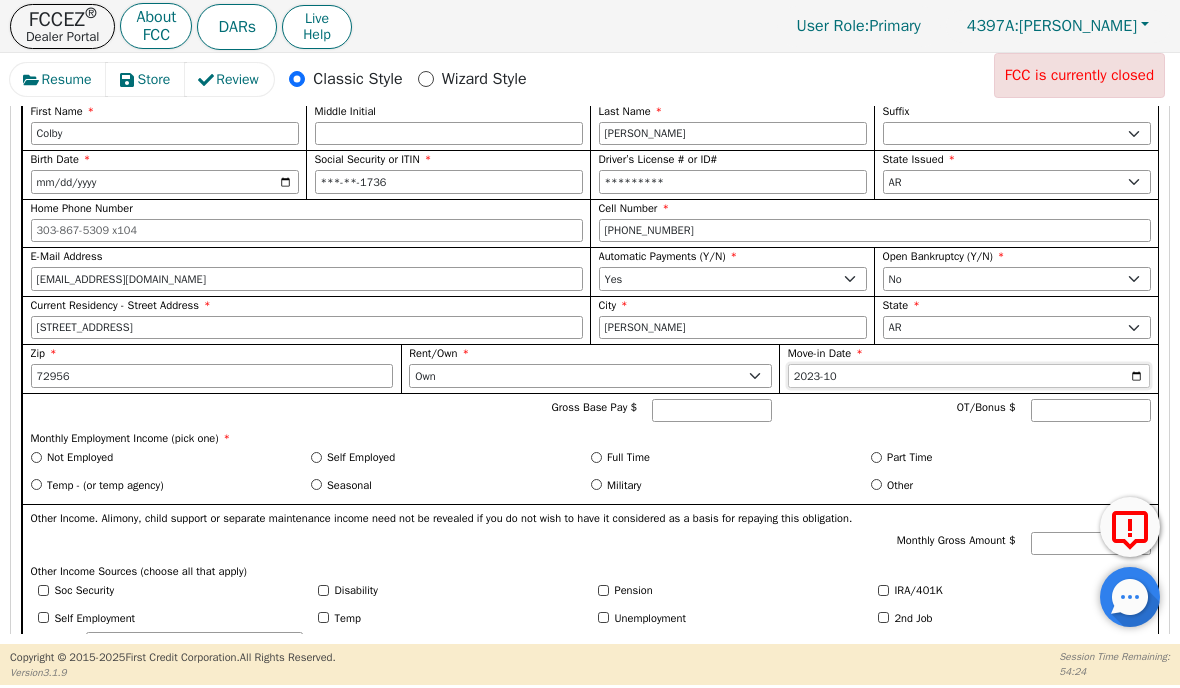 scroll, scrollTop: 1355, scrollLeft: 0, axis: vertical 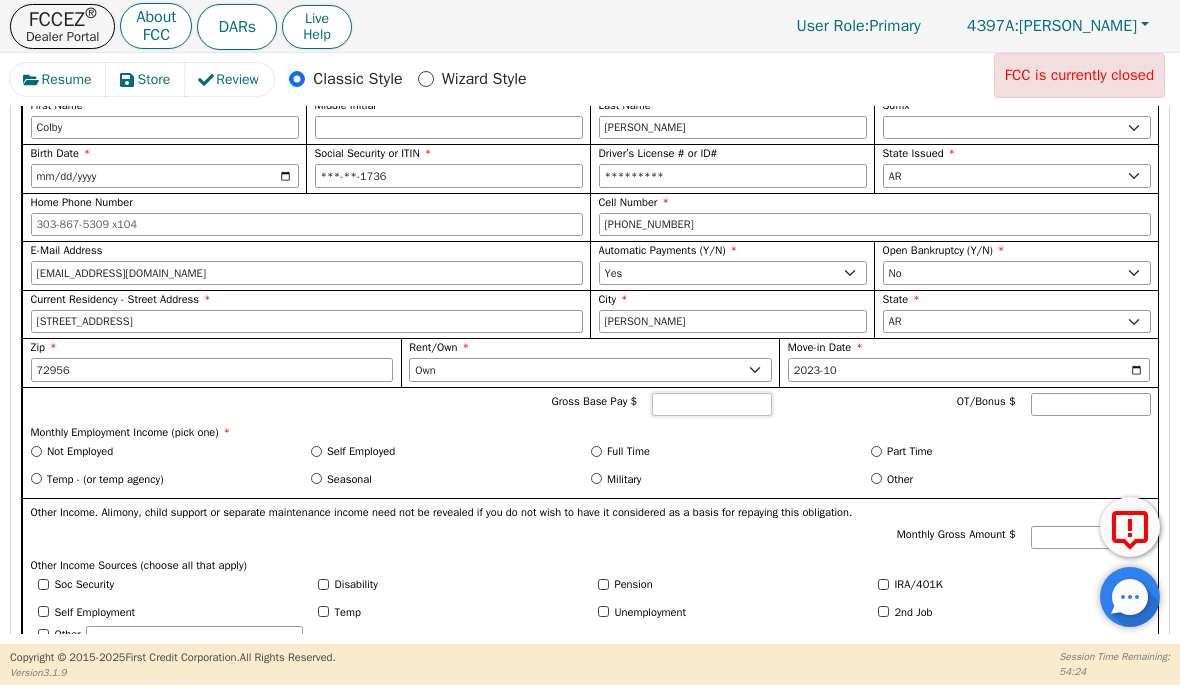 click on "Gross Base Pay $" at bounding box center [712, 406] 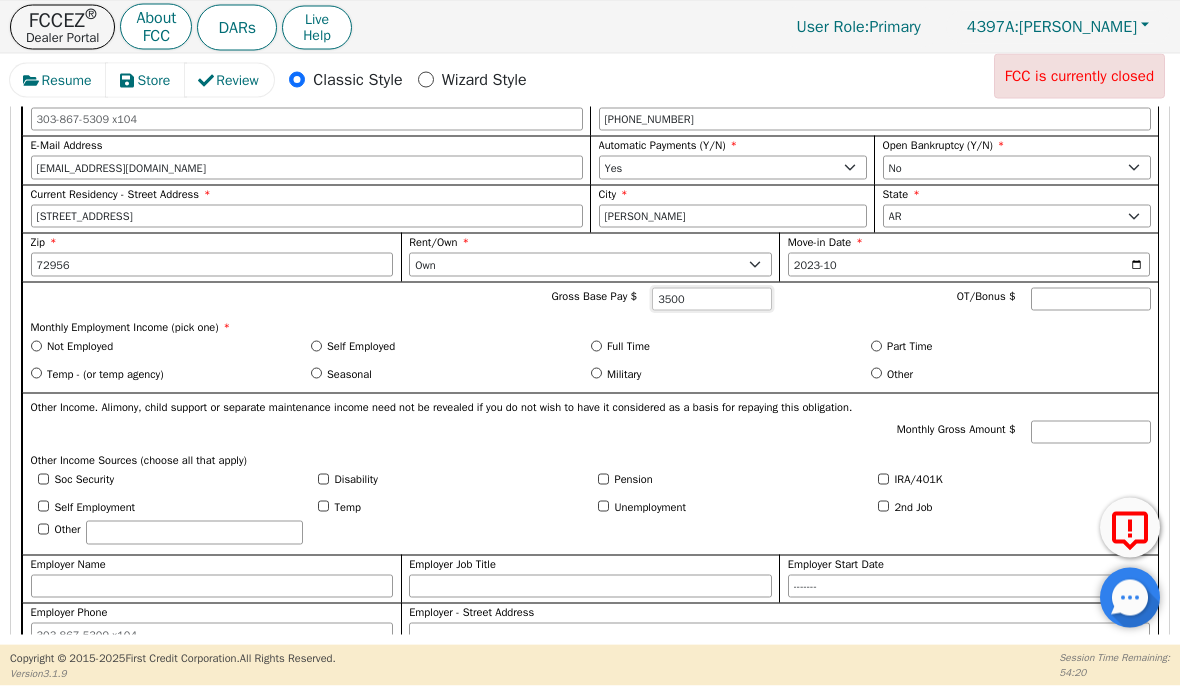 scroll, scrollTop: 1464, scrollLeft: 0, axis: vertical 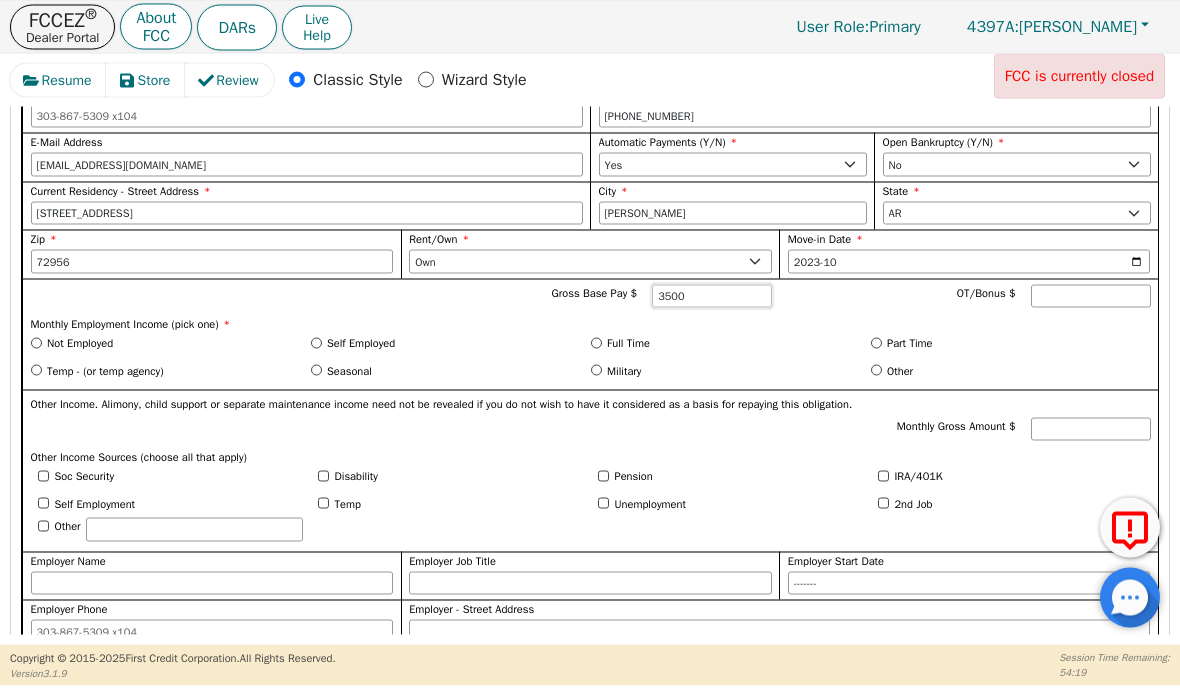 type on "3500" 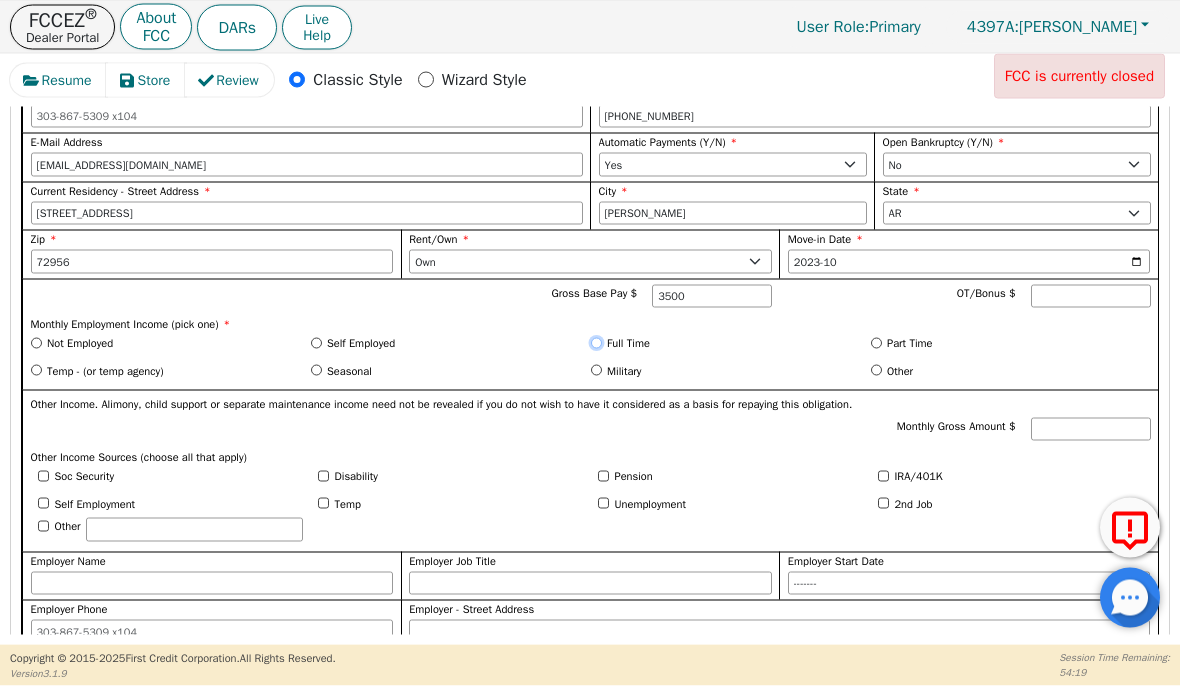 click on "Full Time" at bounding box center [596, 343] 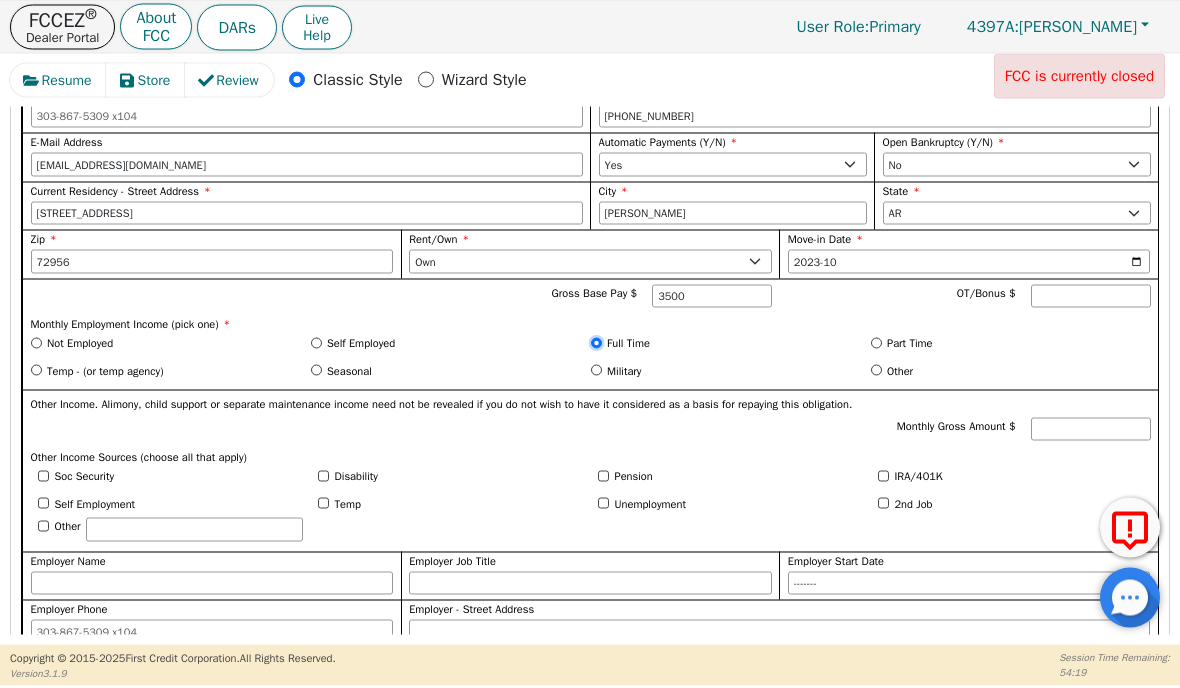 radio on "true" 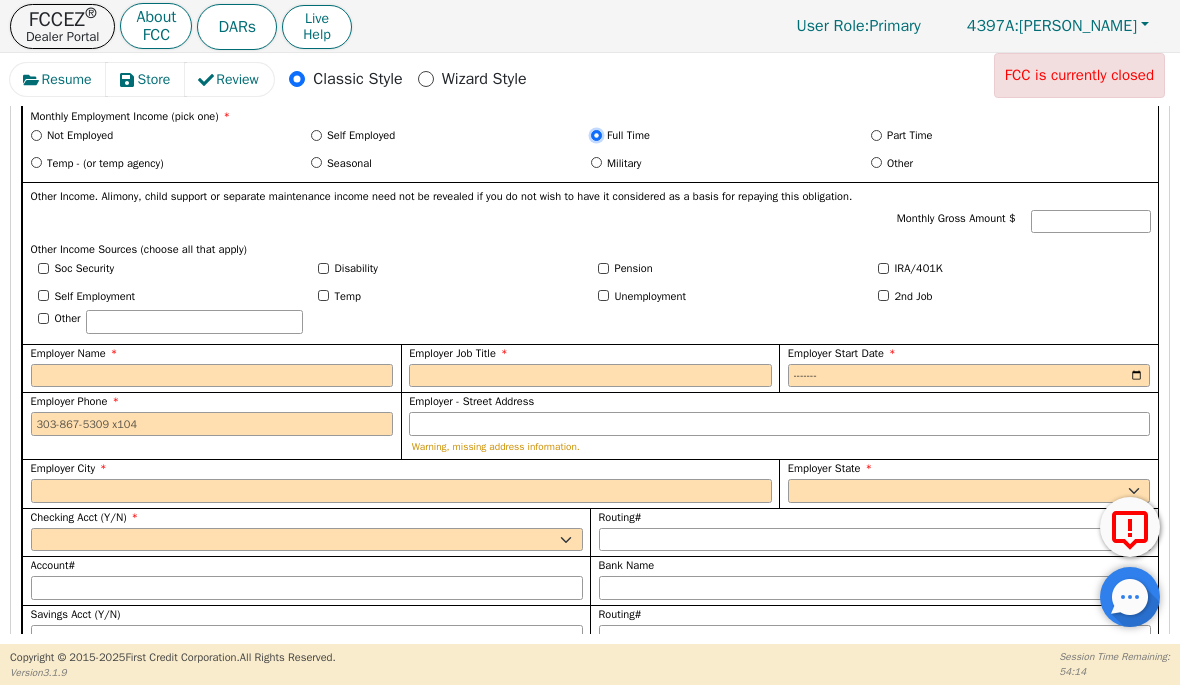 scroll, scrollTop: 1690, scrollLeft: 0, axis: vertical 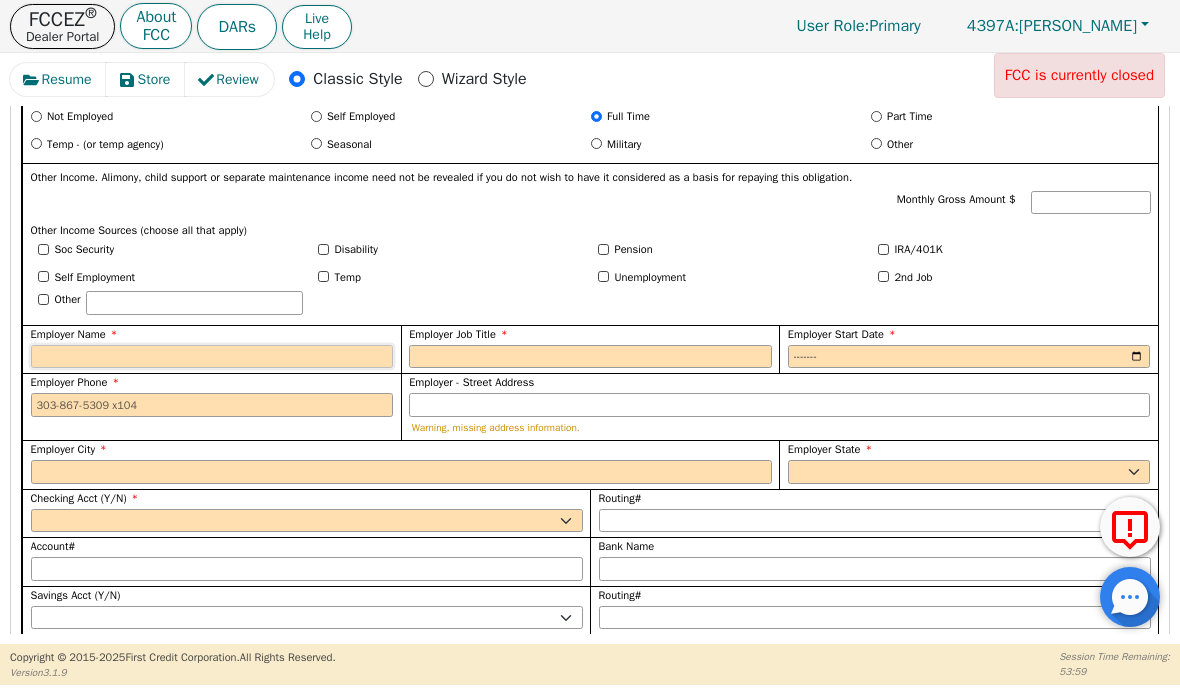 click on "Employer Name" at bounding box center [212, 358] 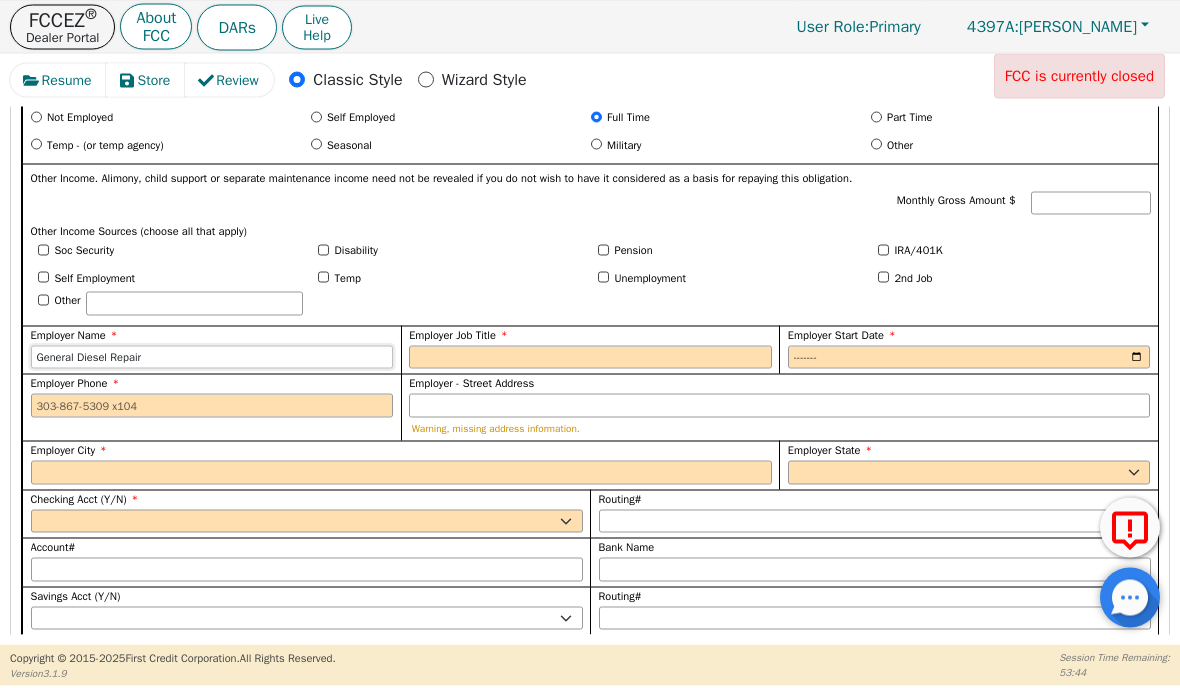 type on "General Diesel Repair" 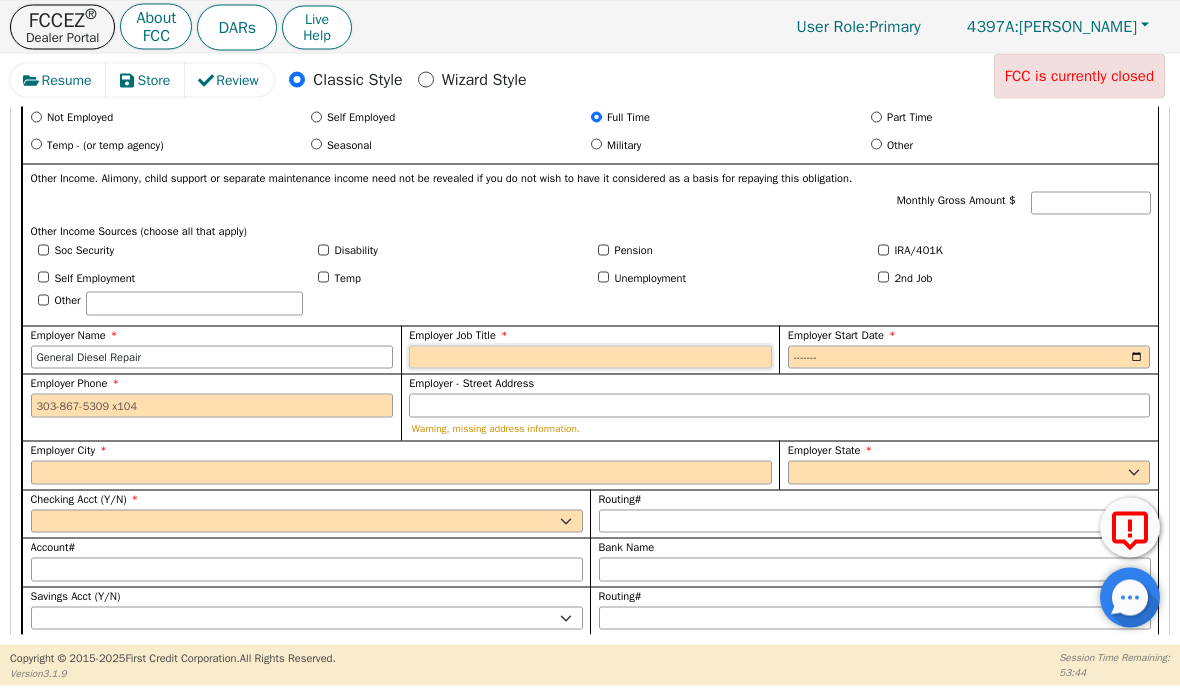 click on "Employer Job Title" at bounding box center (590, 358) 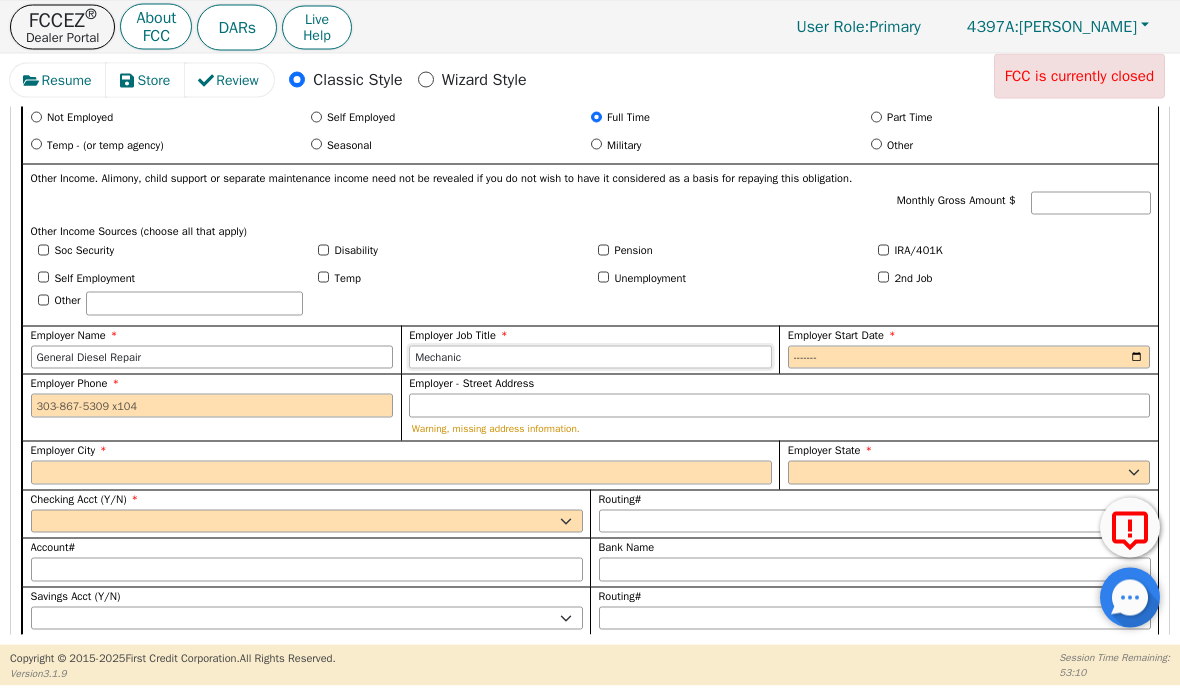 type on "Mechanic" 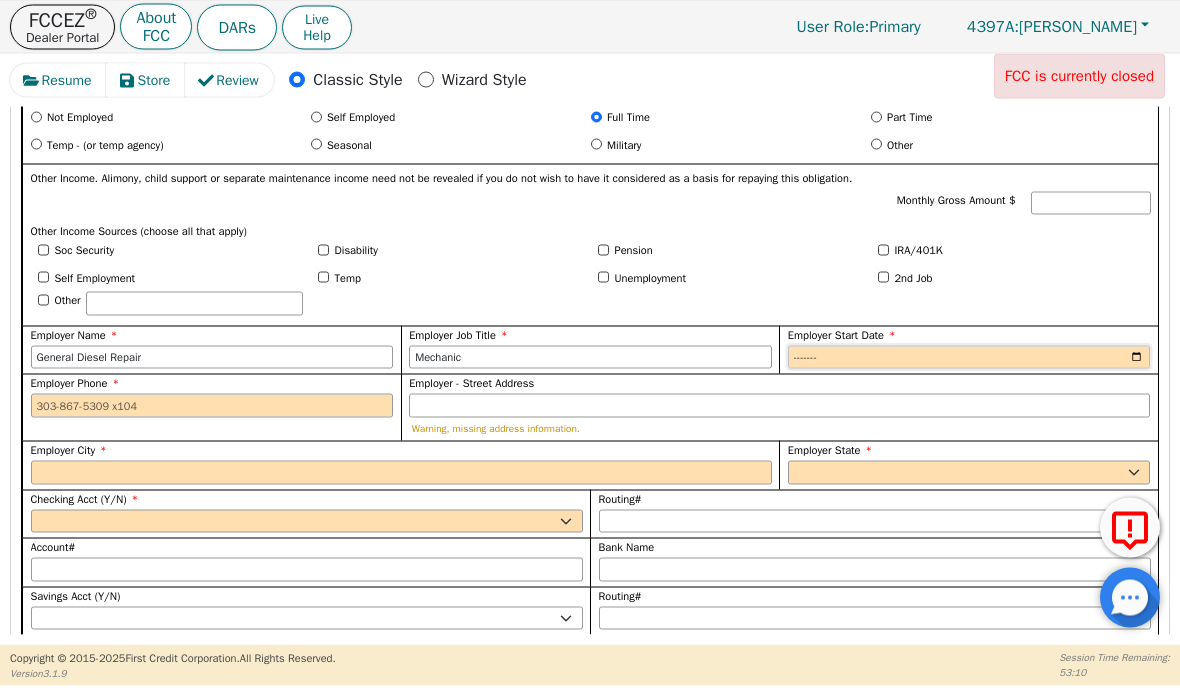 click on "Employer Start Date" at bounding box center (969, 358) 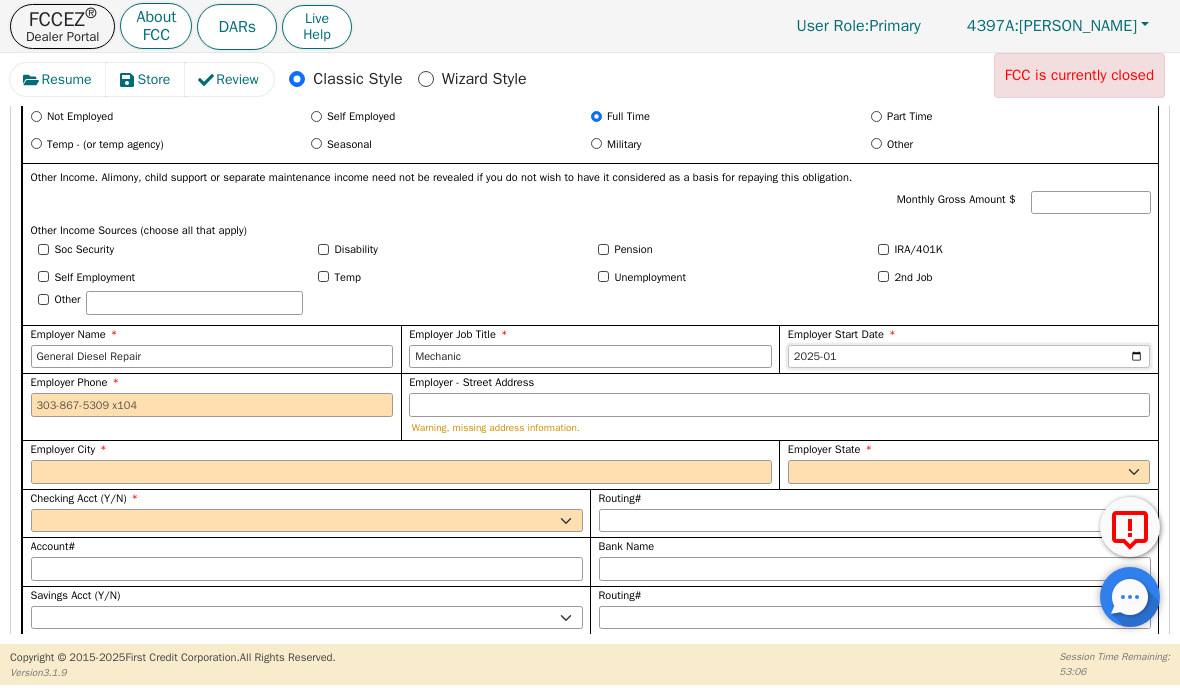 type on "2024-01" 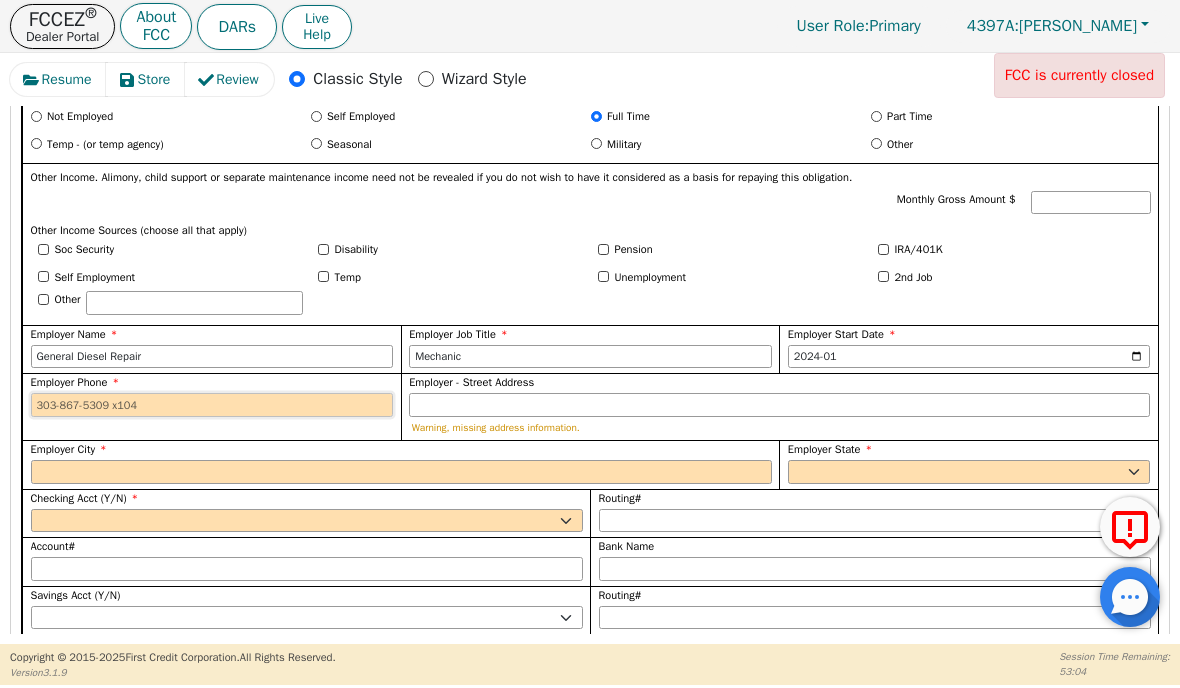 click on "Employer Phone" at bounding box center [212, 406] 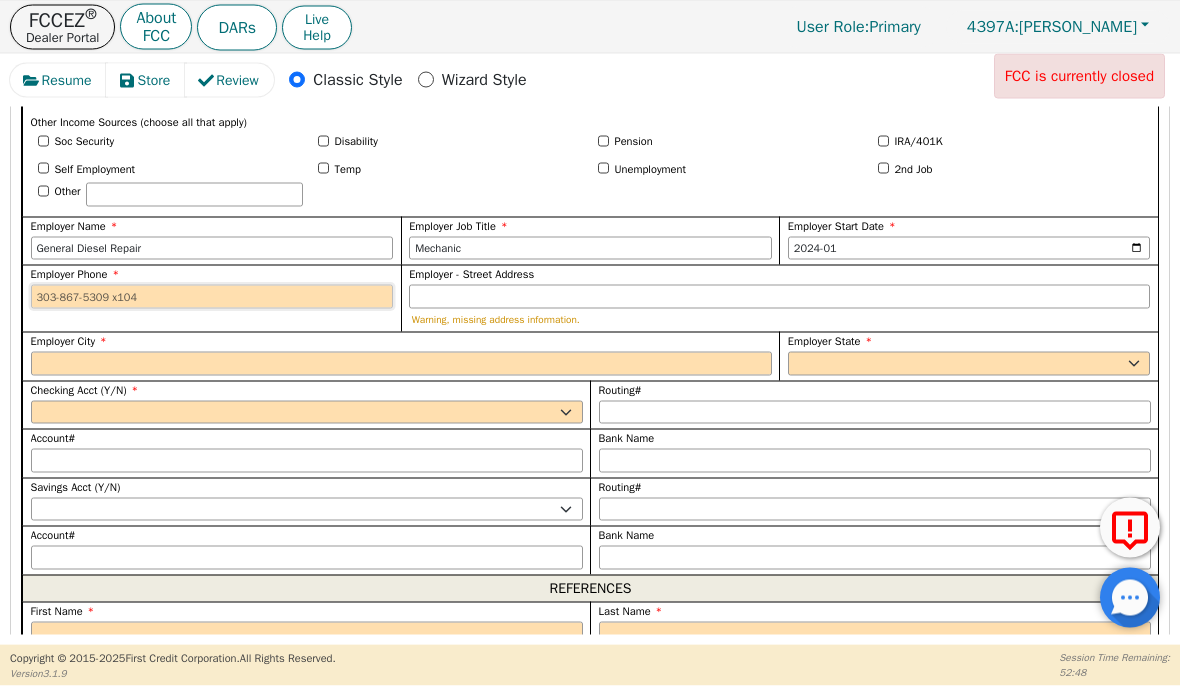 scroll, scrollTop: 1851, scrollLeft: 0, axis: vertical 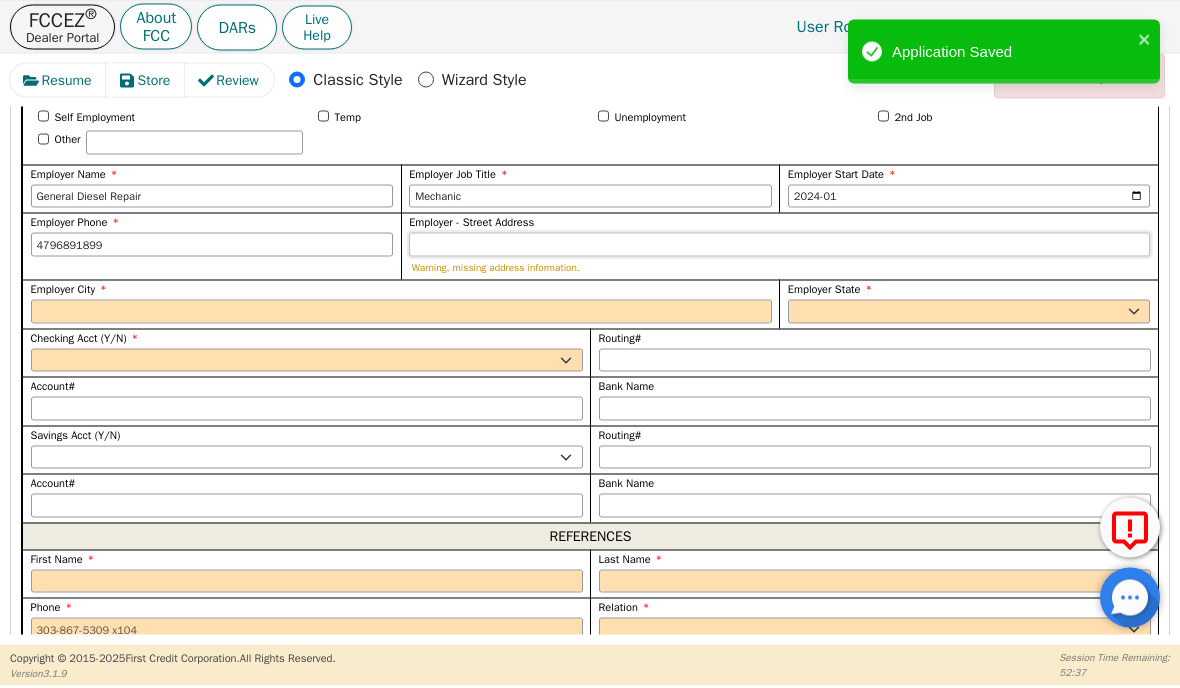 click on "Employer - Street Address" at bounding box center (779, 245) 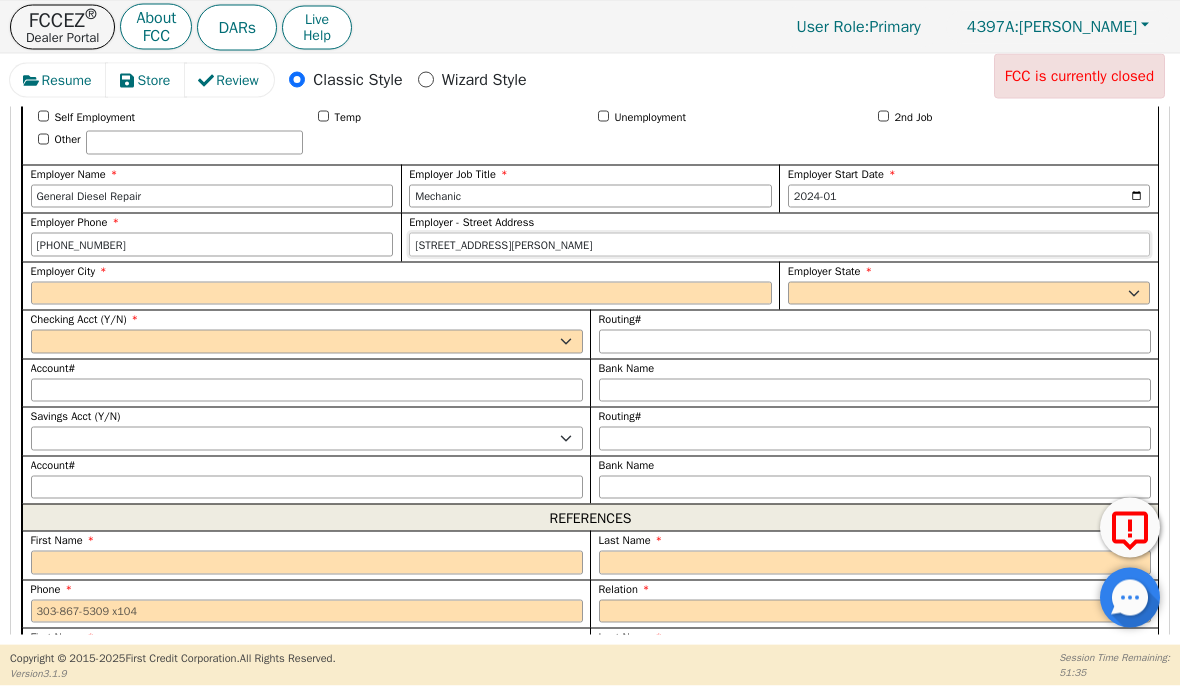 type on "[STREET_ADDRESS][PERSON_NAME]" 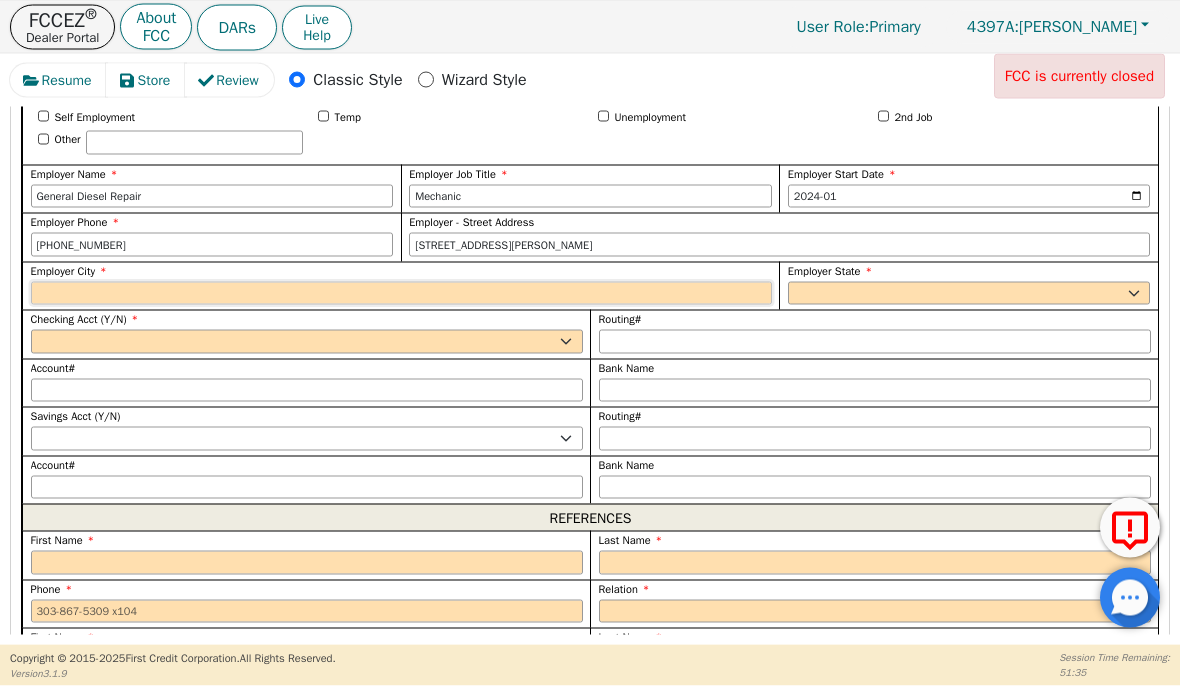 click on "Employer City" at bounding box center [401, 294] 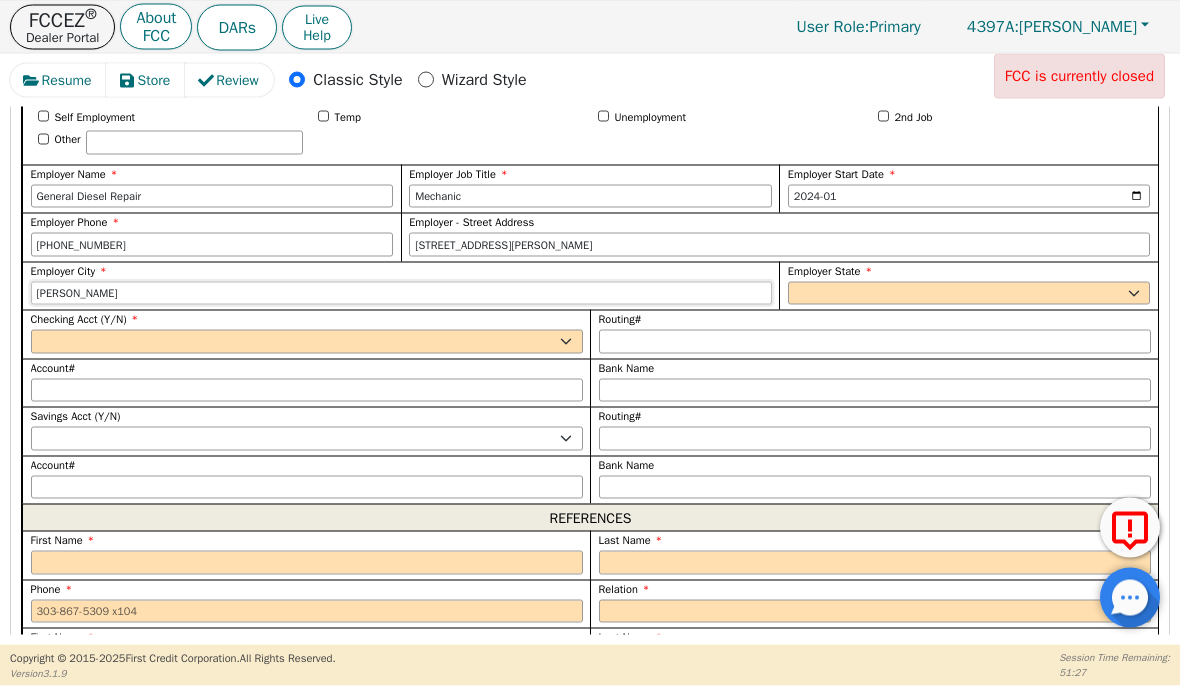 type on "[PERSON_NAME]" 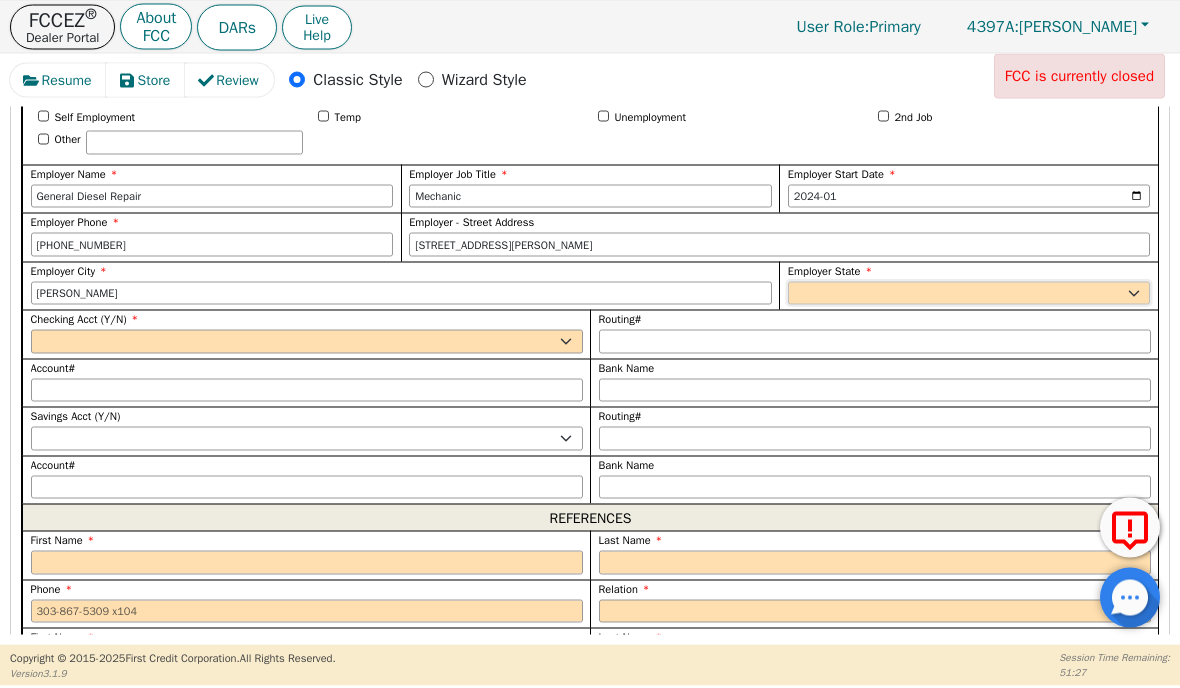 click on "AK AL AR AZ CA CO CT DC DE FL [GEOGRAPHIC_DATA] HI IA ID [GEOGRAPHIC_DATA] IN KS [GEOGRAPHIC_DATA] LA MA MD [GEOGRAPHIC_DATA] [GEOGRAPHIC_DATA] [GEOGRAPHIC_DATA] [GEOGRAPHIC_DATA] [GEOGRAPHIC_DATA] MT [GEOGRAPHIC_DATA] [GEOGRAPHIC_DATA] [GEOGRAPHIC_DATA] NH [GEOGRAPHIC_DATA] [GEOGRAPHIC_DATA] [GEOGRAPHIC_DATA] [GEOGRAPHIC_DATA] [GEOGRAPHIC_DATA] [GEOGRAPHIC_DATA] OR [GEOGRAPHIC_DATA] [GEOGRAPHIC_DATA] SC SD [GEOGRAPHIC_DATA] [GEOGRAPHIC_DATA] [GEOGRAPHIC_DATA] [GEOGRAPHIC_DATA] [GEOGRAPHIC_DATA] [GEOGRAPHIC_DATA] [GEOGRAPHIC_DATA] WY WV" at bounding box center [969, 294] 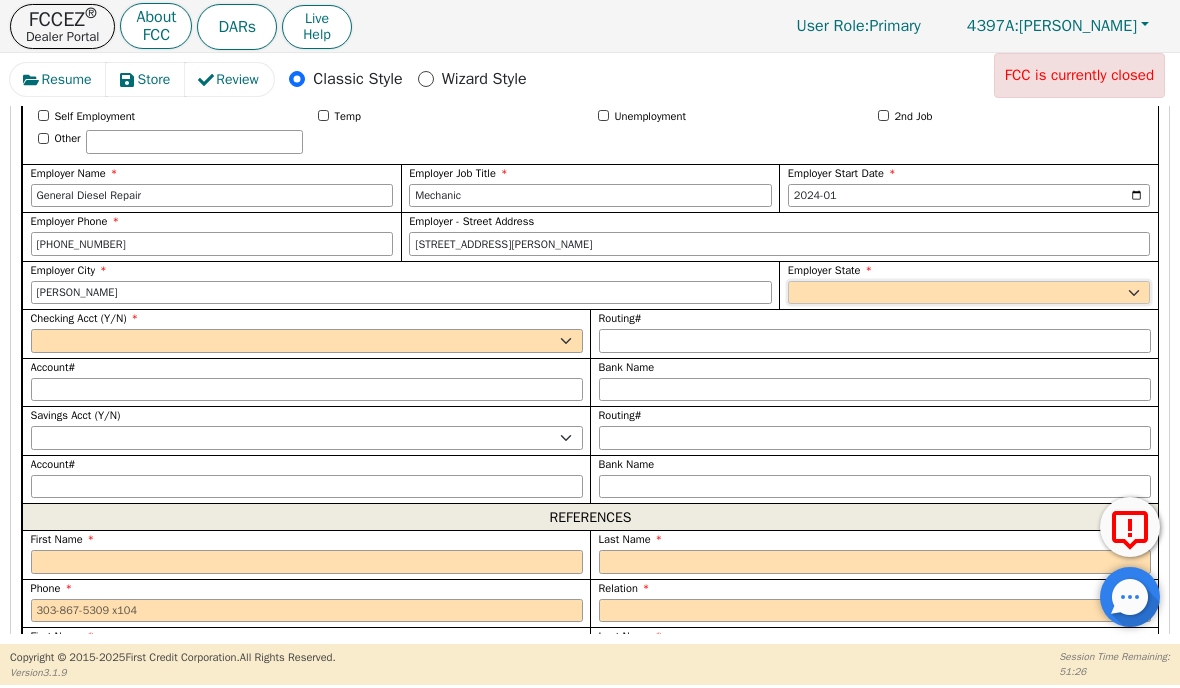 select on "AR" 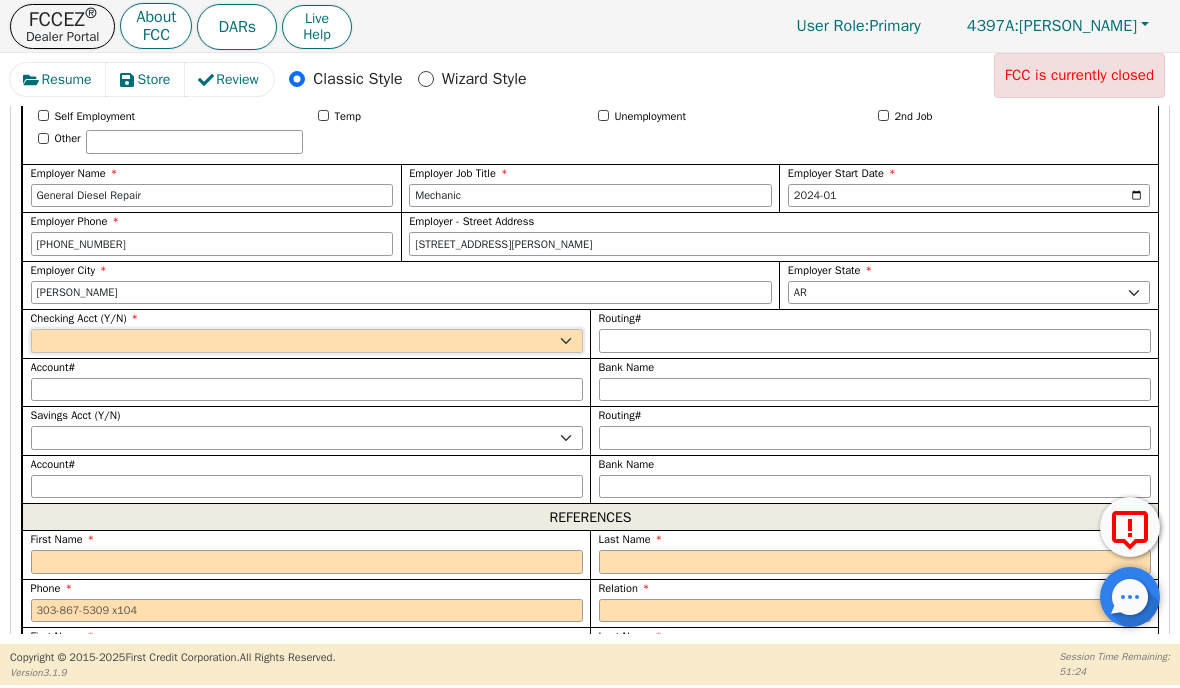click on "Yes No" at bounding box center [307, 342] 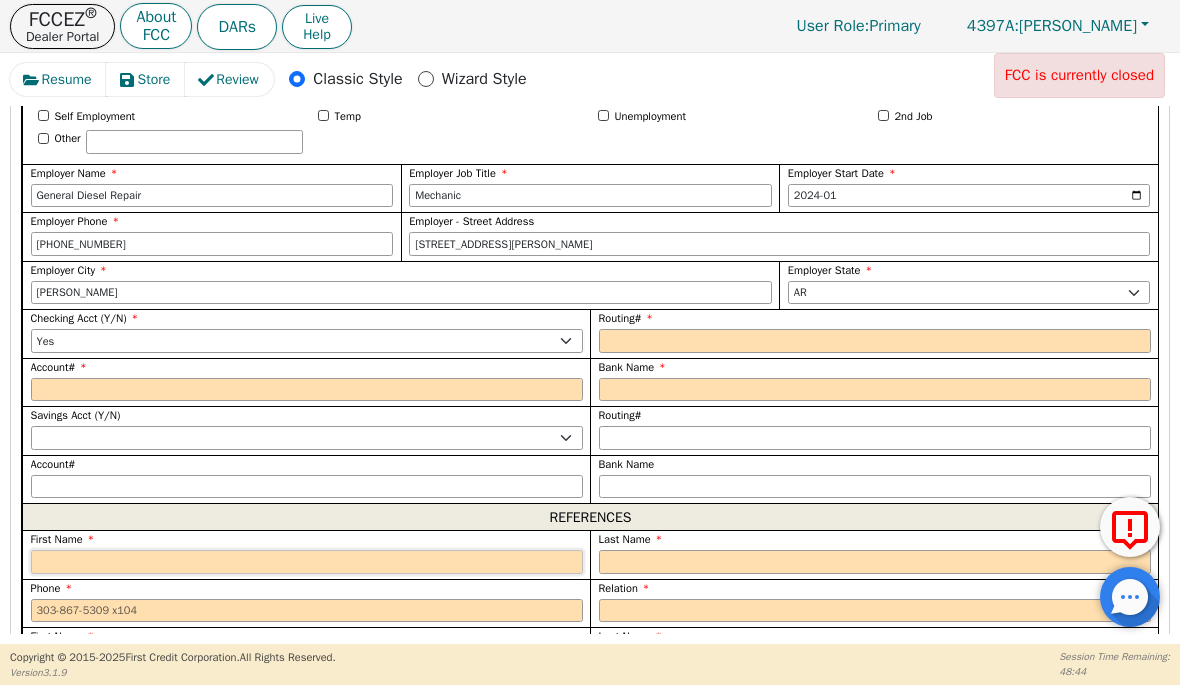 click at bounding box center [307, 563] 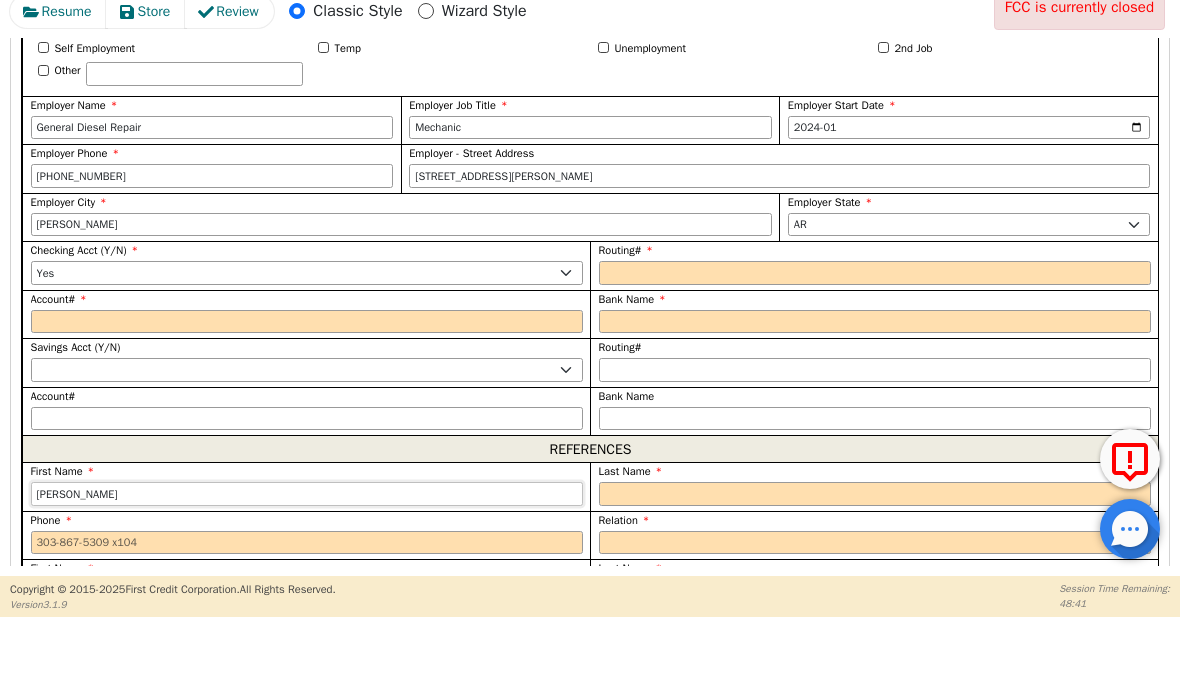 type on "[PERSON_NAME]" 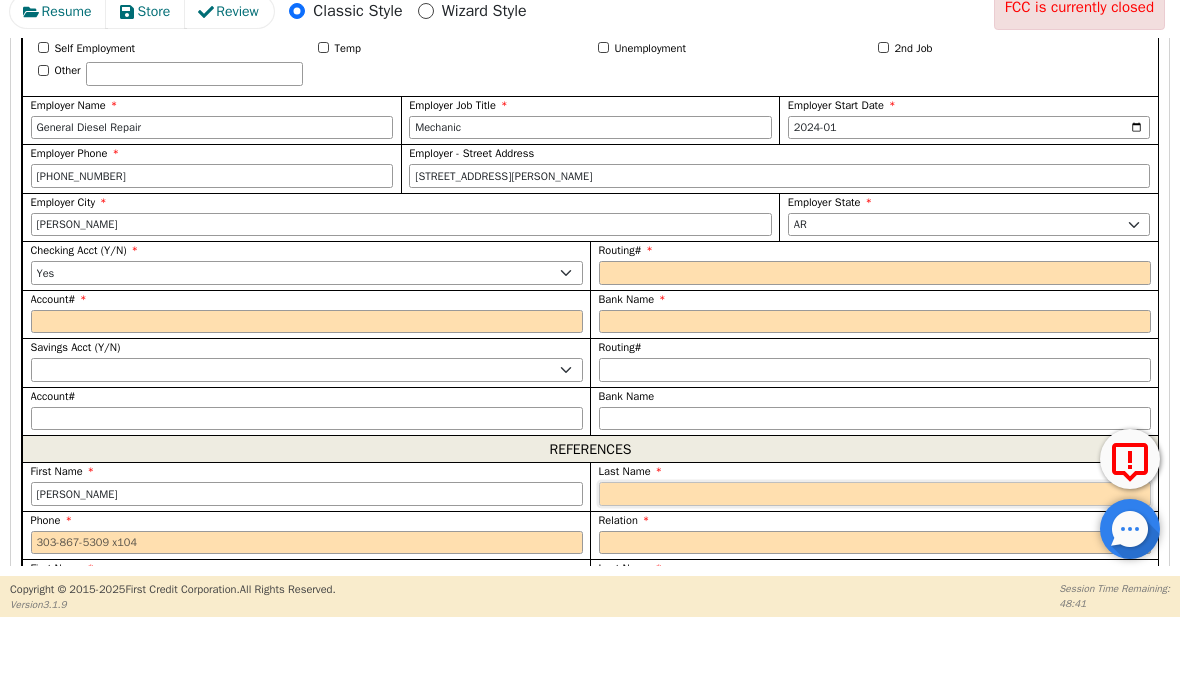 click at bounding box center [875, 563] 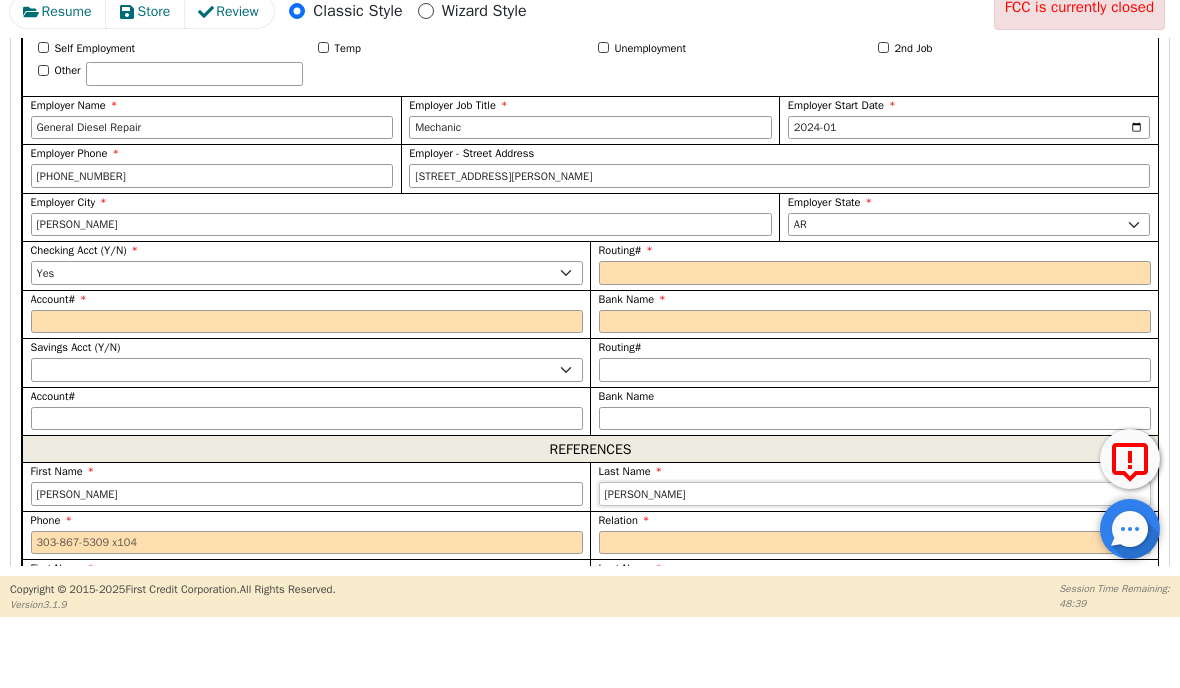 type on "[PERSON_NAME]" 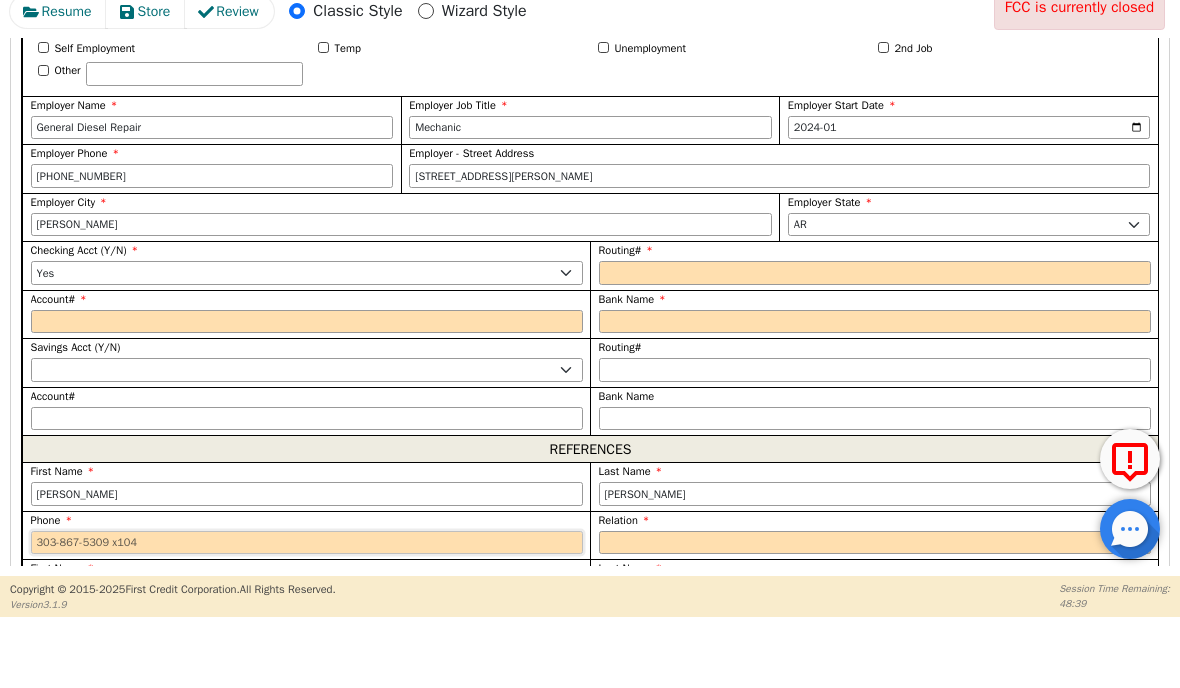click at bounding box center [307, 612] 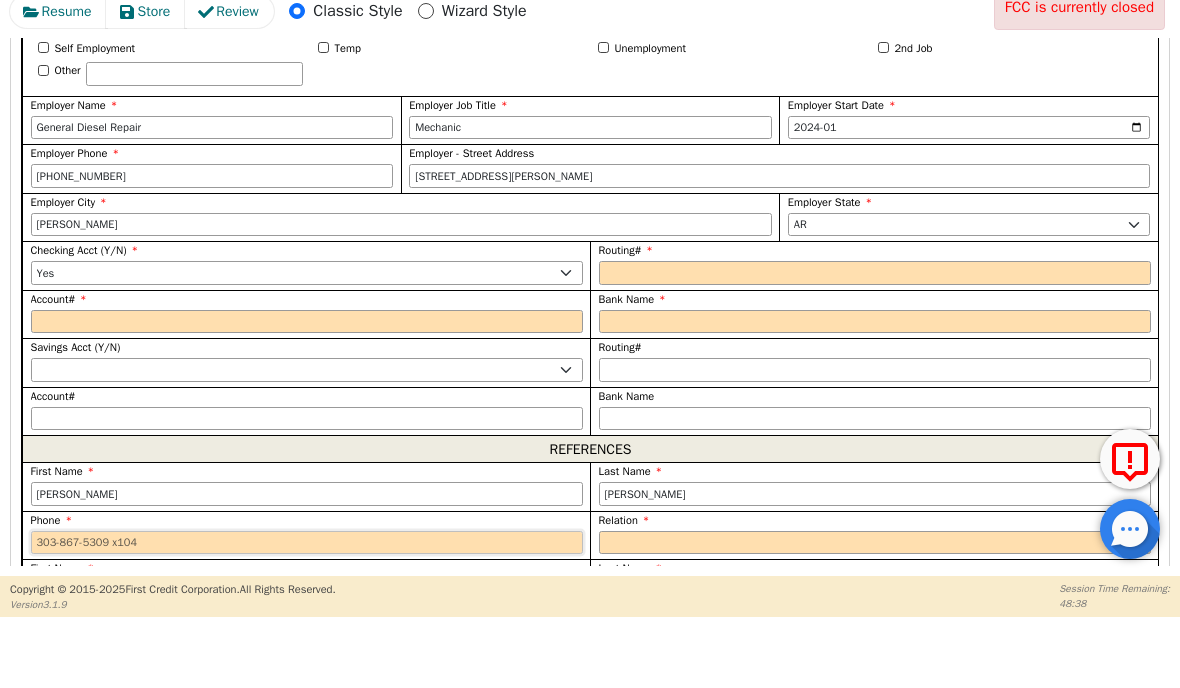 scroll, scrollTop: 1, scrollLeft: 0, axis: vertical 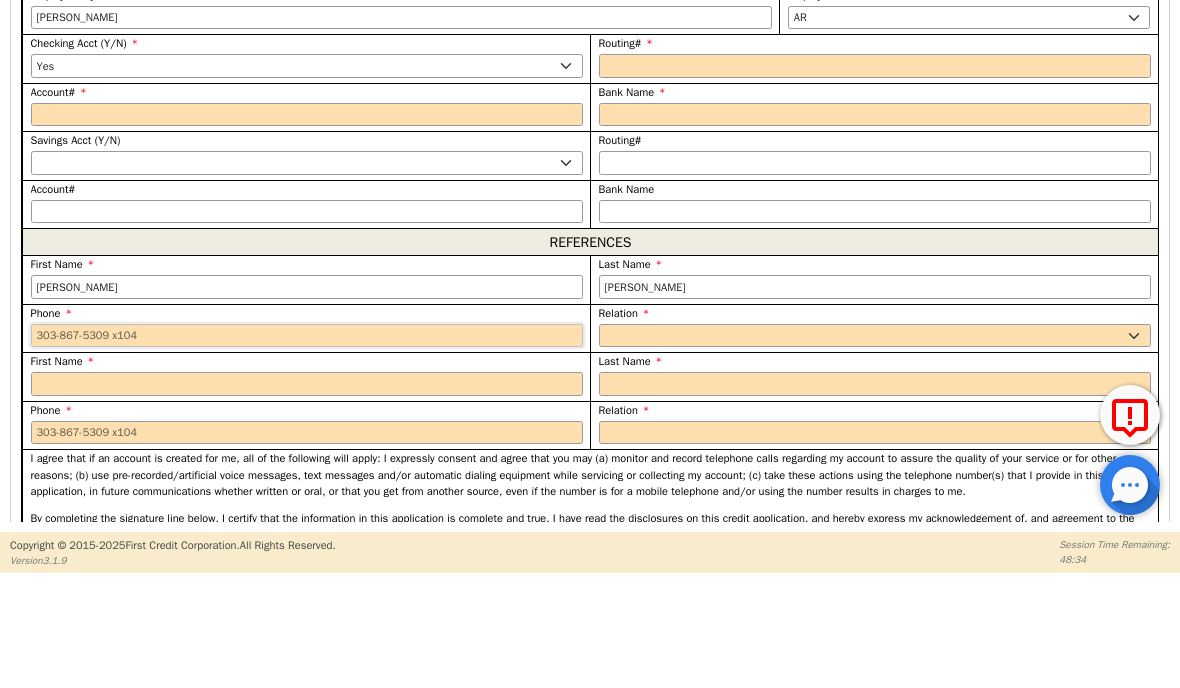 type on "5" 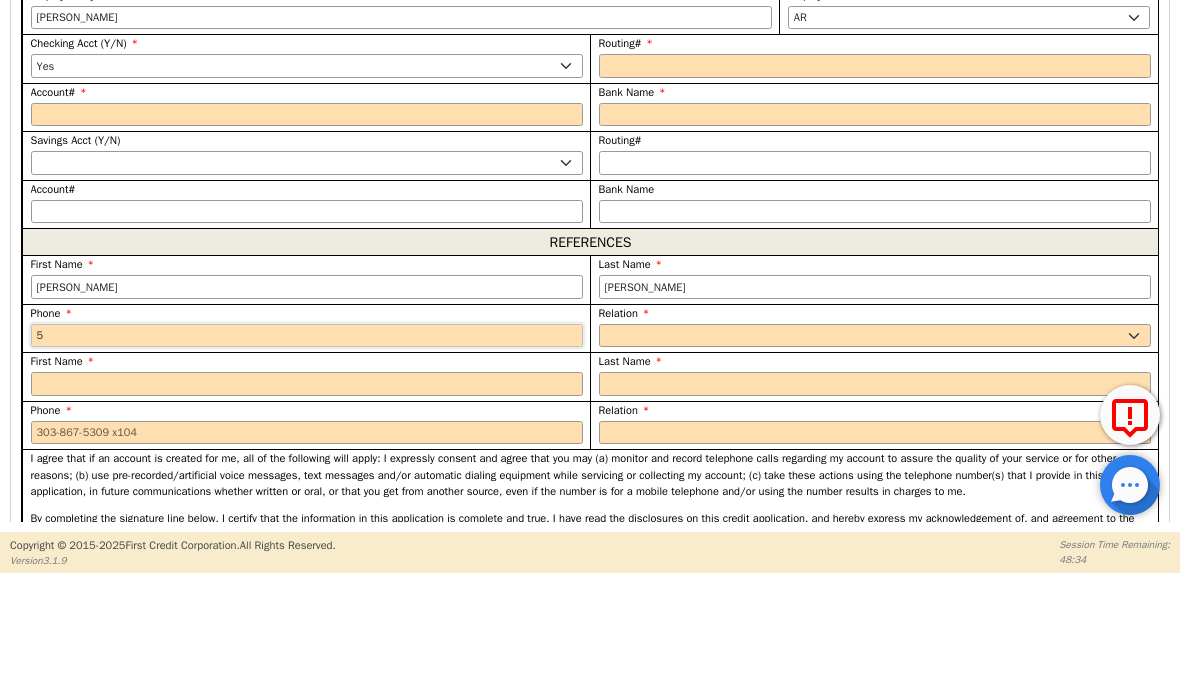 scroll, scrollTop: 0, scrollLeft: 0, axis: both 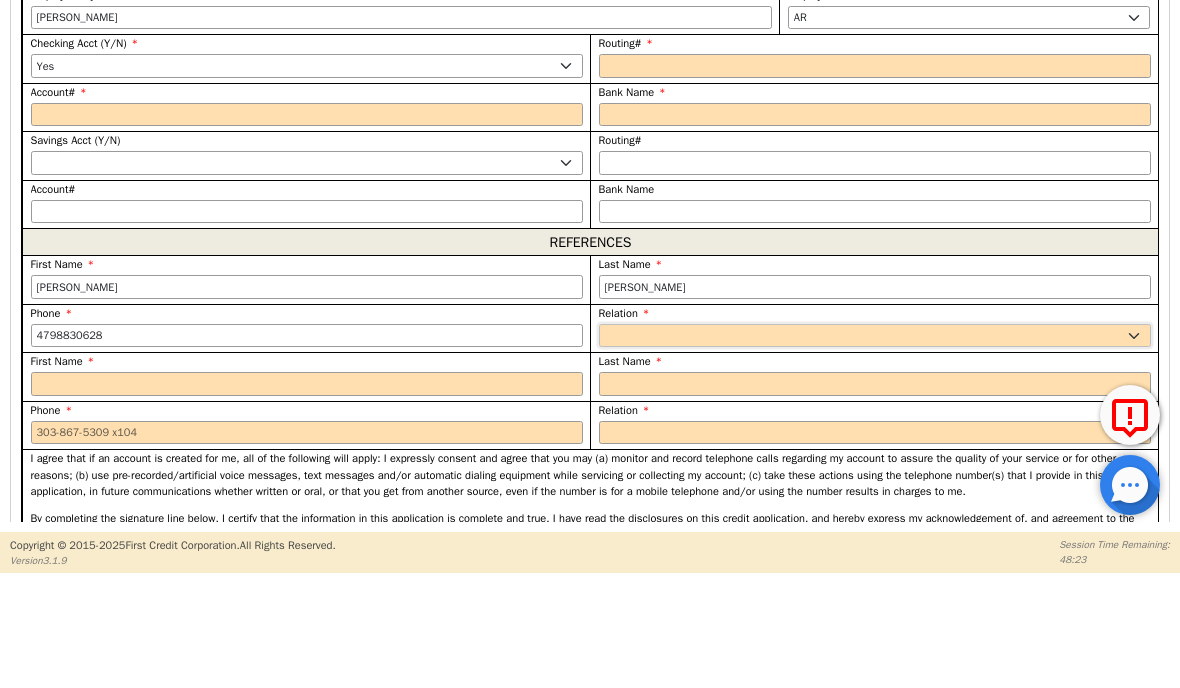 click on "FATHER MOTHER SISTER BROTHER DAUGHTER SON CO-WORKER NEIGHBOR FRIEND COUSIN G-MOTHER G-FATHER SIGNIFICANT OTHER M-I-L B-I-L F-I-L S-I-L BOSS NEICE NEPHEW OTHER" at bounding box center (875, 449) 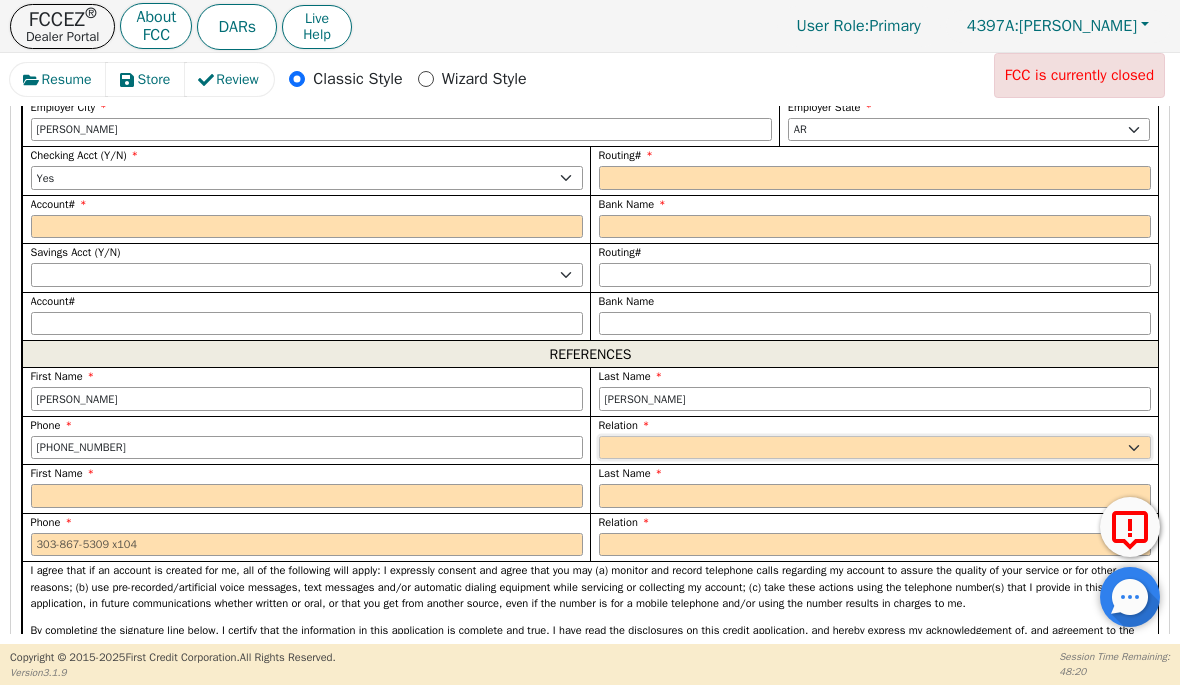 select on "MOTHER" 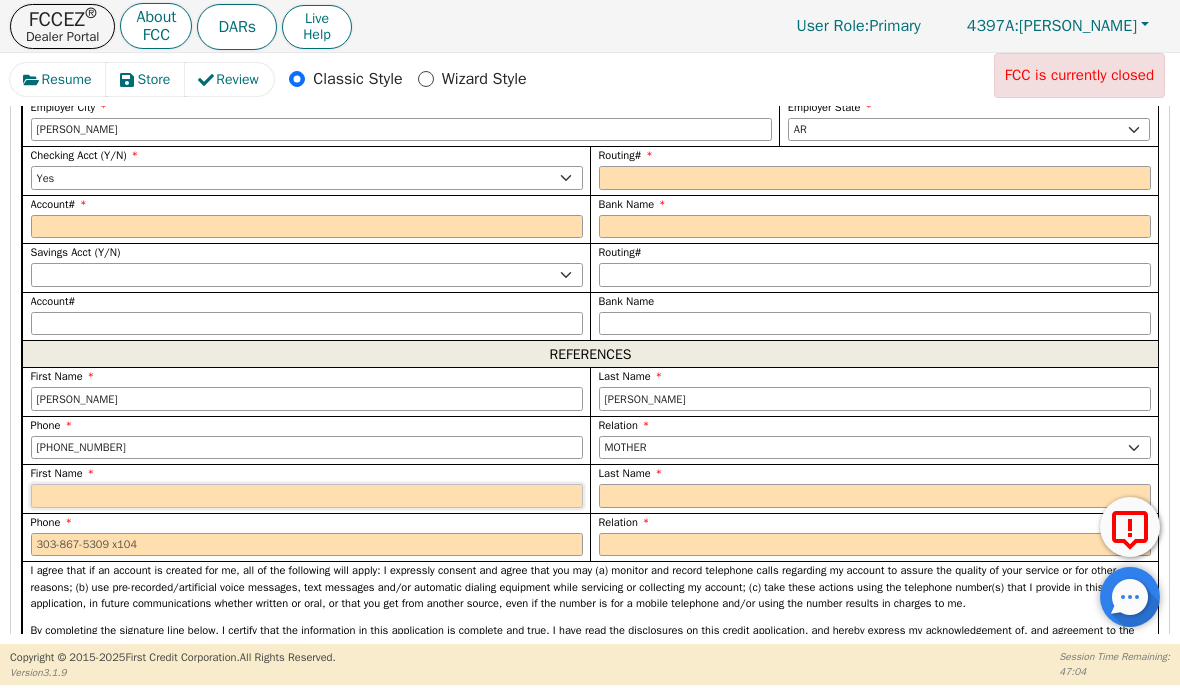 click at bounding box center [307, 497] 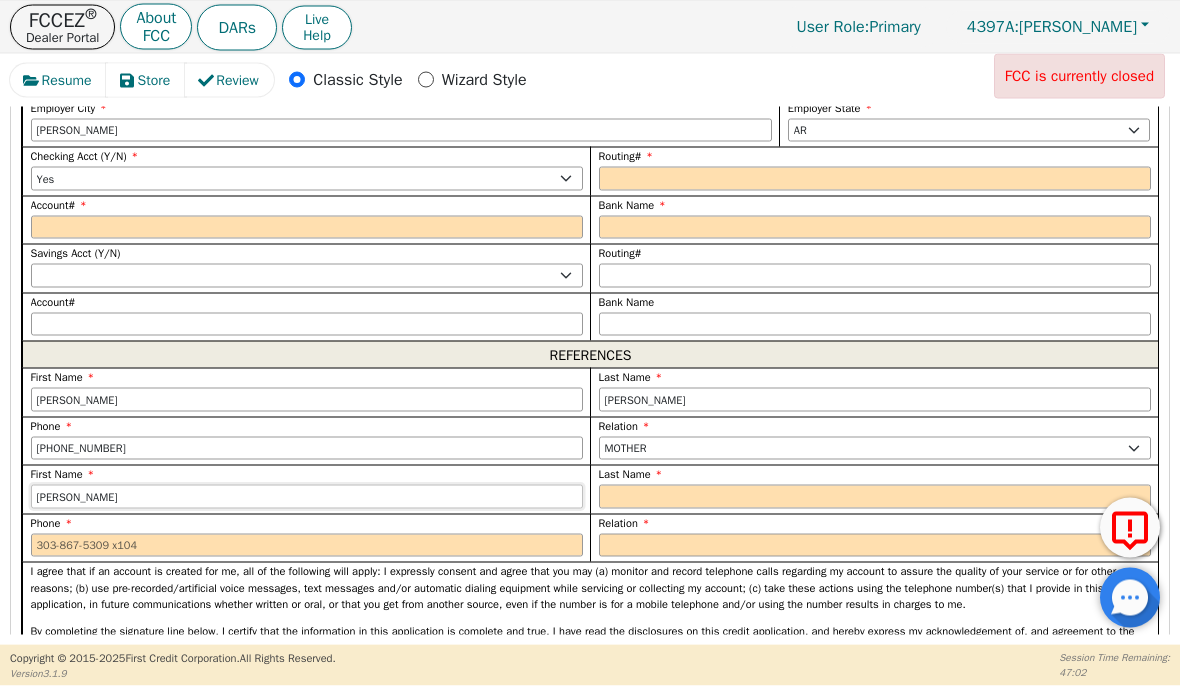 type on "[PERSON_NAME]" 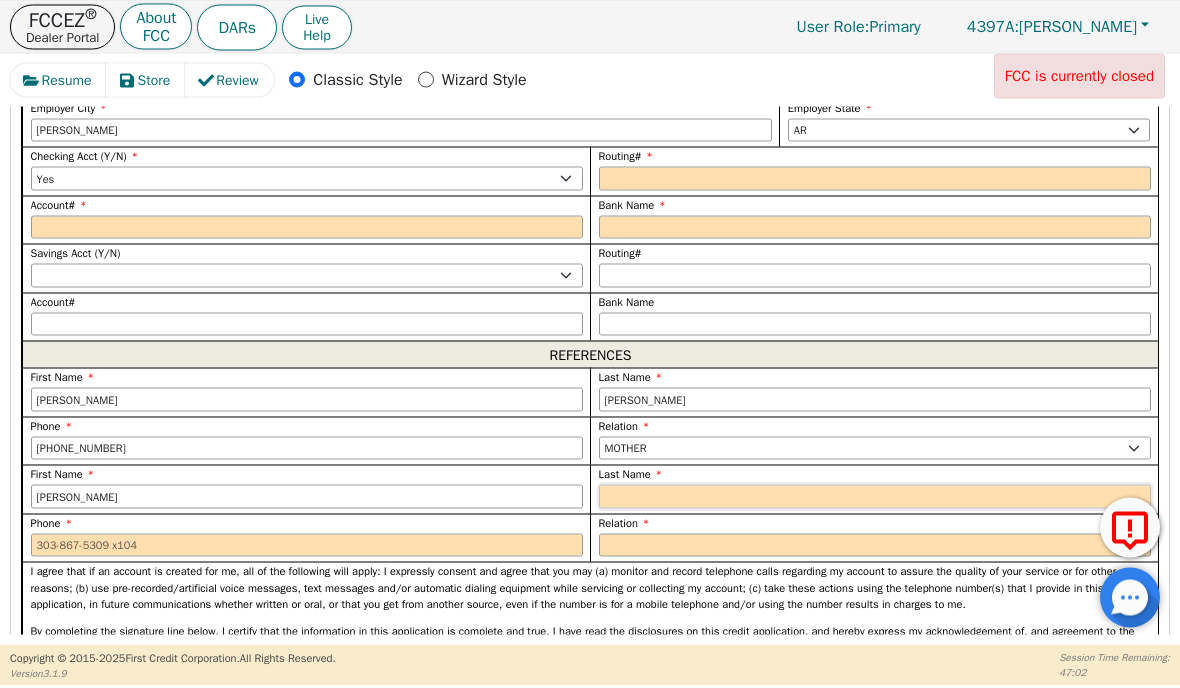 click at bounding box center [875, 497] 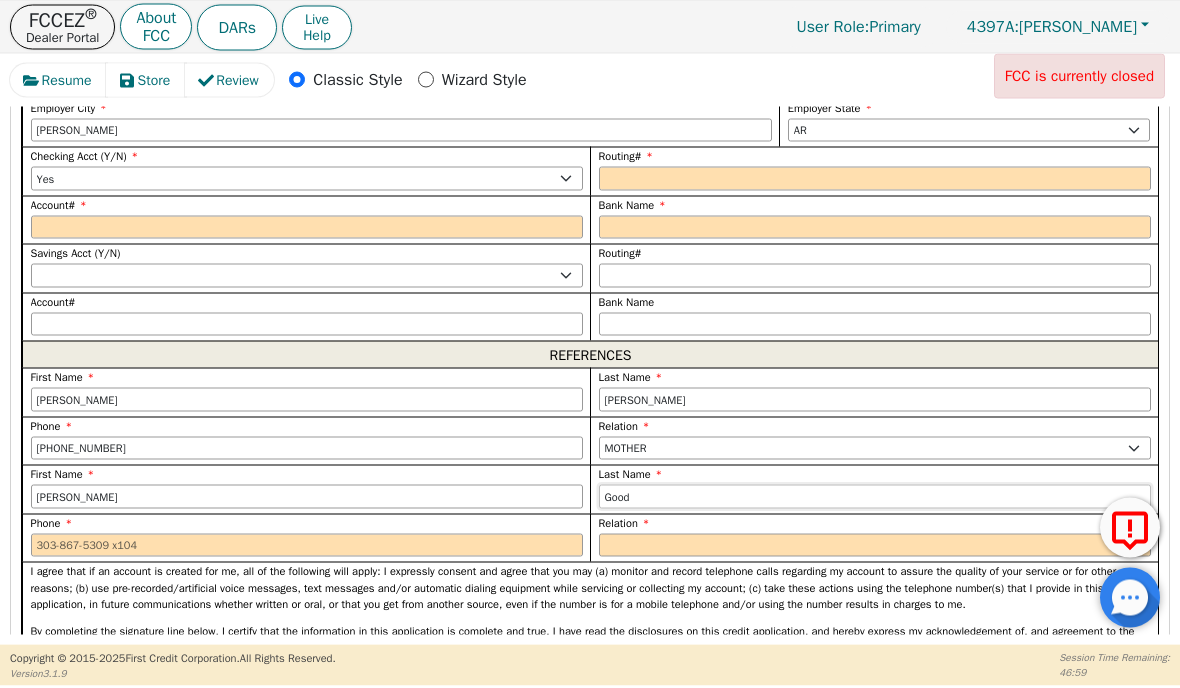 type on "Good" 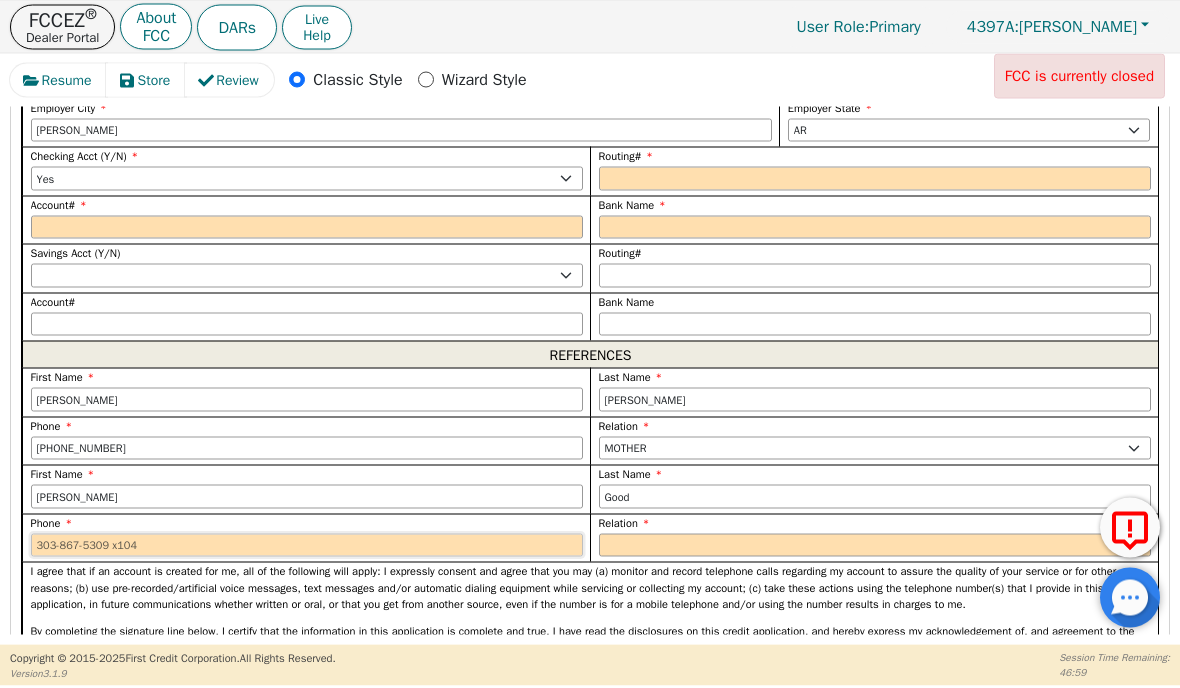 click at bounding box center [307, 546] 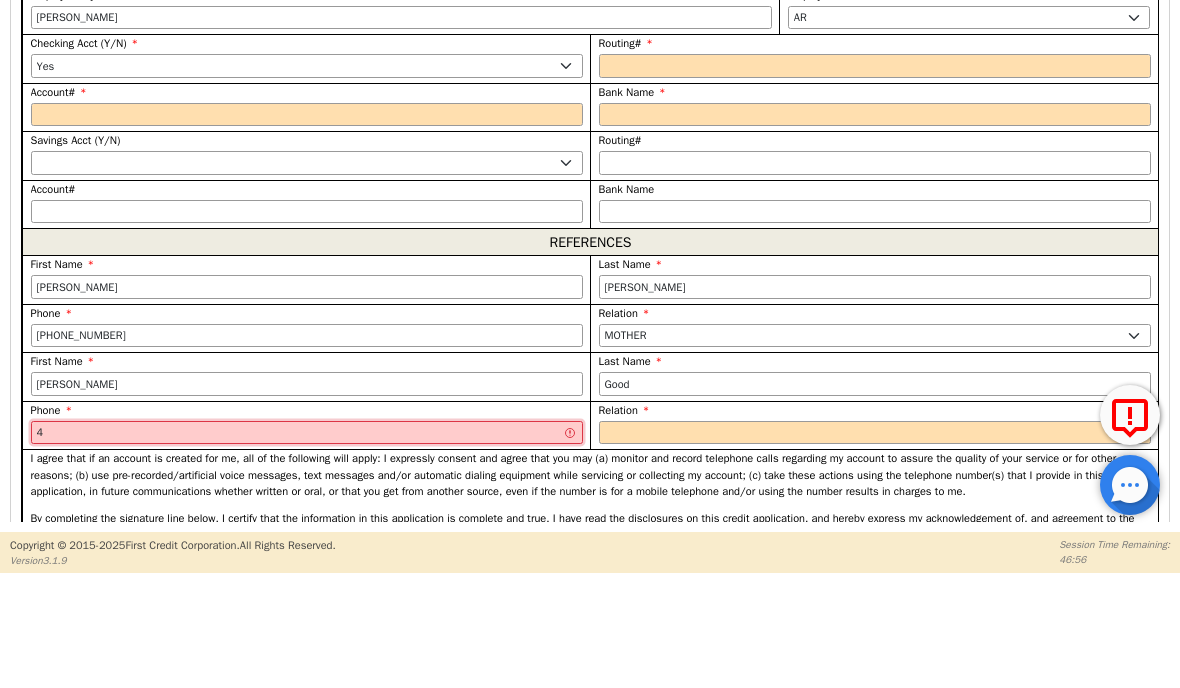scroll, scrollTop: 0, scrollLeft: 0, axis: both 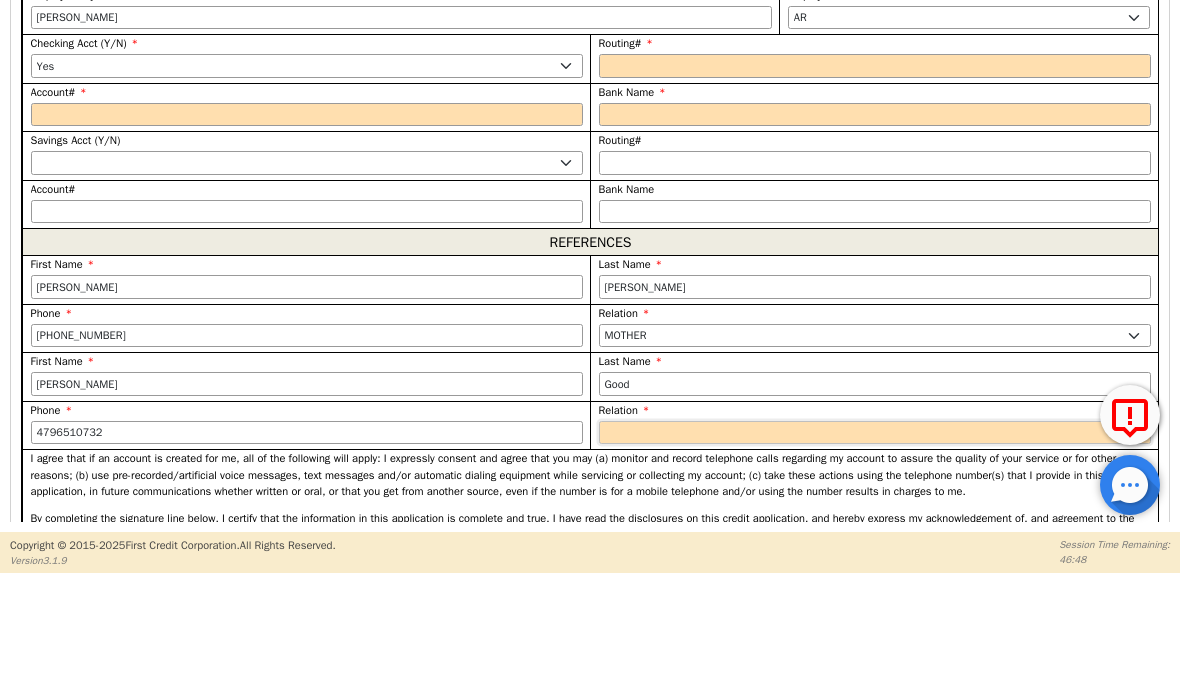 click on "FATHER MOTHER SISTER BROTHER DAUGHTER SON CO-WORKER NEIGHBOR FRIEND COUSIN G-MOTHER G-FATHER SIGNIFICANT OTHER M-I-L B-I-L F-I-L S-I-L BOSS NEICE NEPHEW OTHER" at bounding box center [875, 546] 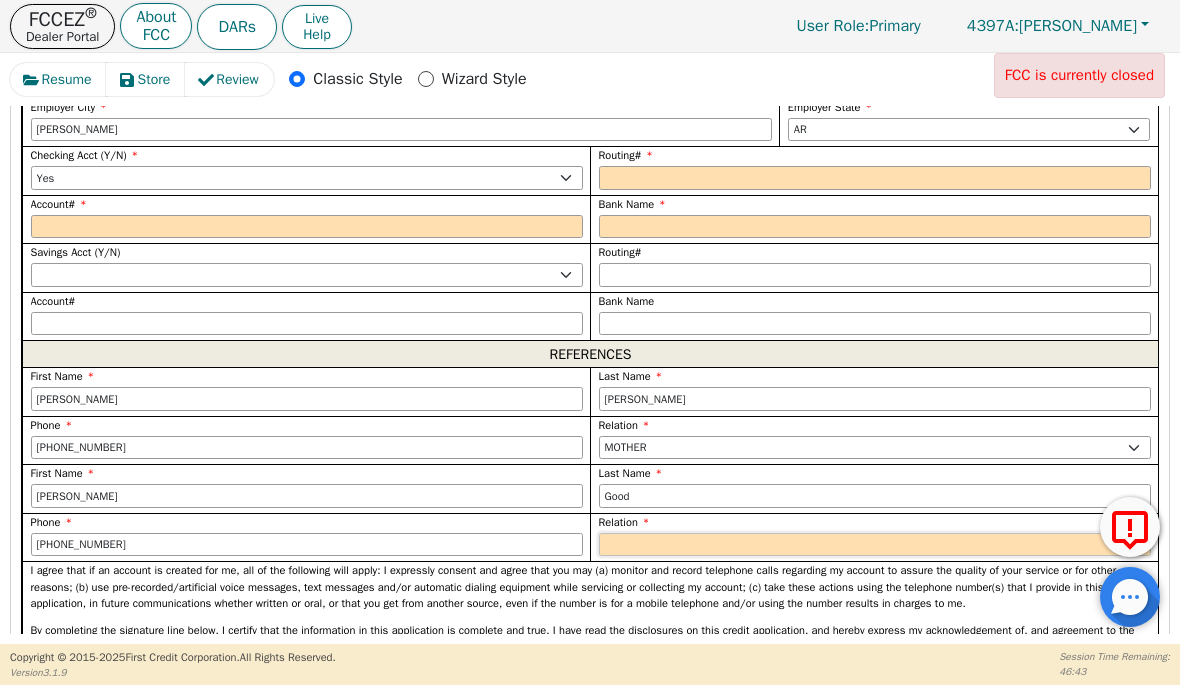 select on "FRIEND" 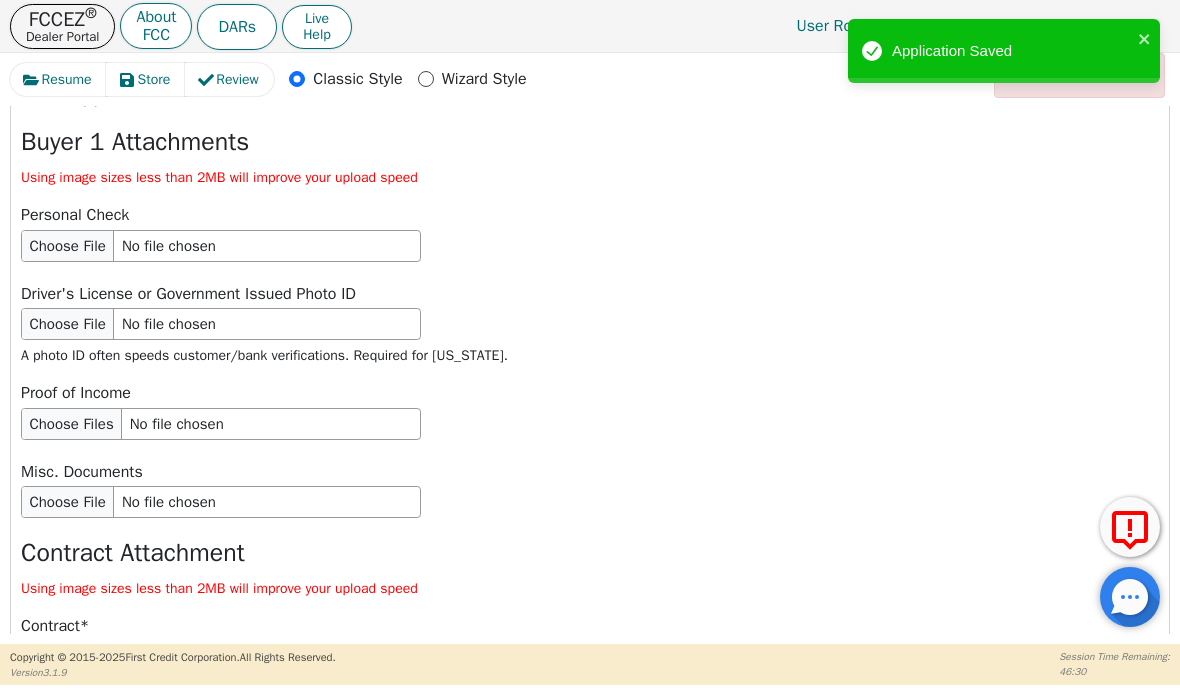 scroll, scrollTop: 3068, scrollLeft: 0, axis: vertical 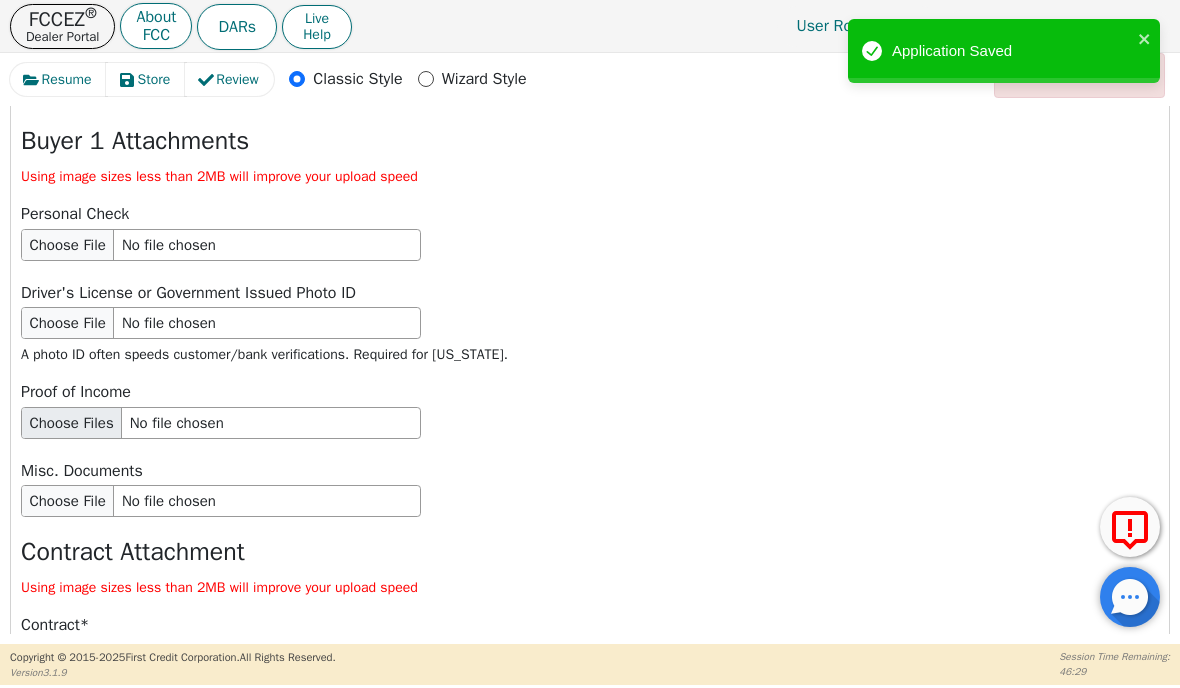 click at bounding box center [221, 424] 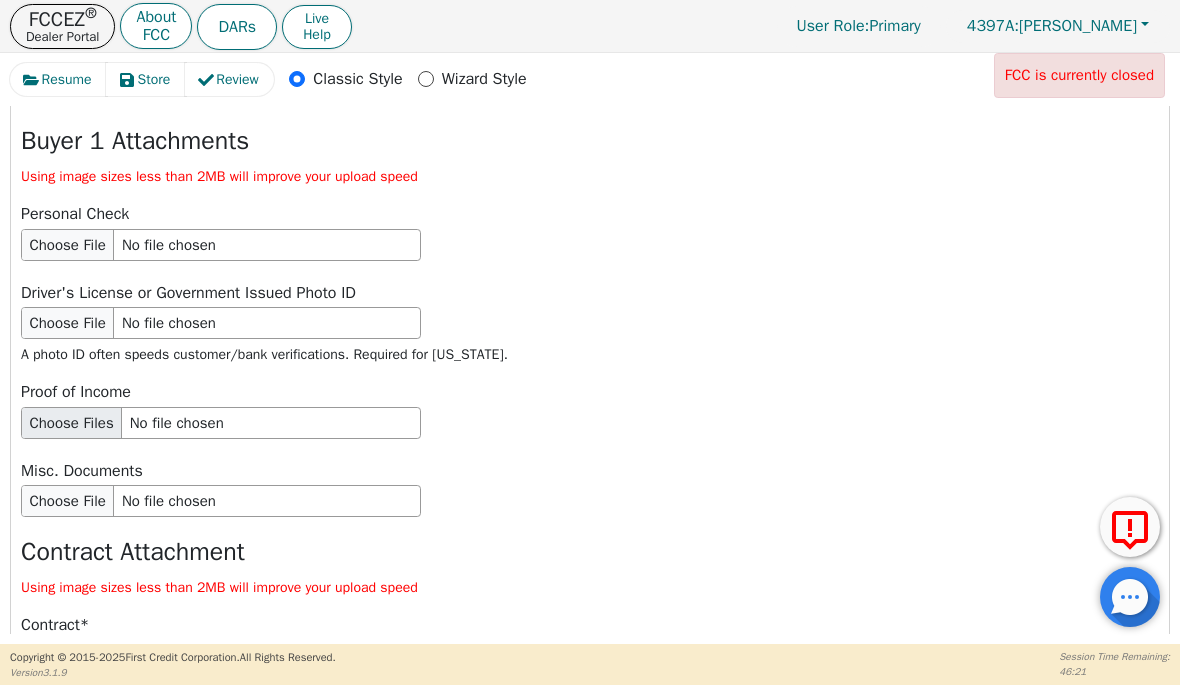 type on "C:\fakepath\IMG_1154.png" 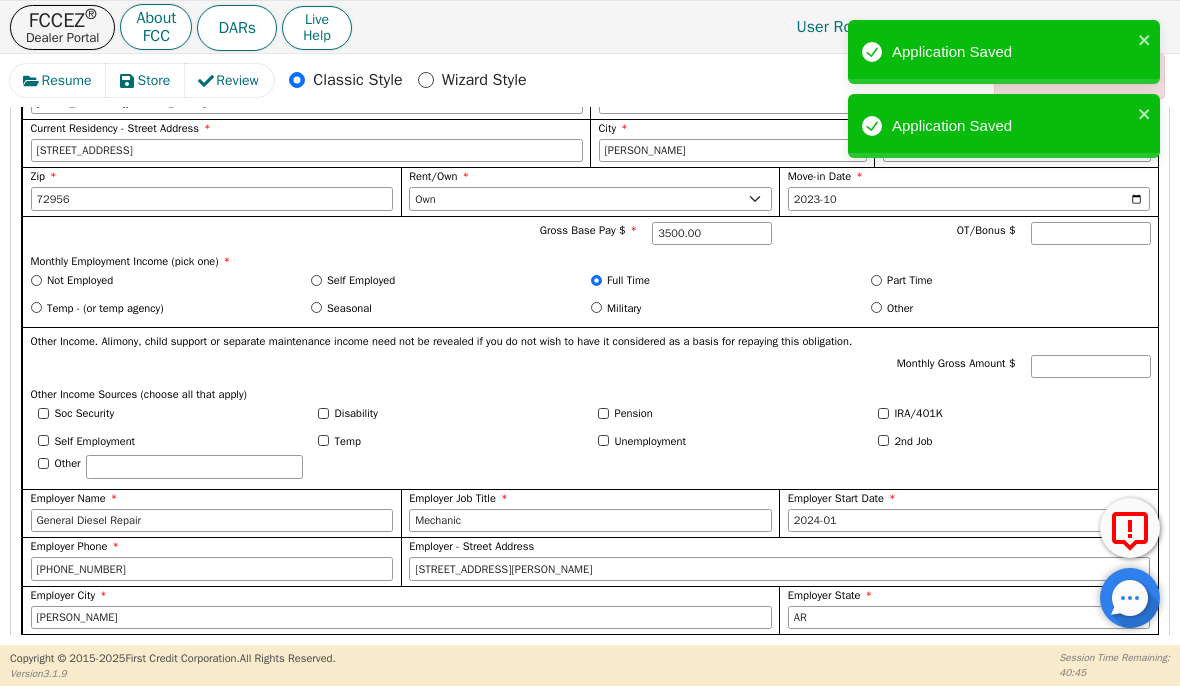 scroll, scrollTop: 1528, scrollLeft: 0, axis: vertical 